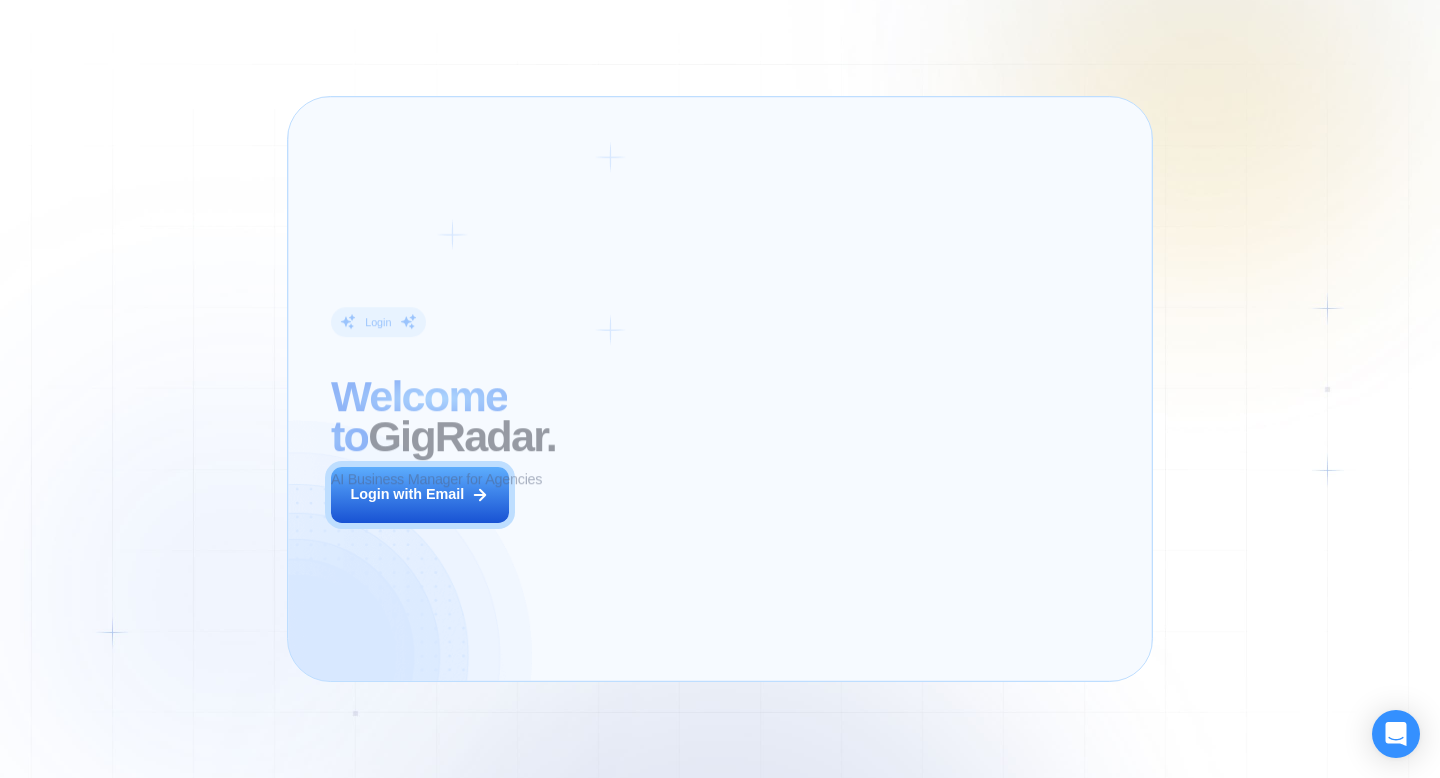 scroll, scrollTop: 0, scrollLeft: 0, axis: both 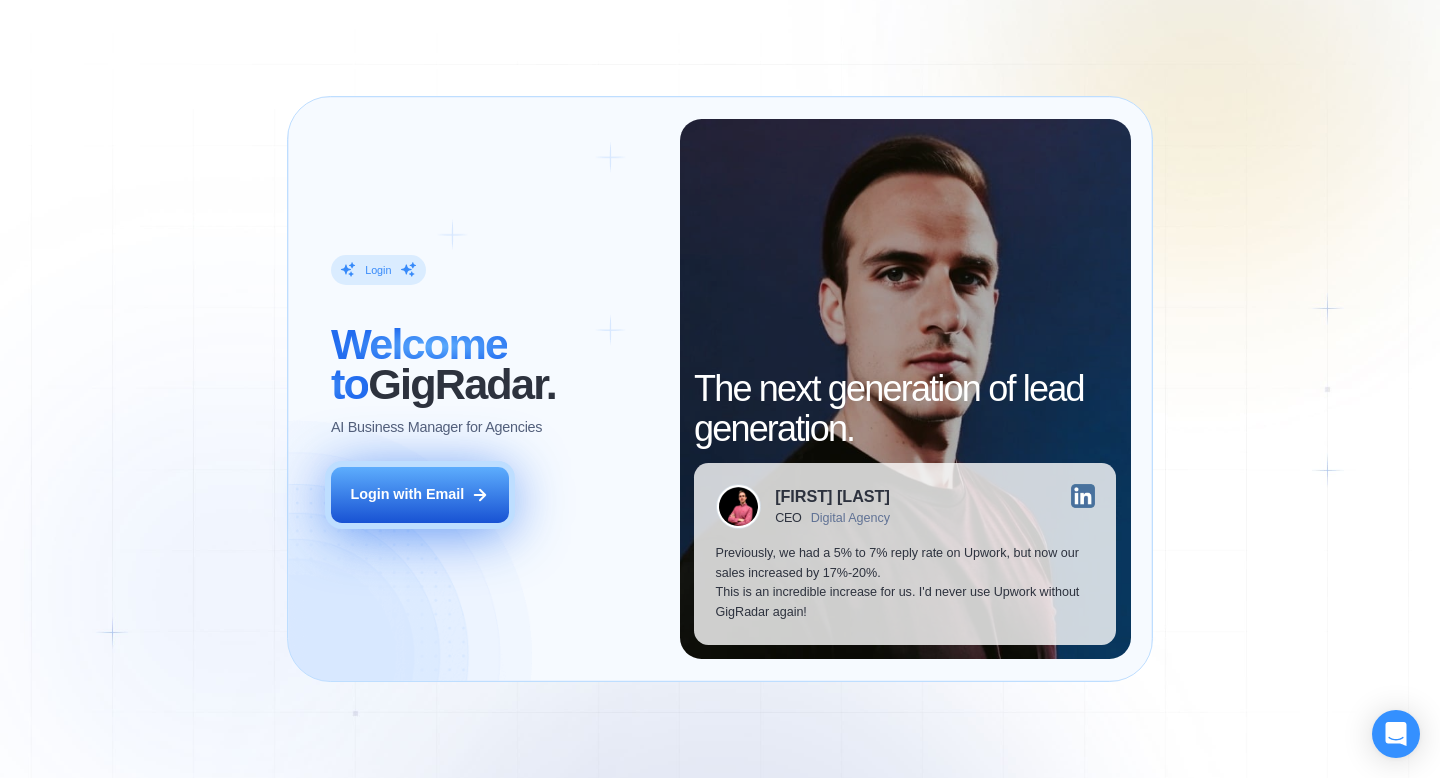 click on "Login with Email" at bounding box center (407, 495) 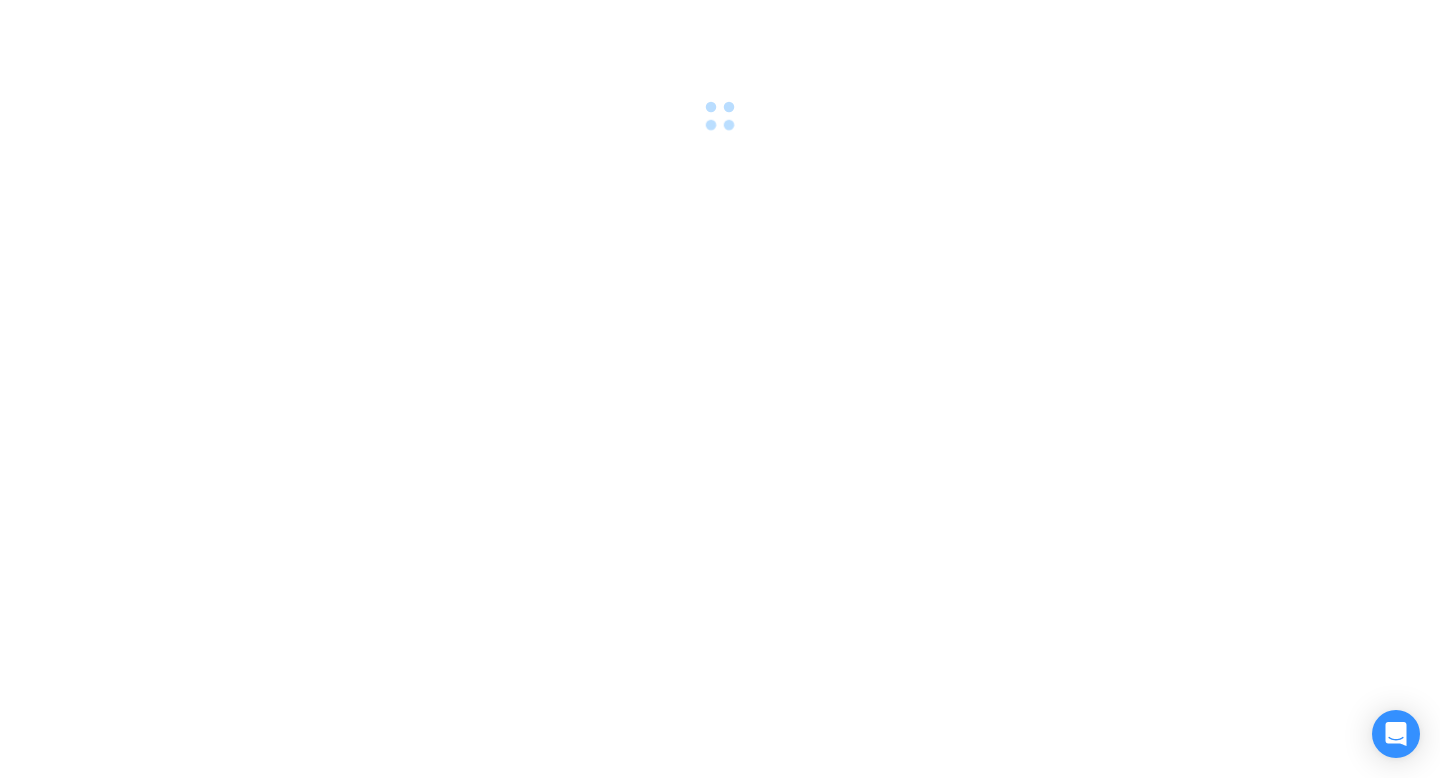 scroll, scrollTop: 0, scrollLeft: 0, axis: both 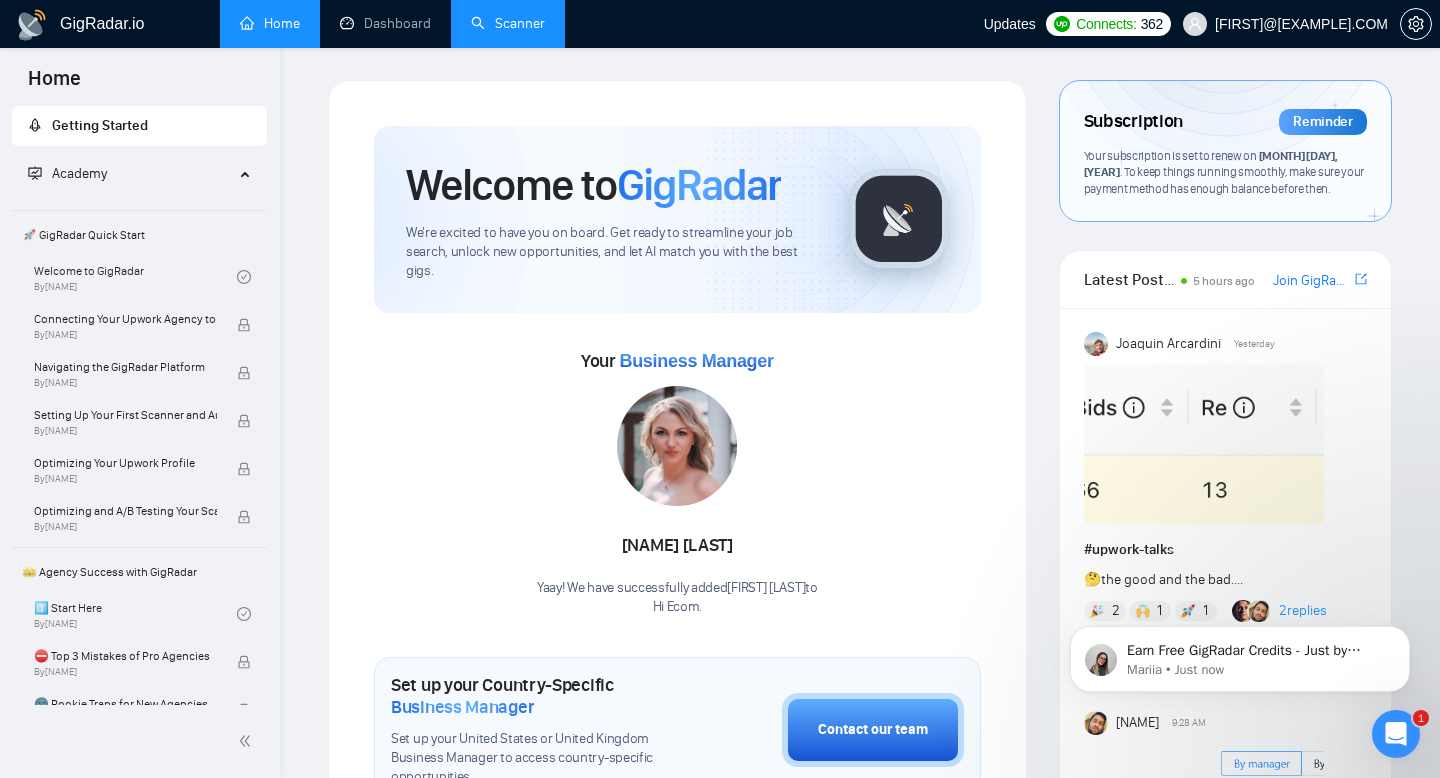 click on "Scanner" at bounding box center (508, 23) 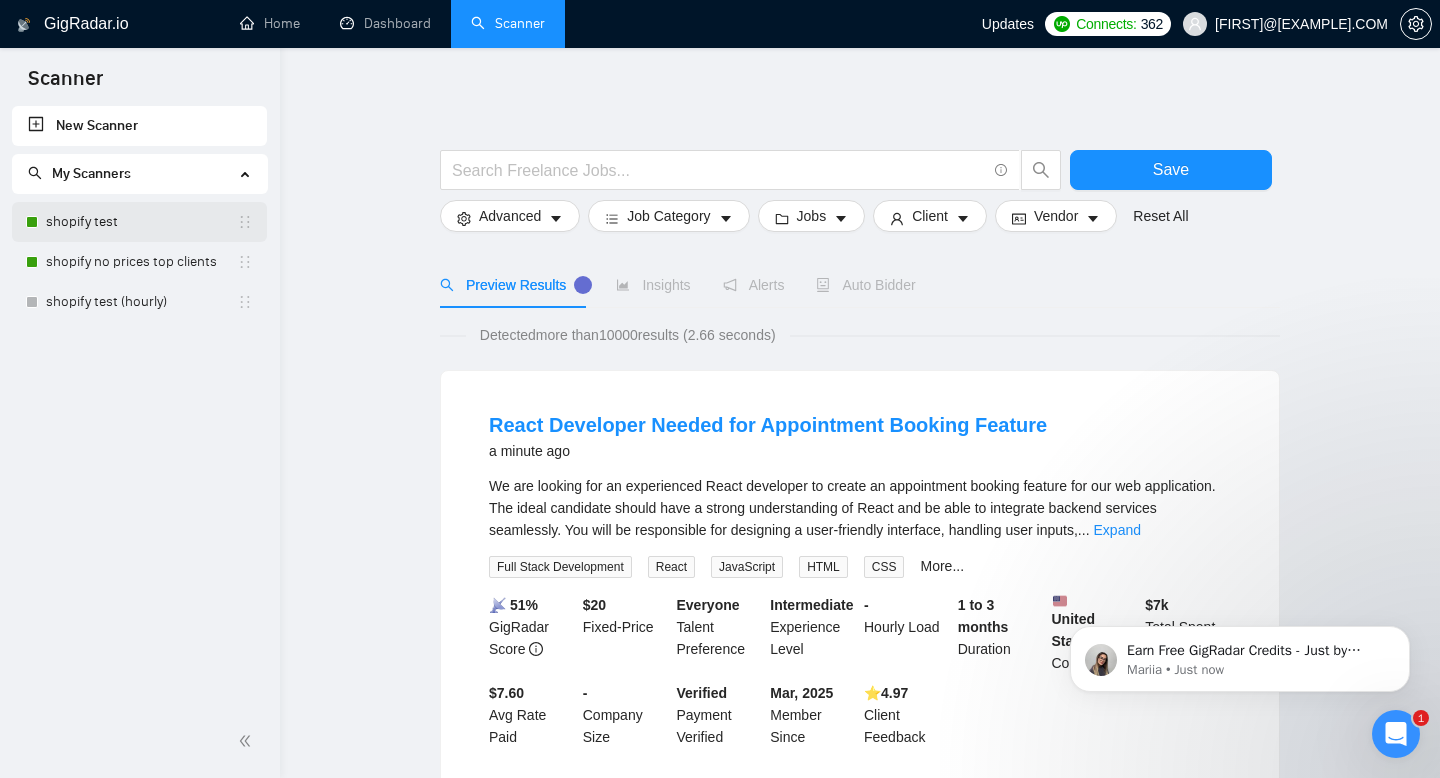 click on "shopify test" at bounding box center (141, 222) 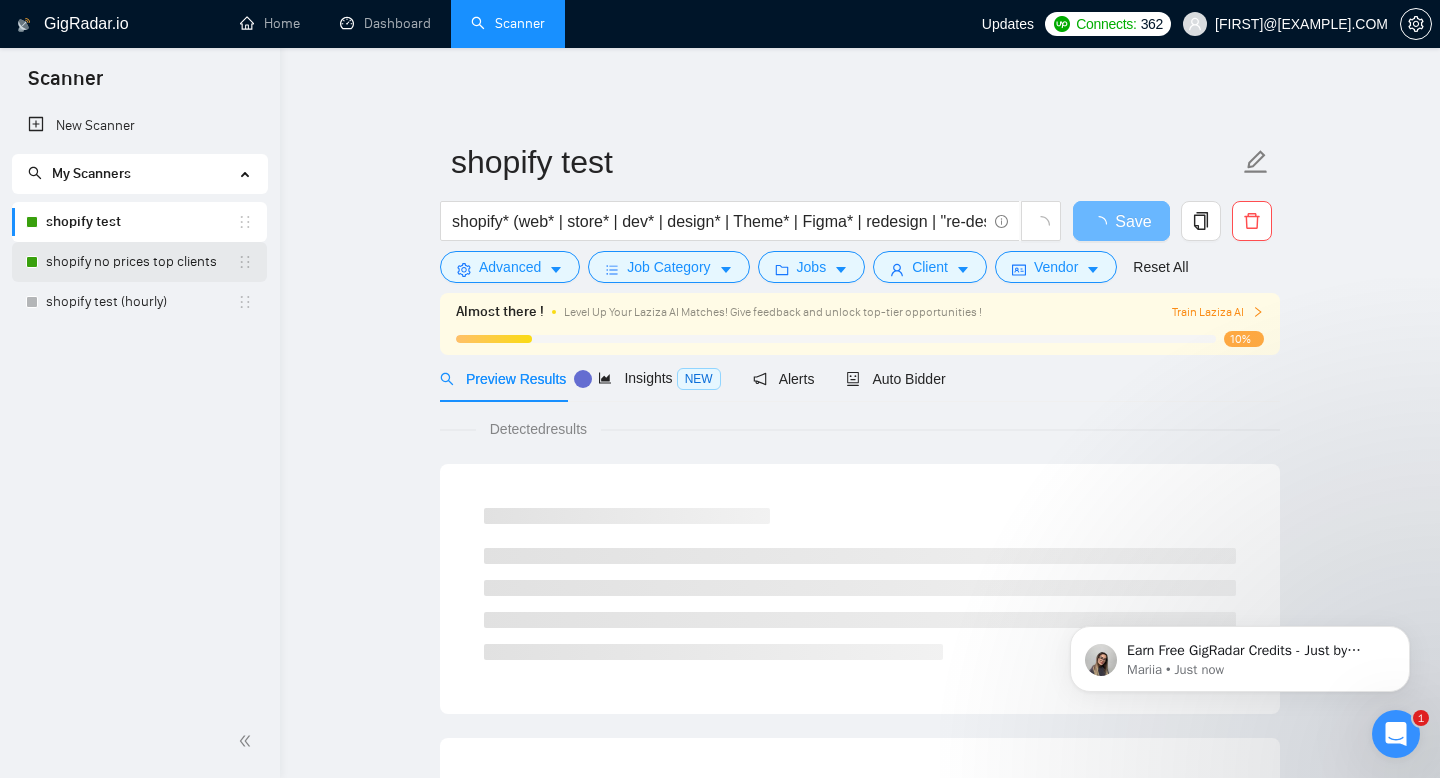 click on "shopify no prices top clients" at bounding box center (141, 262) 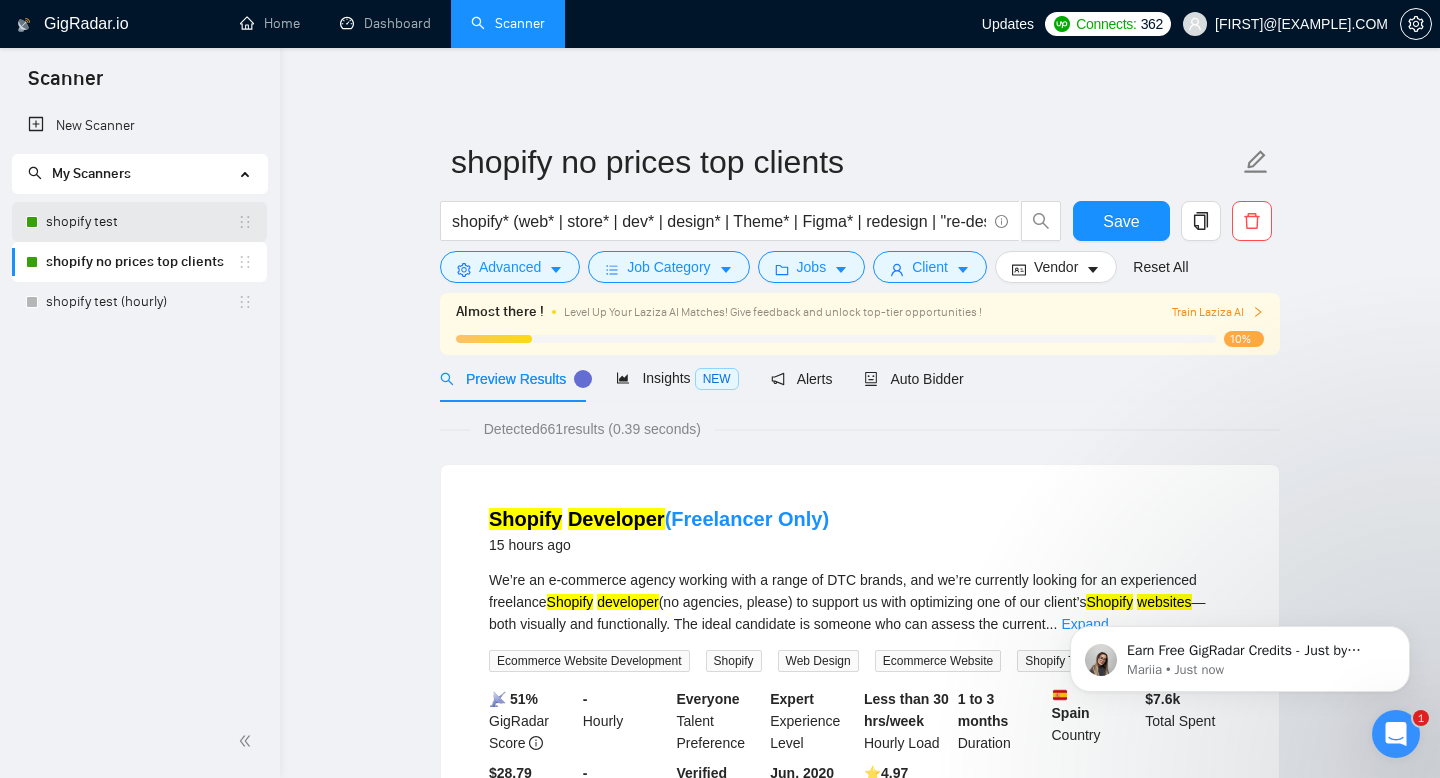 click on "shopify test" at bounding box center [141, 222] 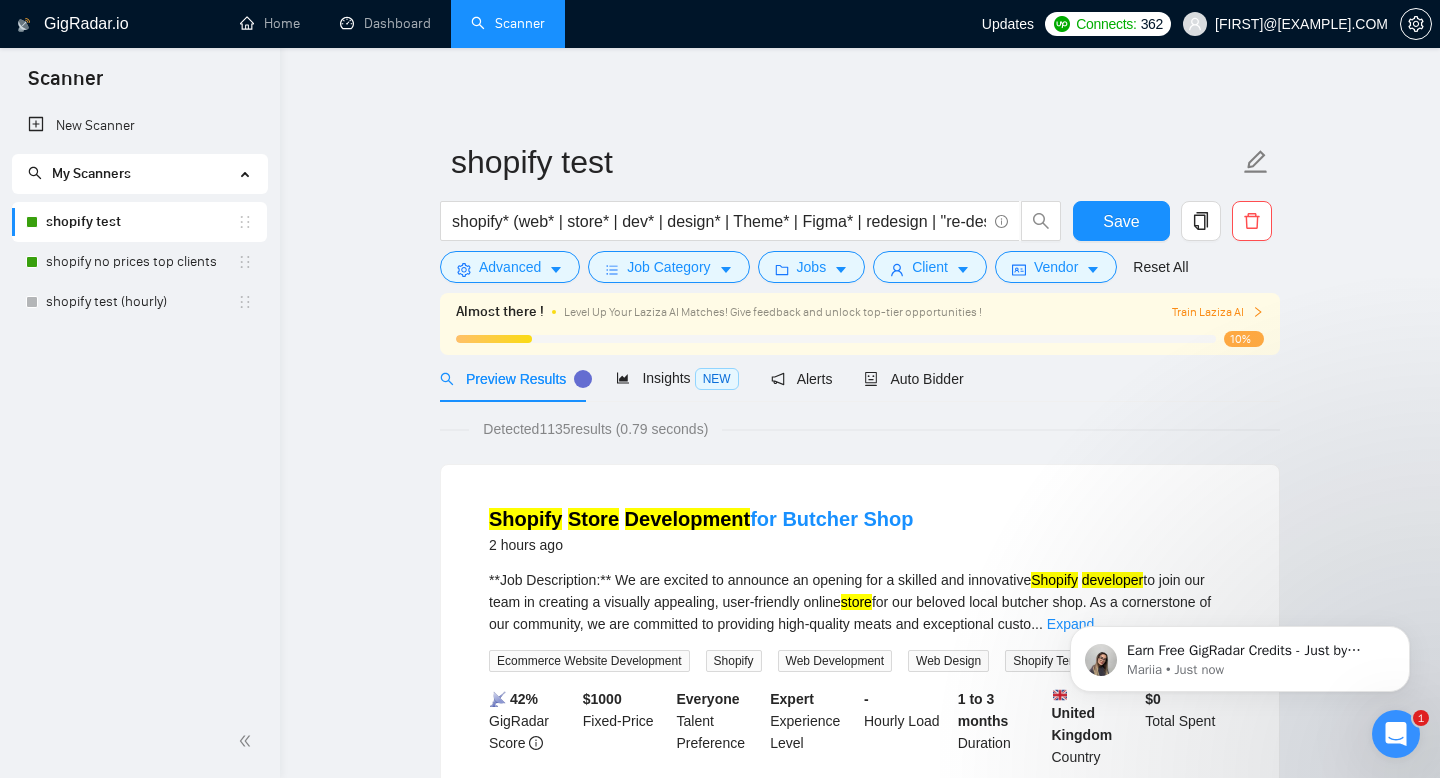 click on "Train Laziza AI" at bounding box center (1218, 312) 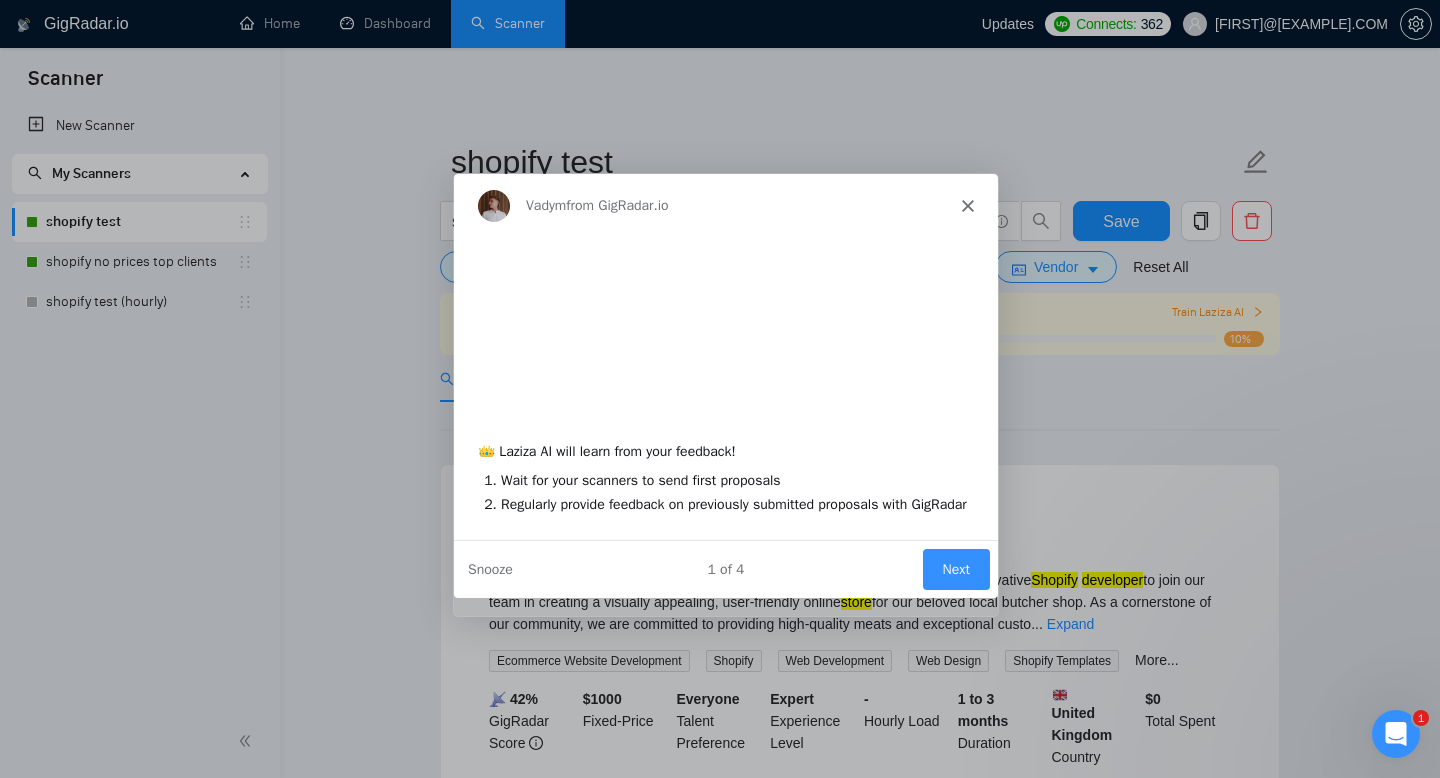 scroll, scrollTop: 0, scrollLeft: 0, axis: both 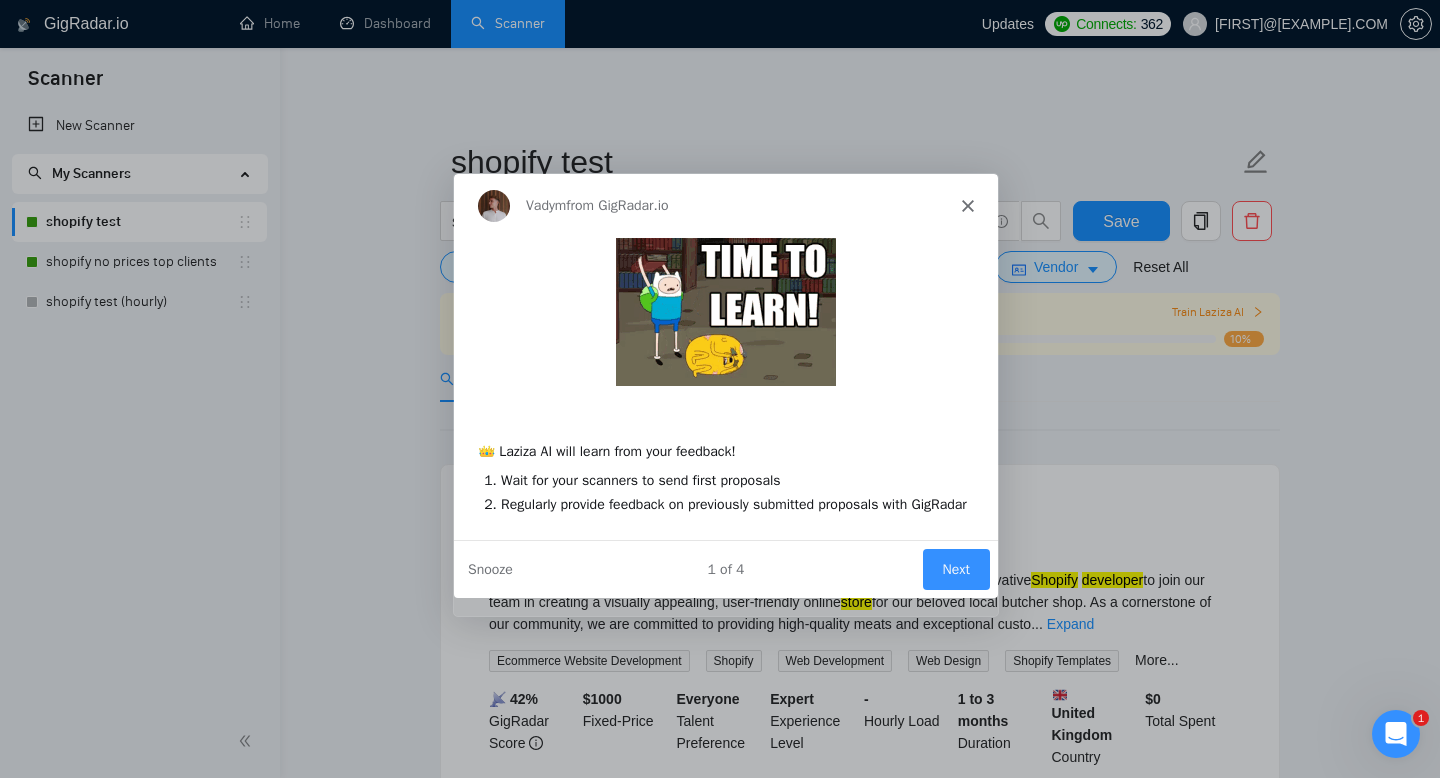 click on "Next" at bounding box center [955, 567] 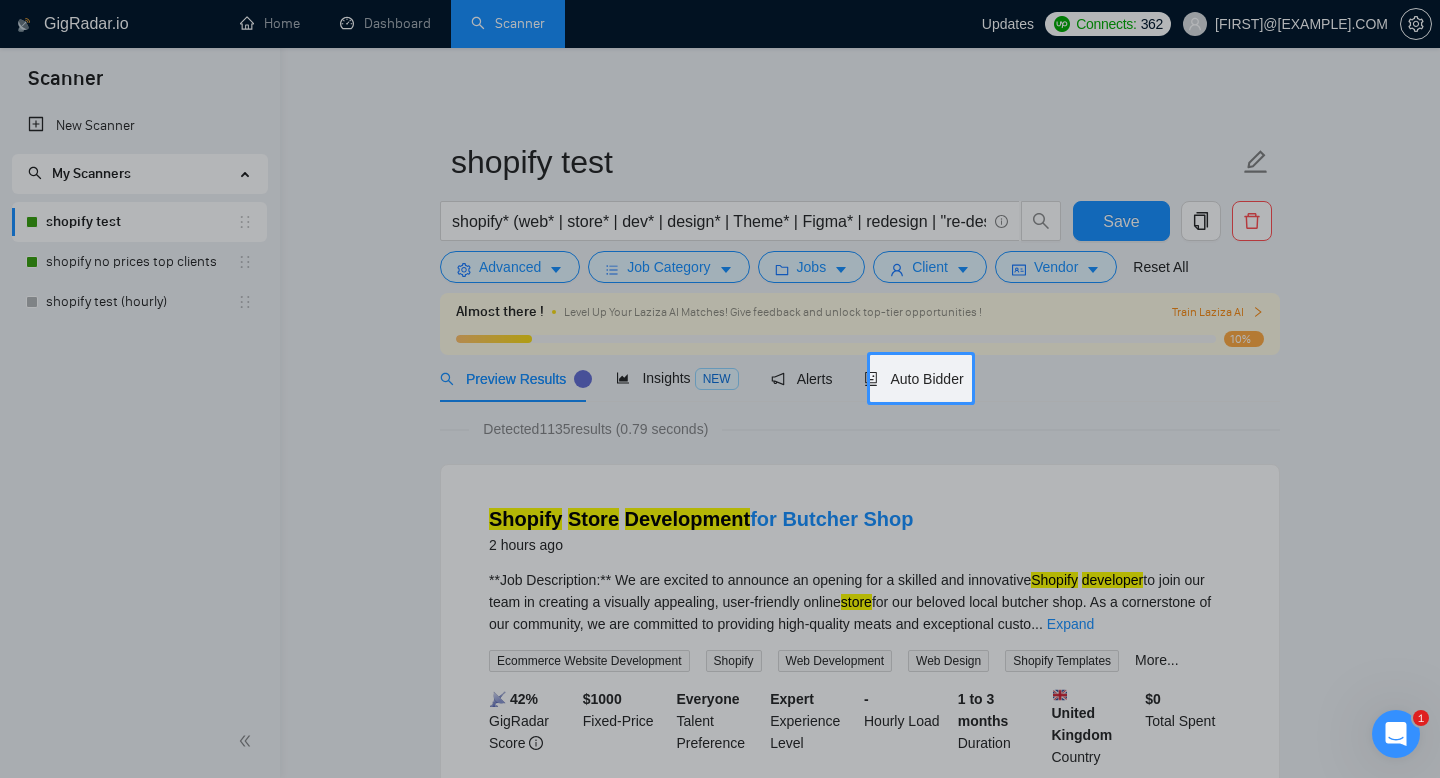 scroll, scrollTop: 0, scrollLeft: 0, axis: both 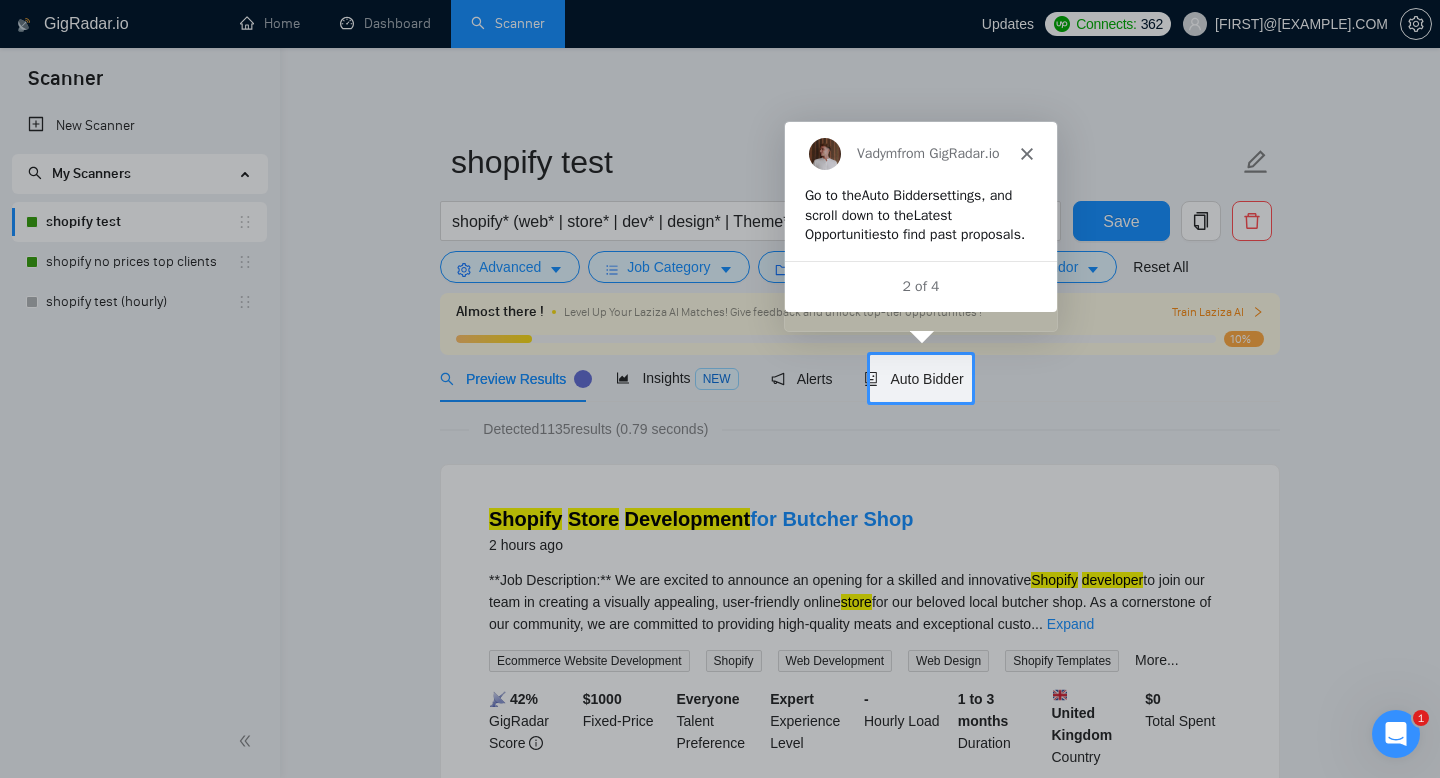 click 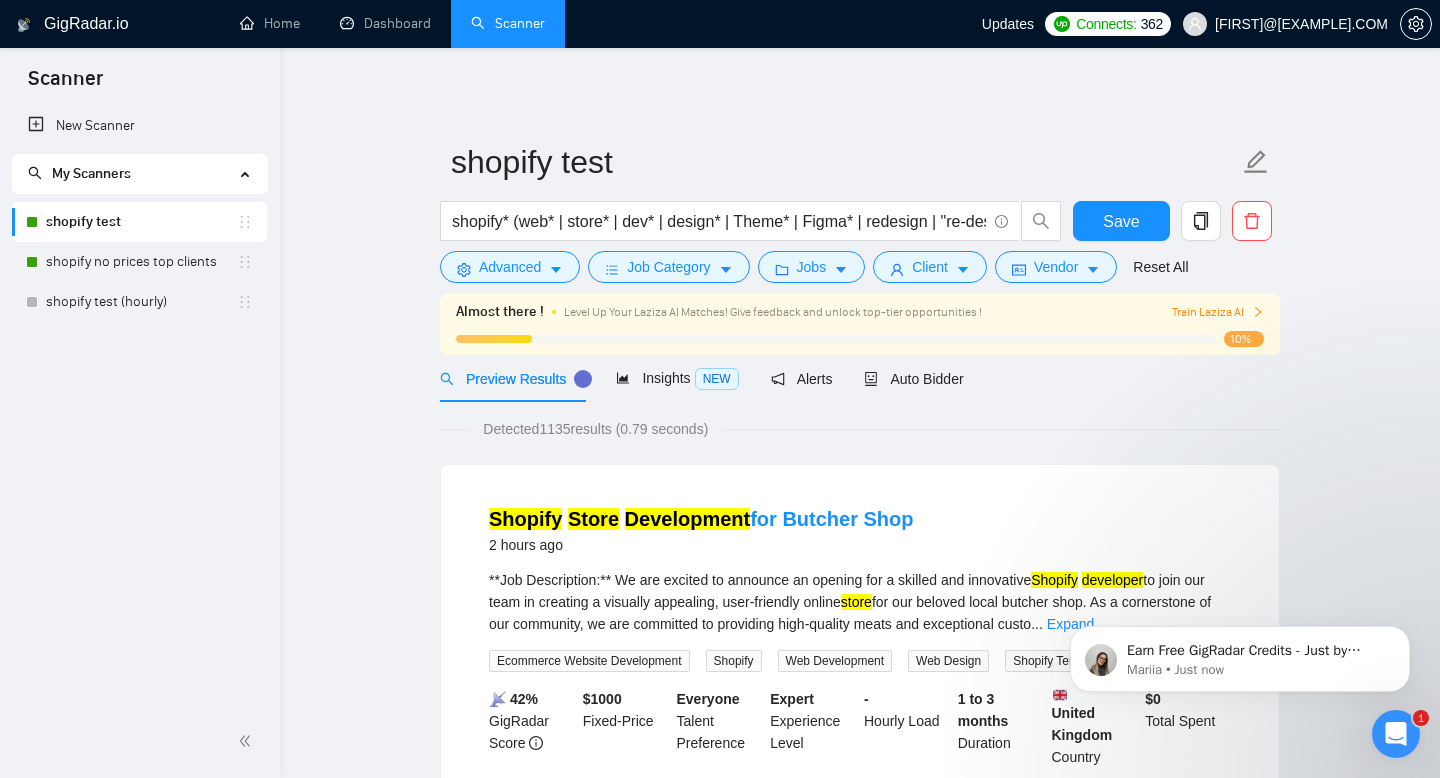 scroll, scrollTop: 0, scrollLeft: 0, axis: both 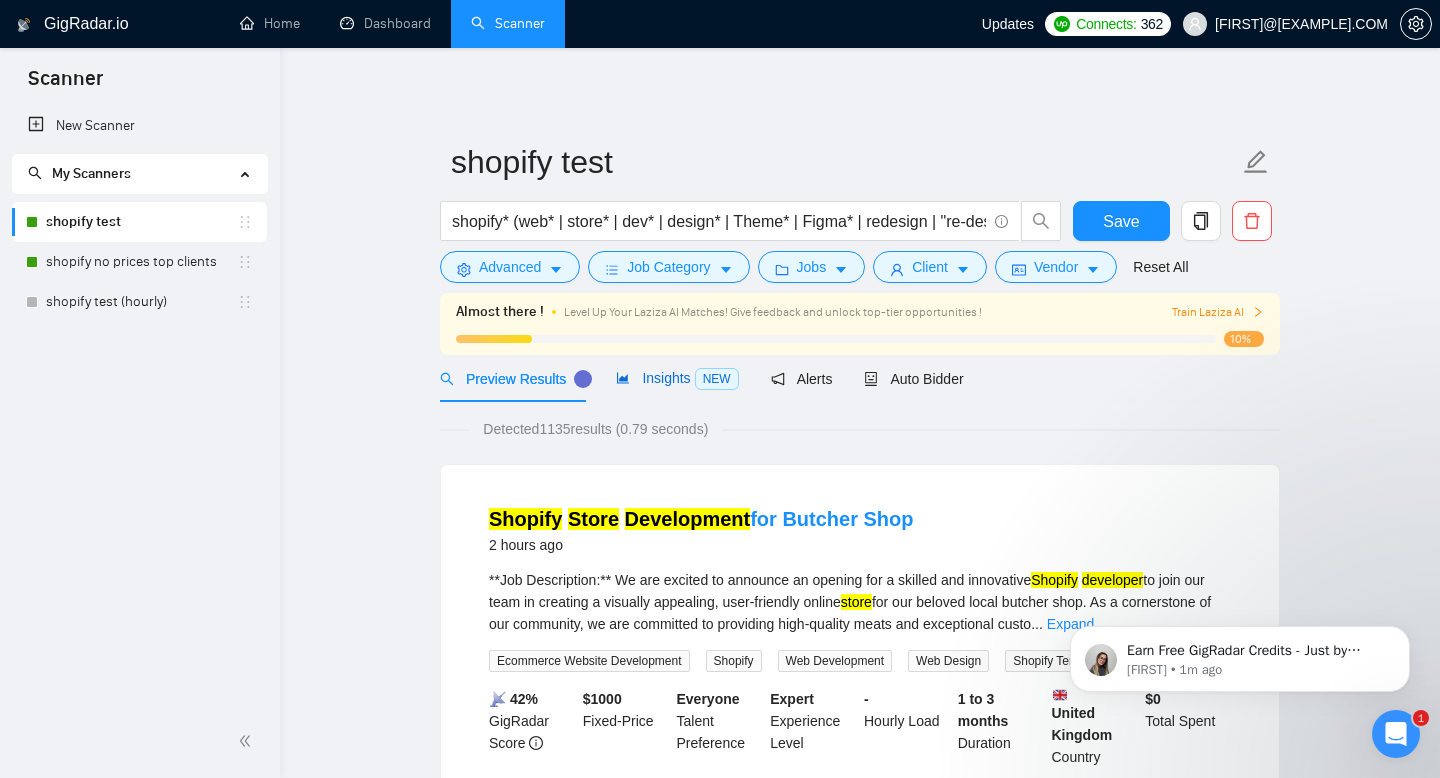 click on "Insights NEW" at bounding box center [677, 378] 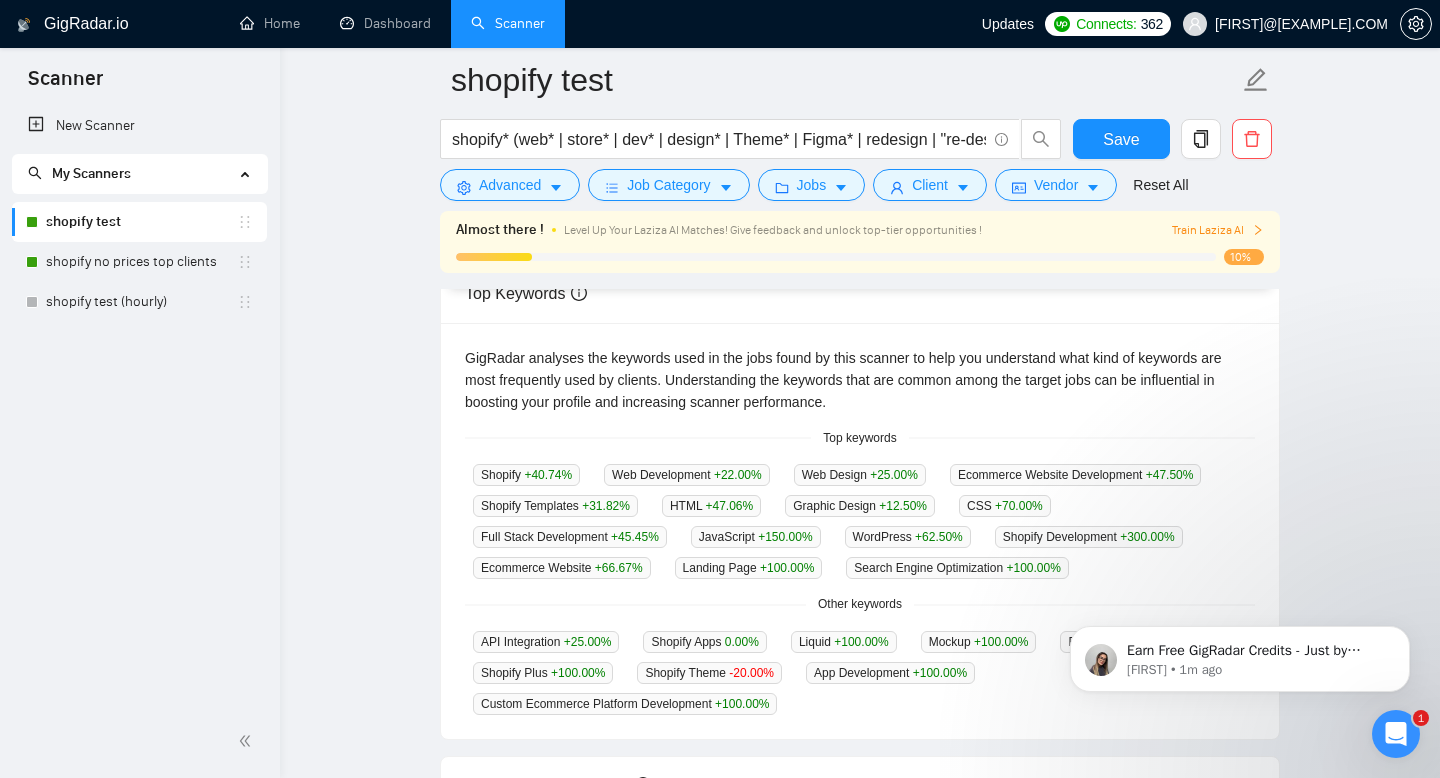 scroll, scrollTop: 373, scrollLeft: 0, axis: vertical 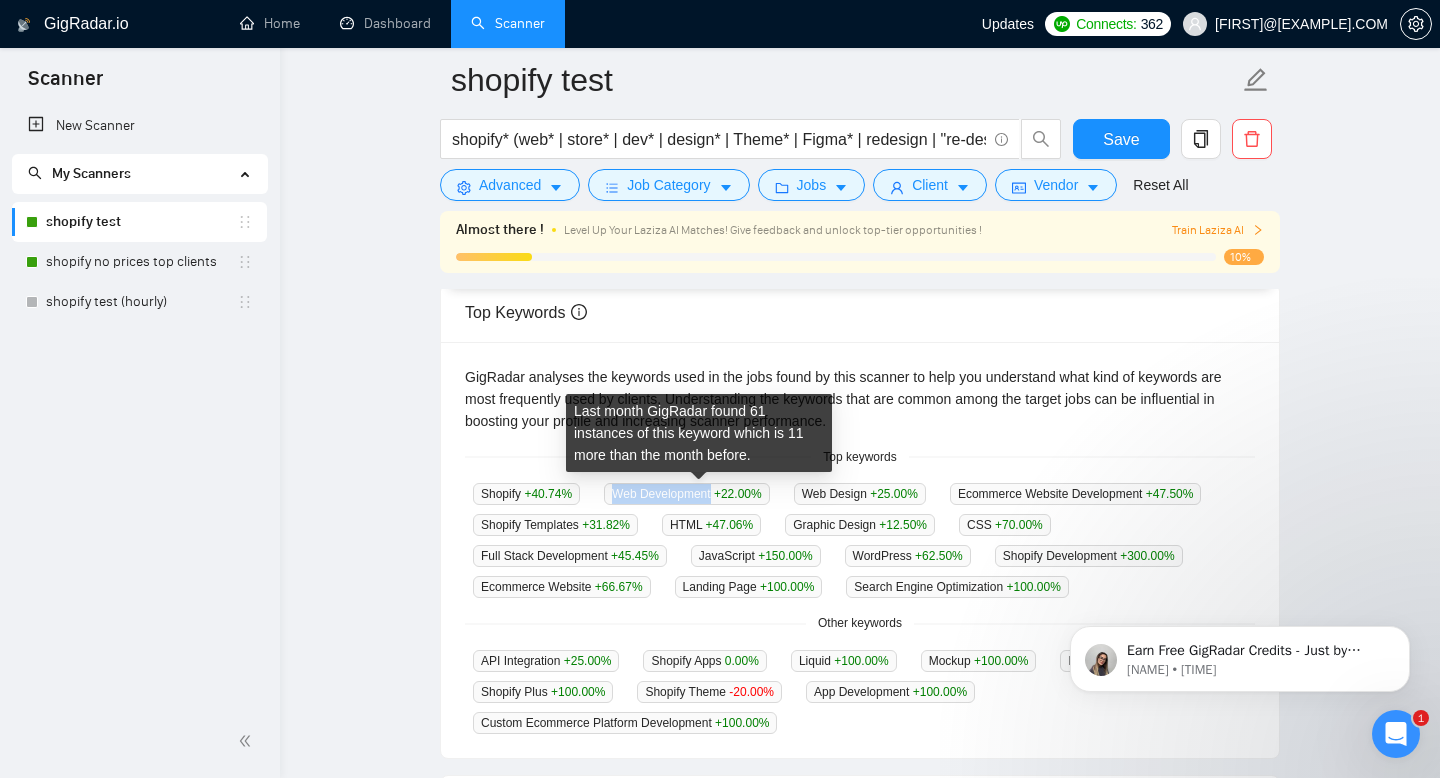 drag, startPoint x: 620, startPoint y: 492, endPoint x: 723, endPoint y: 493, distance: 103.00485 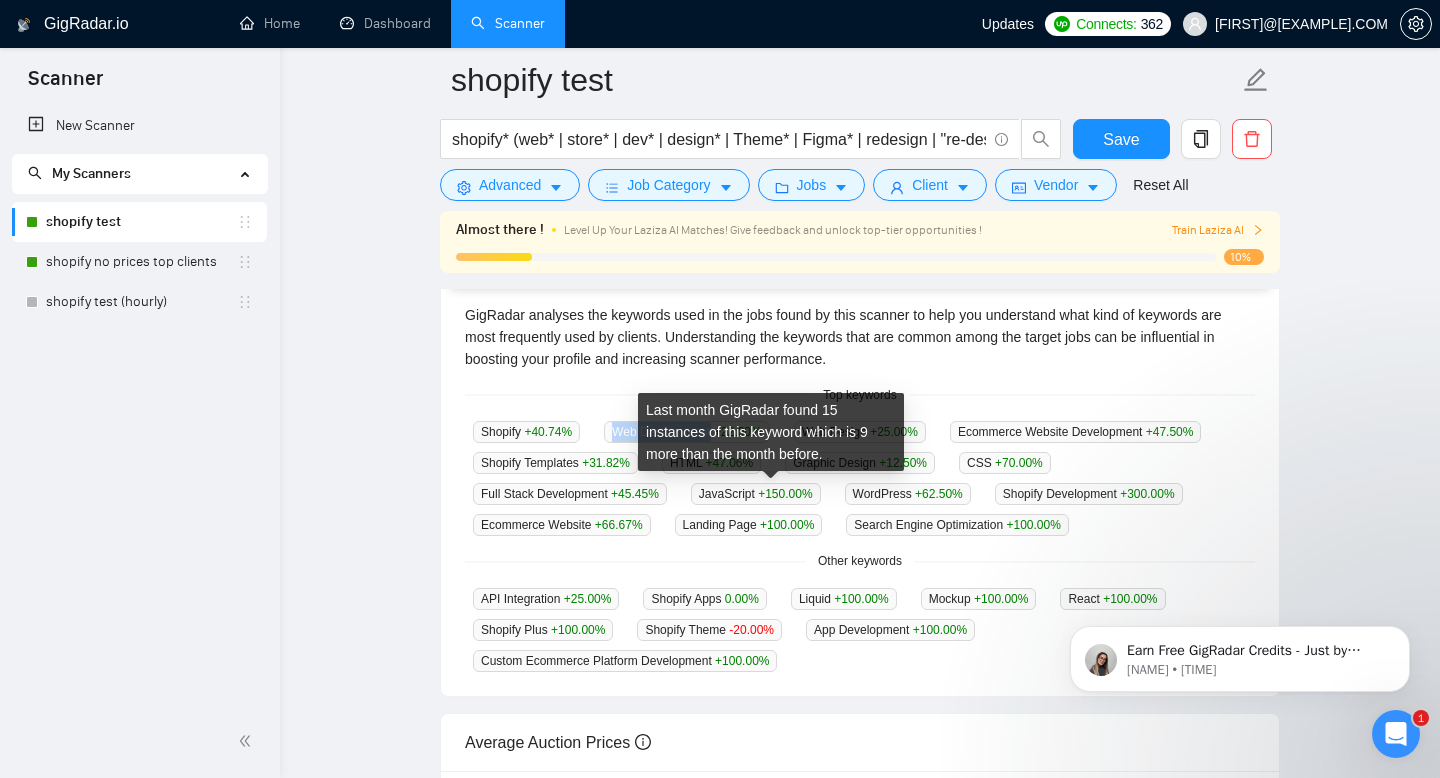 scroll, scrollTop: 425, scrollLeft: 0, axis: vertical 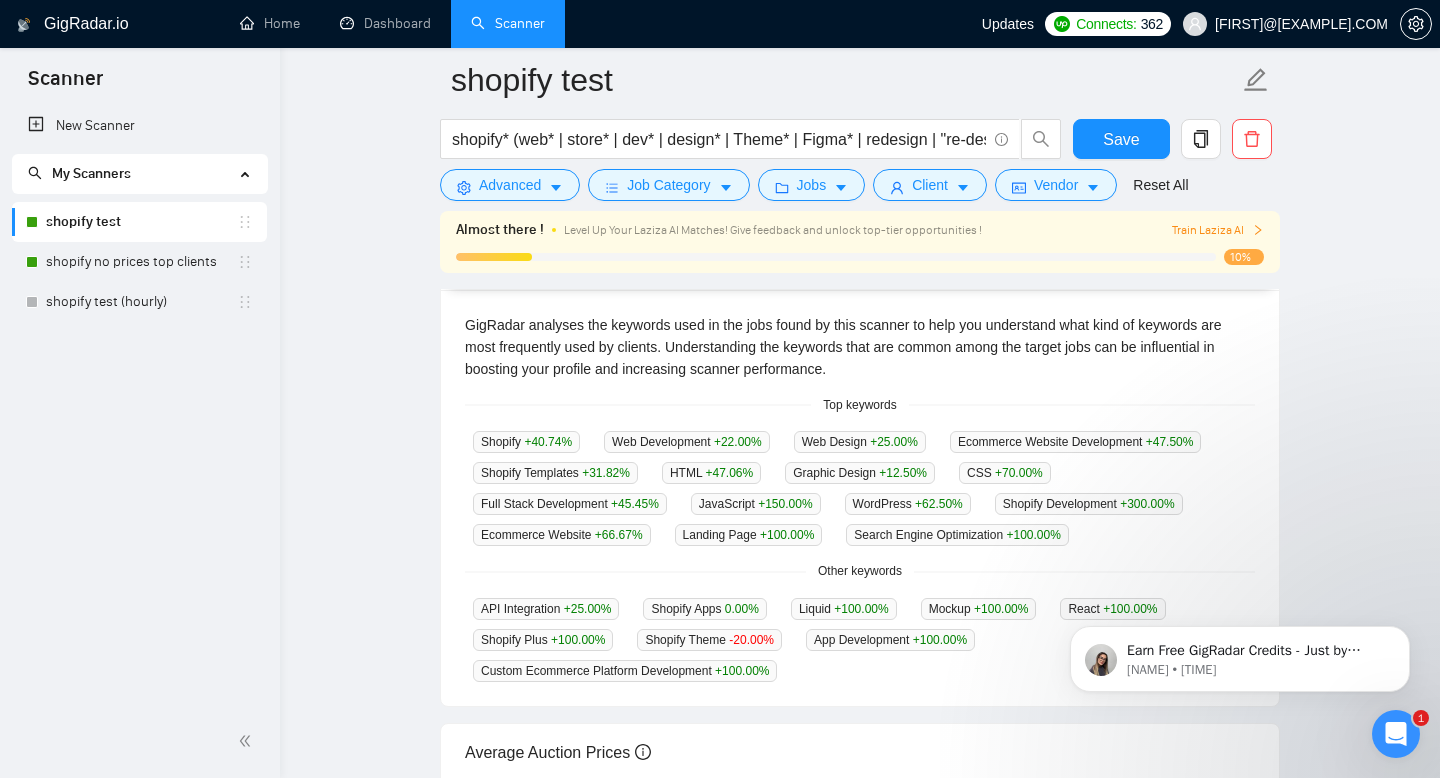 click on "GigRadar analyses the keywords used in the jobs found by this scanner to help you understand what kind of keywords are most frequently used by clients. Understanding the keywords that are common among the target jobs can be influential in boosting your profile and increasing scanner performance." at bounding box center (860, 347) 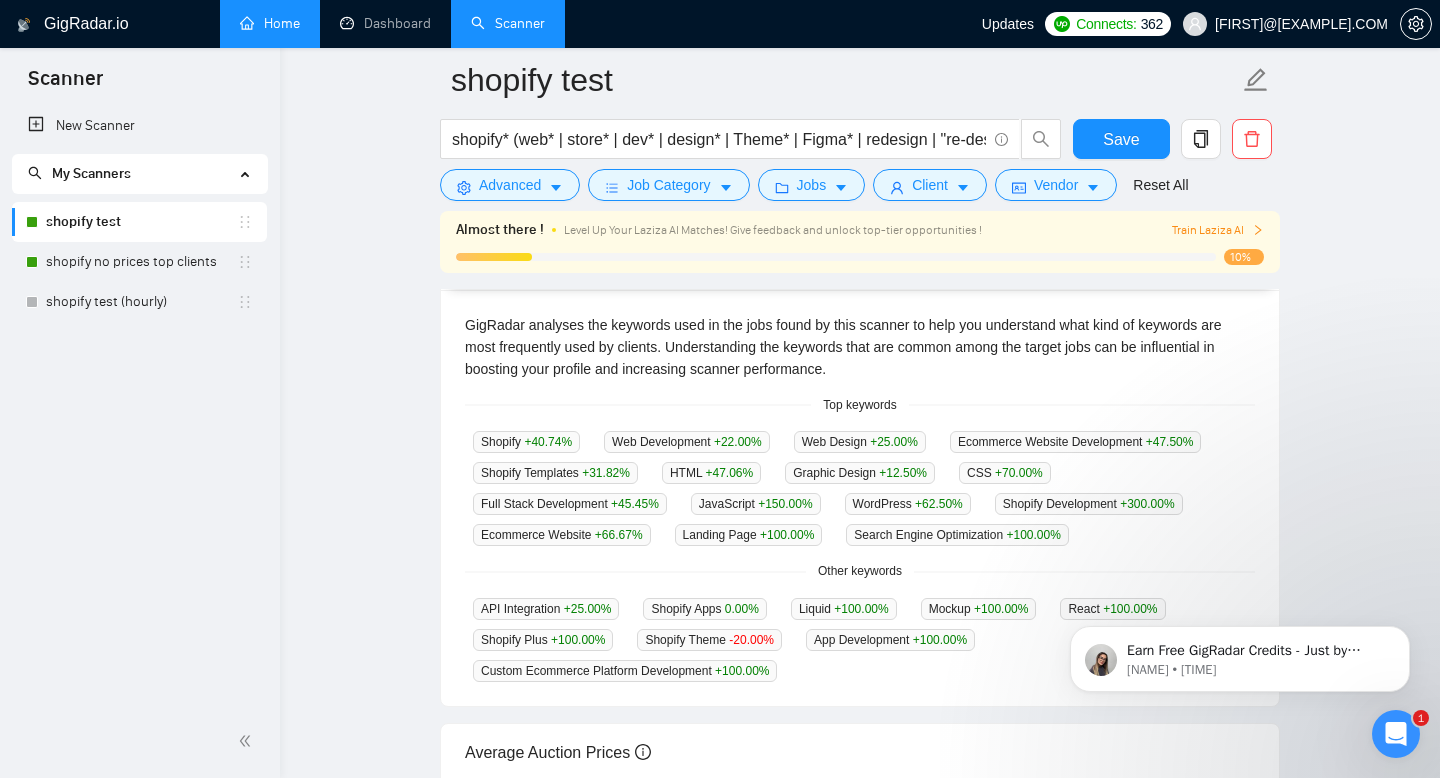 click on "Home" at bounding box center (270, 23) 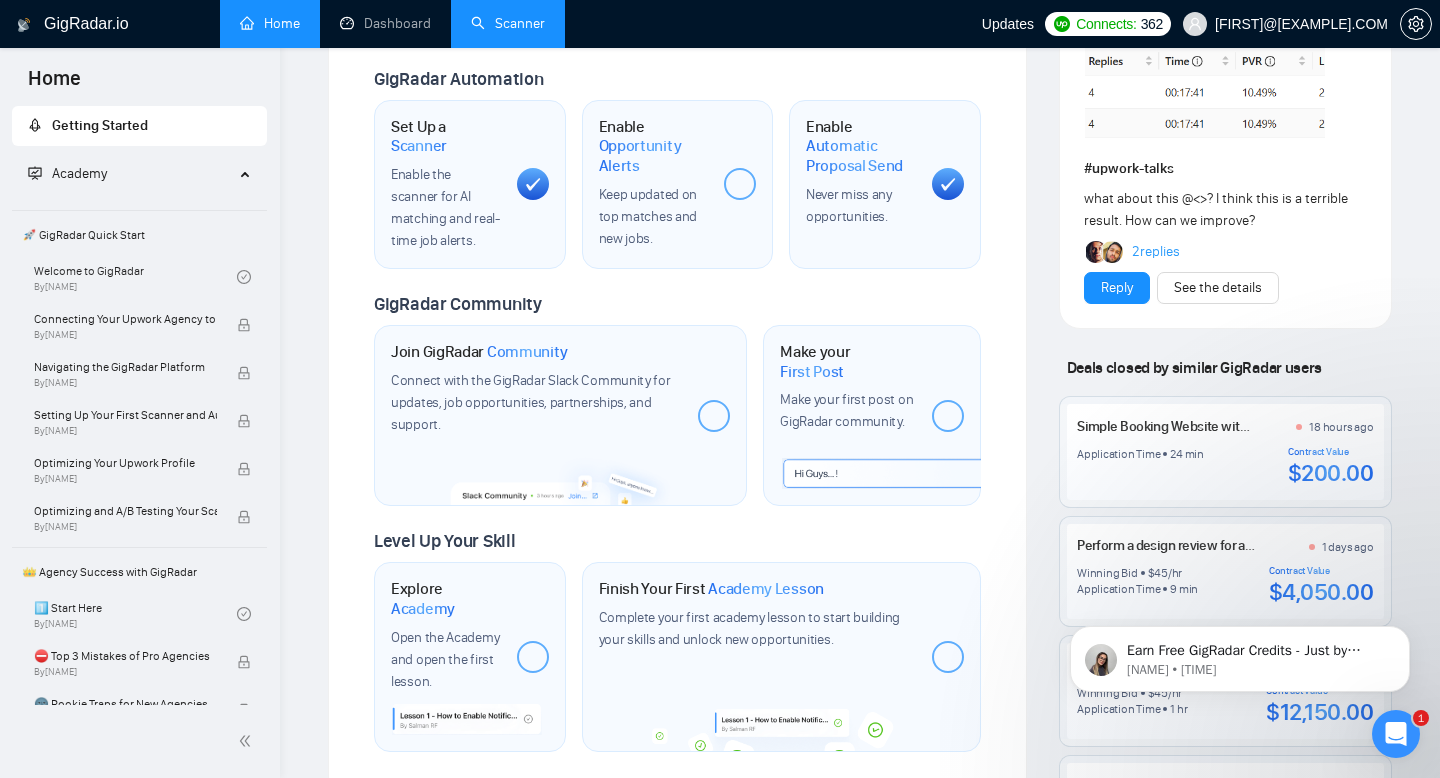 scroll, scrollTop: 1118, scrollLeft: 0, axis: vertical 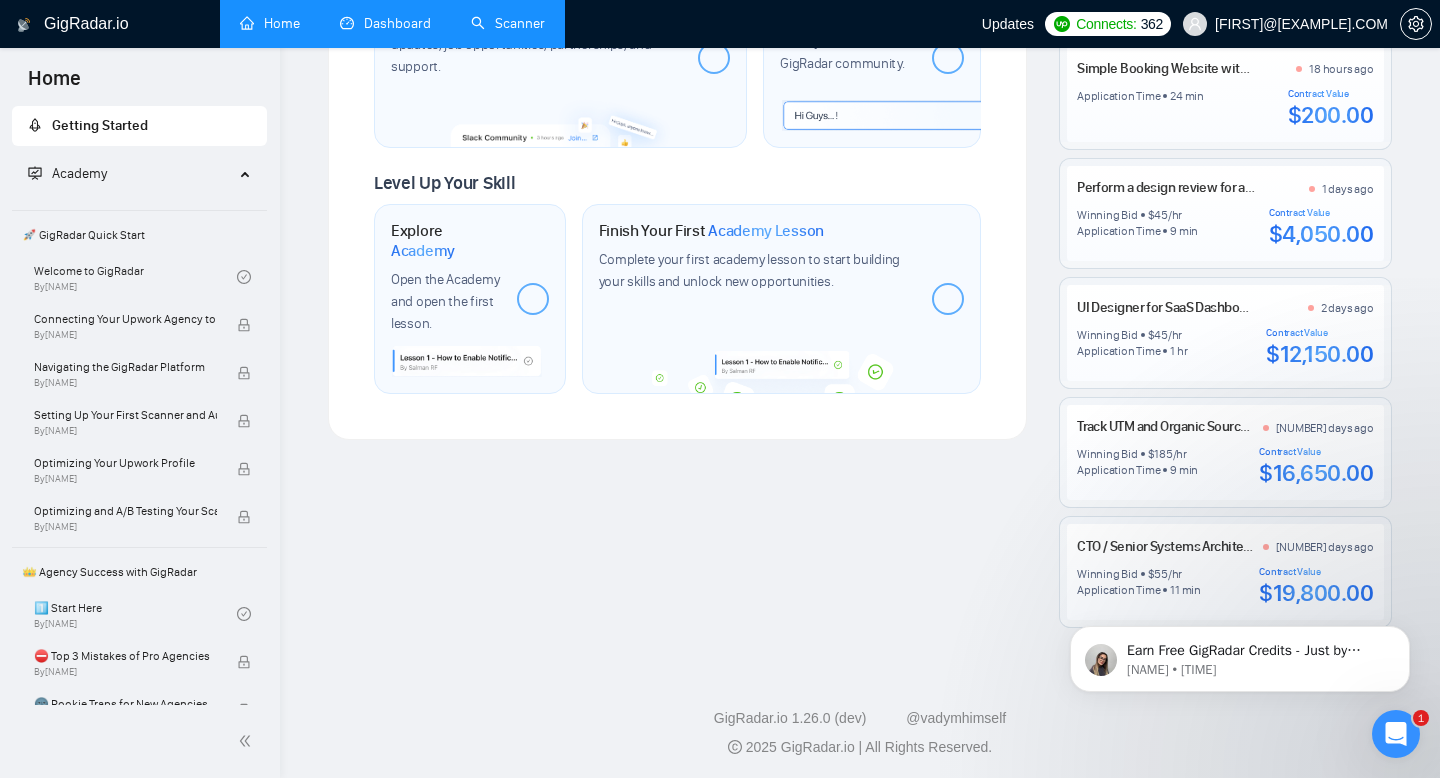 click on "Dashboard" at bounding box center (385, 23) 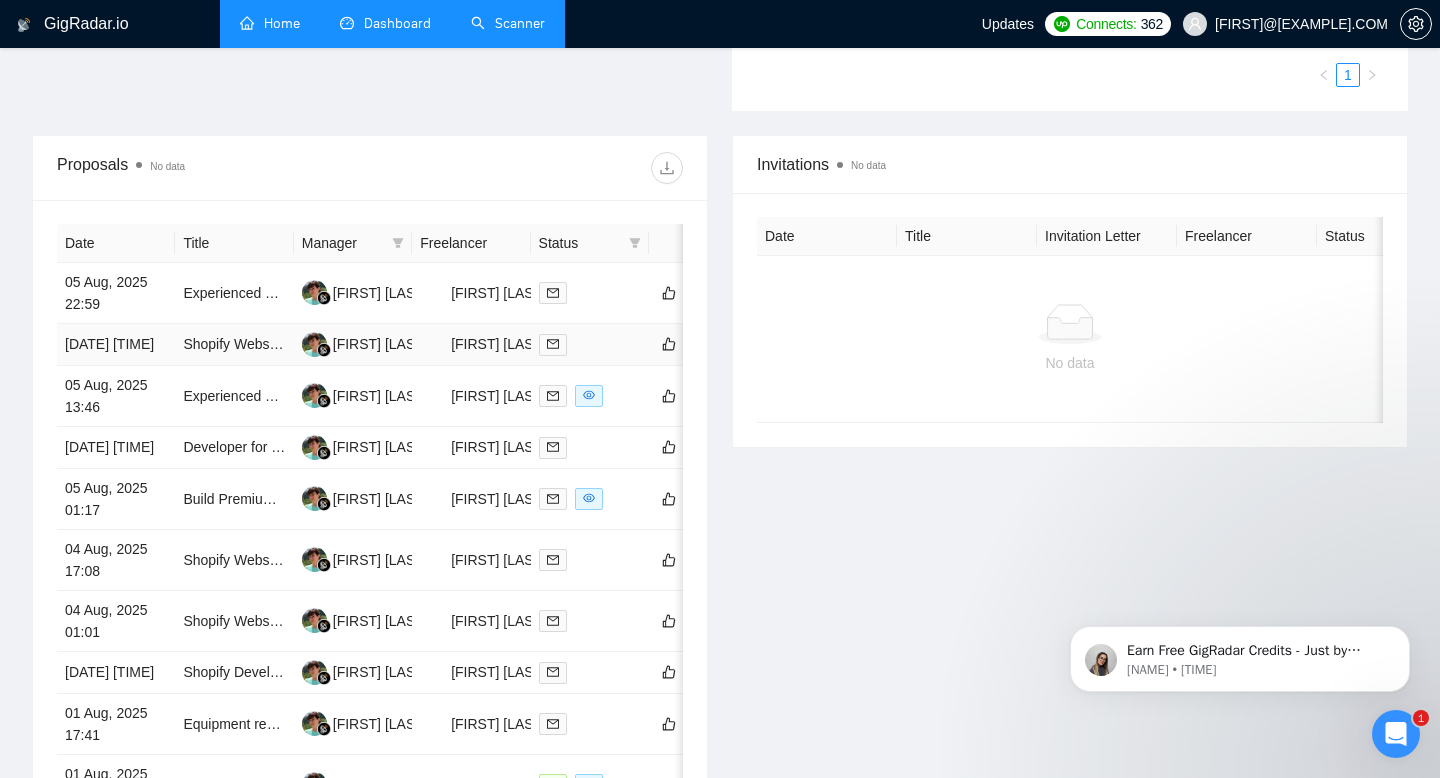 scroll, scrollTop: 611, scrollLeft: 0, axis: vertical 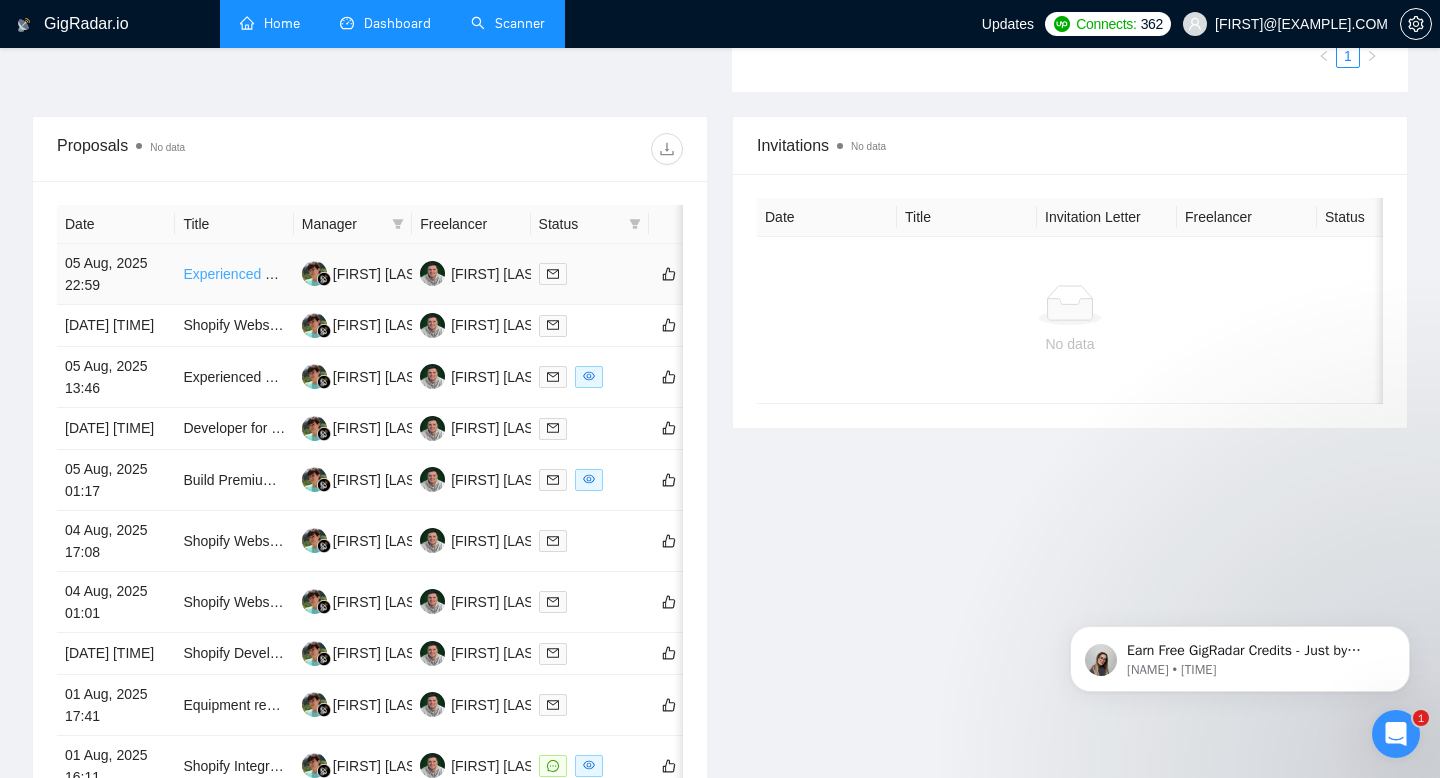 click on "Experienced Shopify Developer" at bounding box center (281, 274) 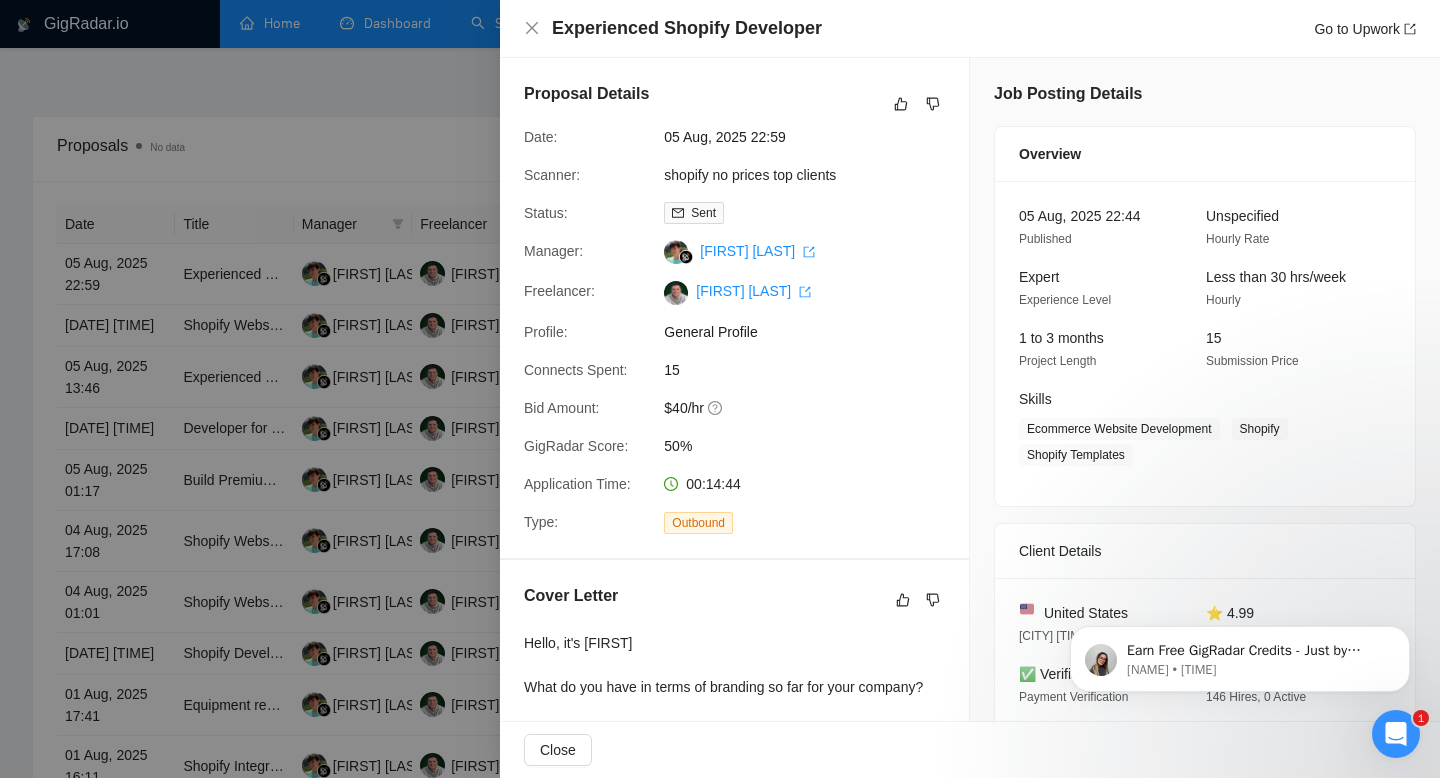 click at bounding box center [720, 389] 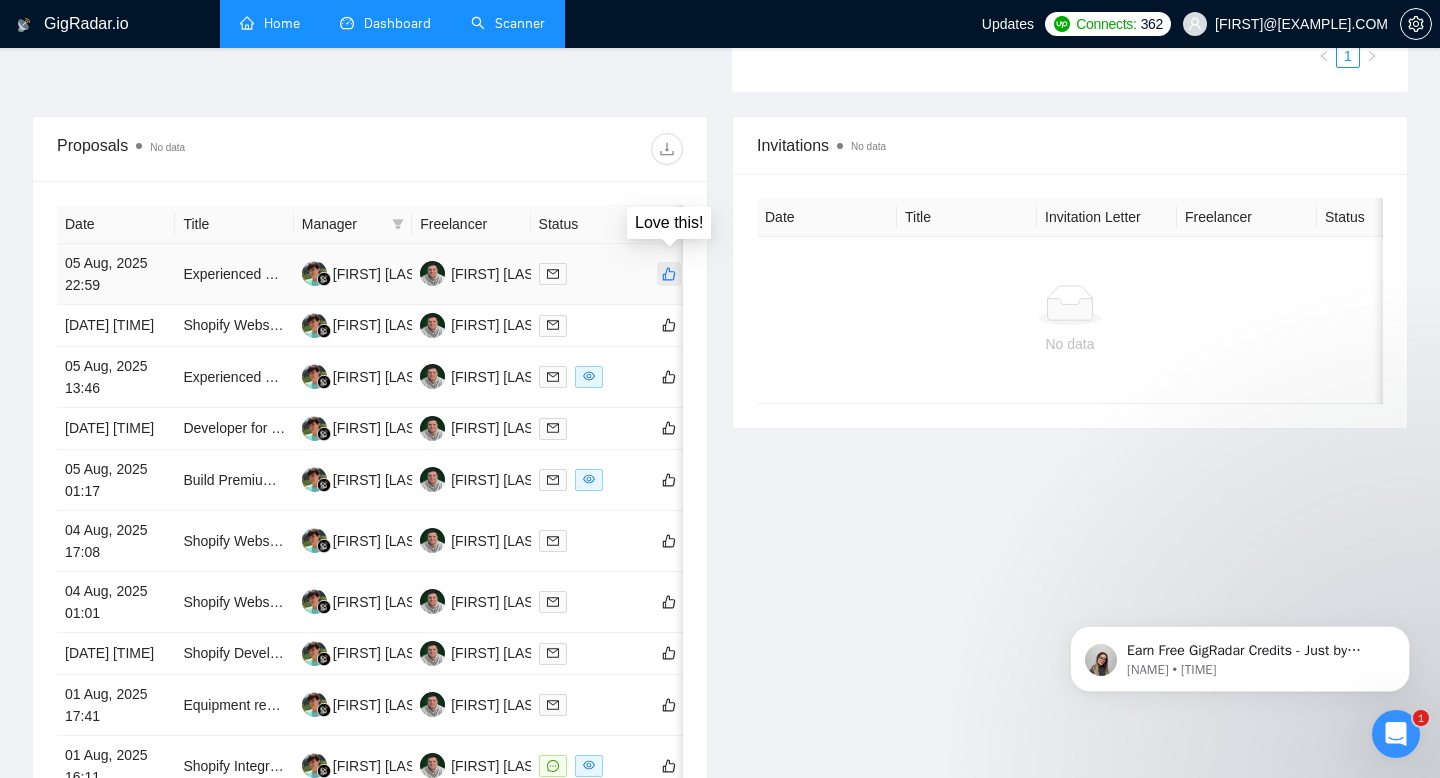 click at bounding box center (669, 274) 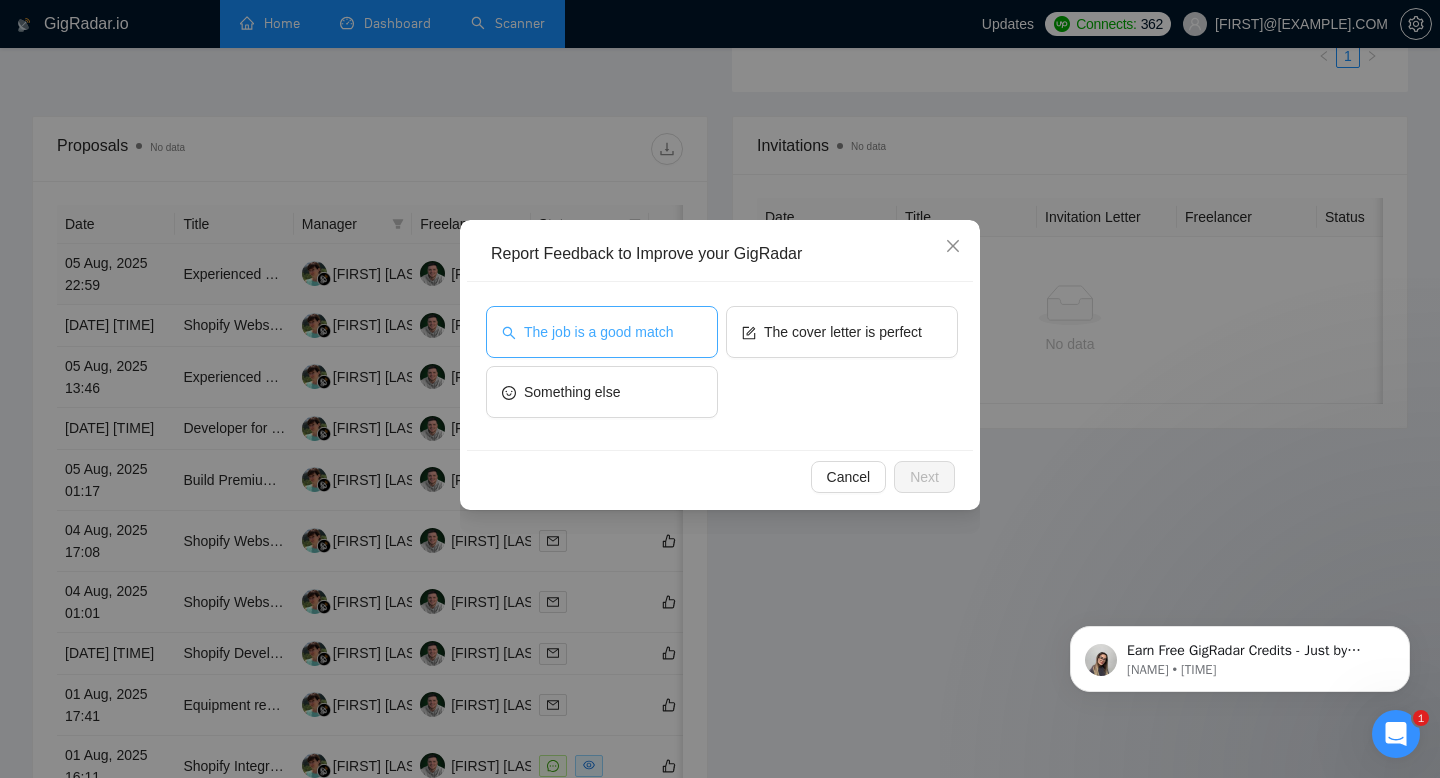 click on "The job is a good match" at bounding box center [598, 332] 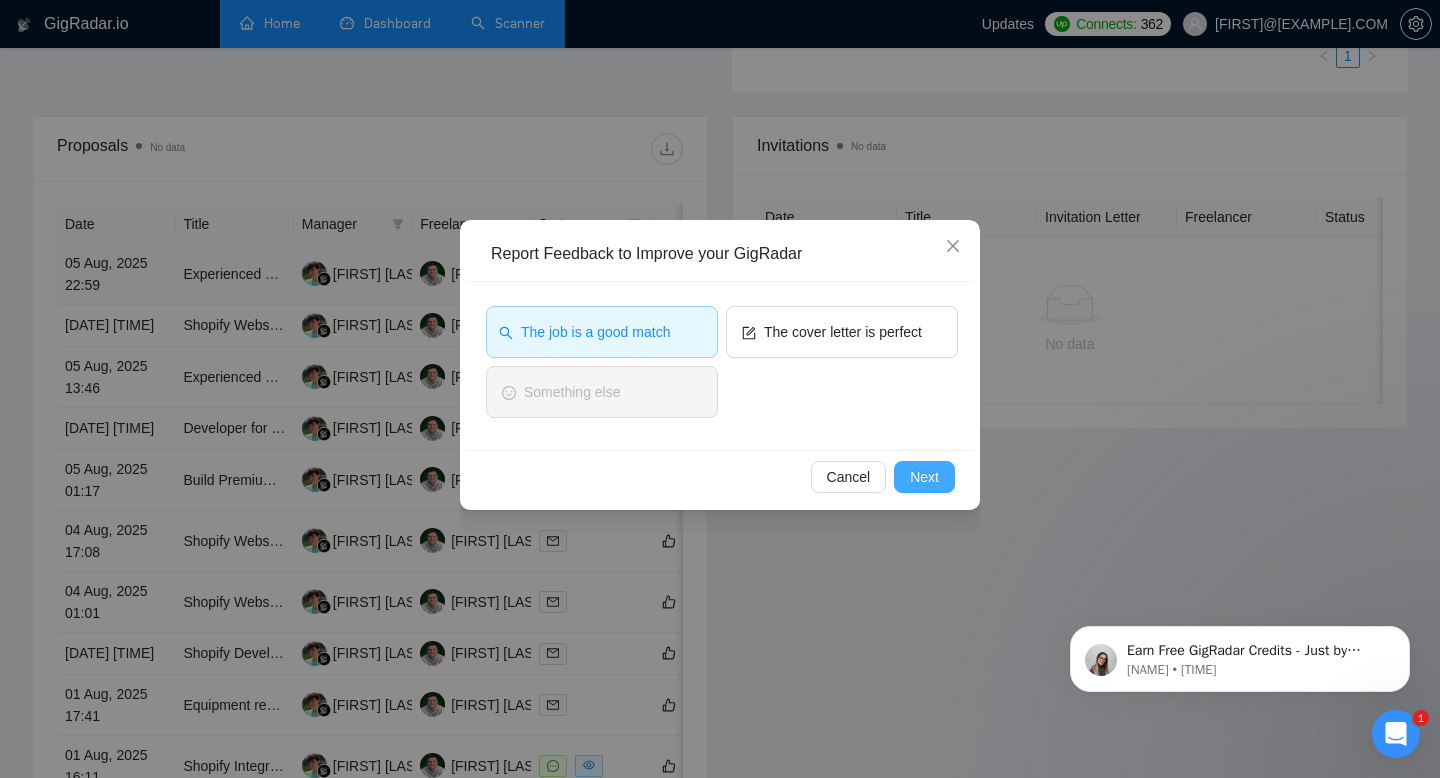 click on "Next" at bounding box center (924, 477) 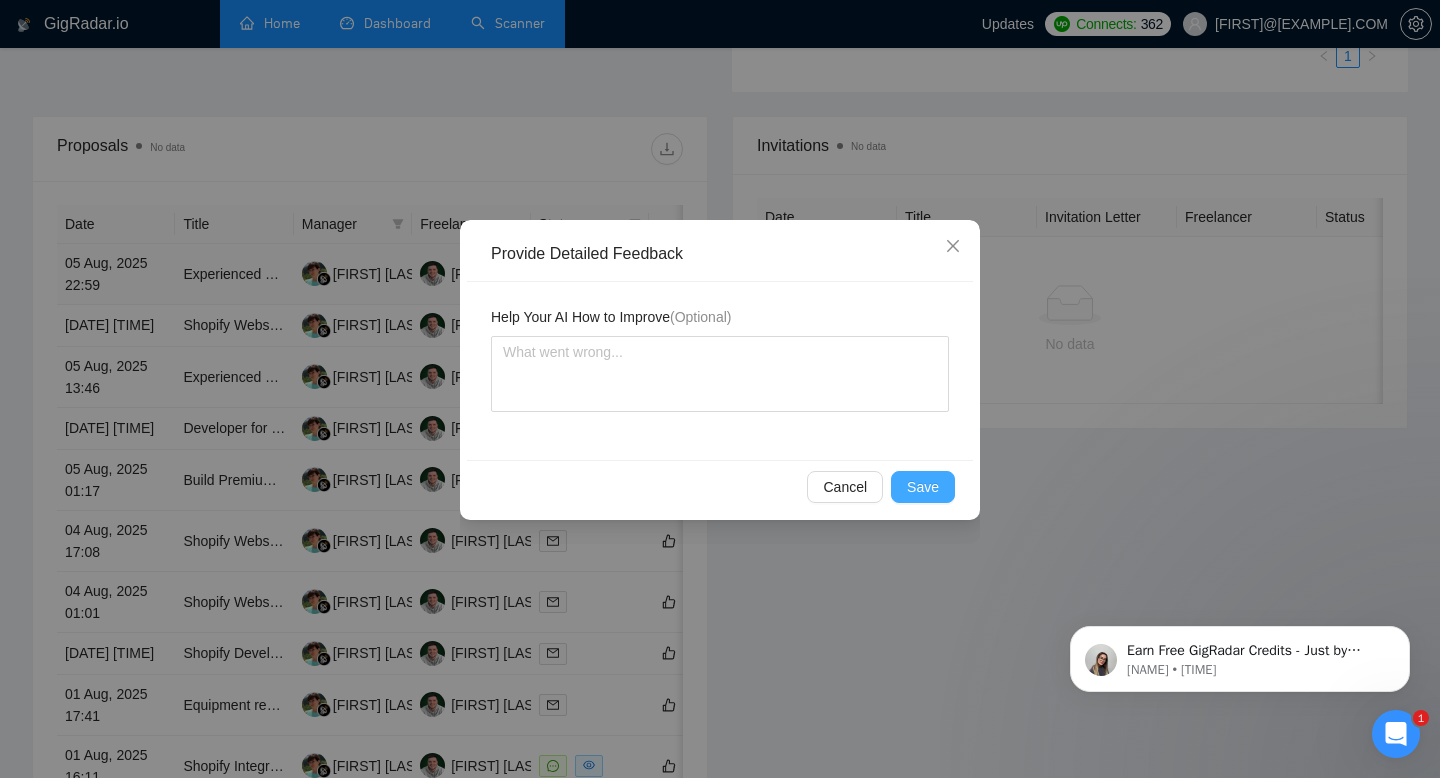 click on "Save" at bounding box center [923, 487] 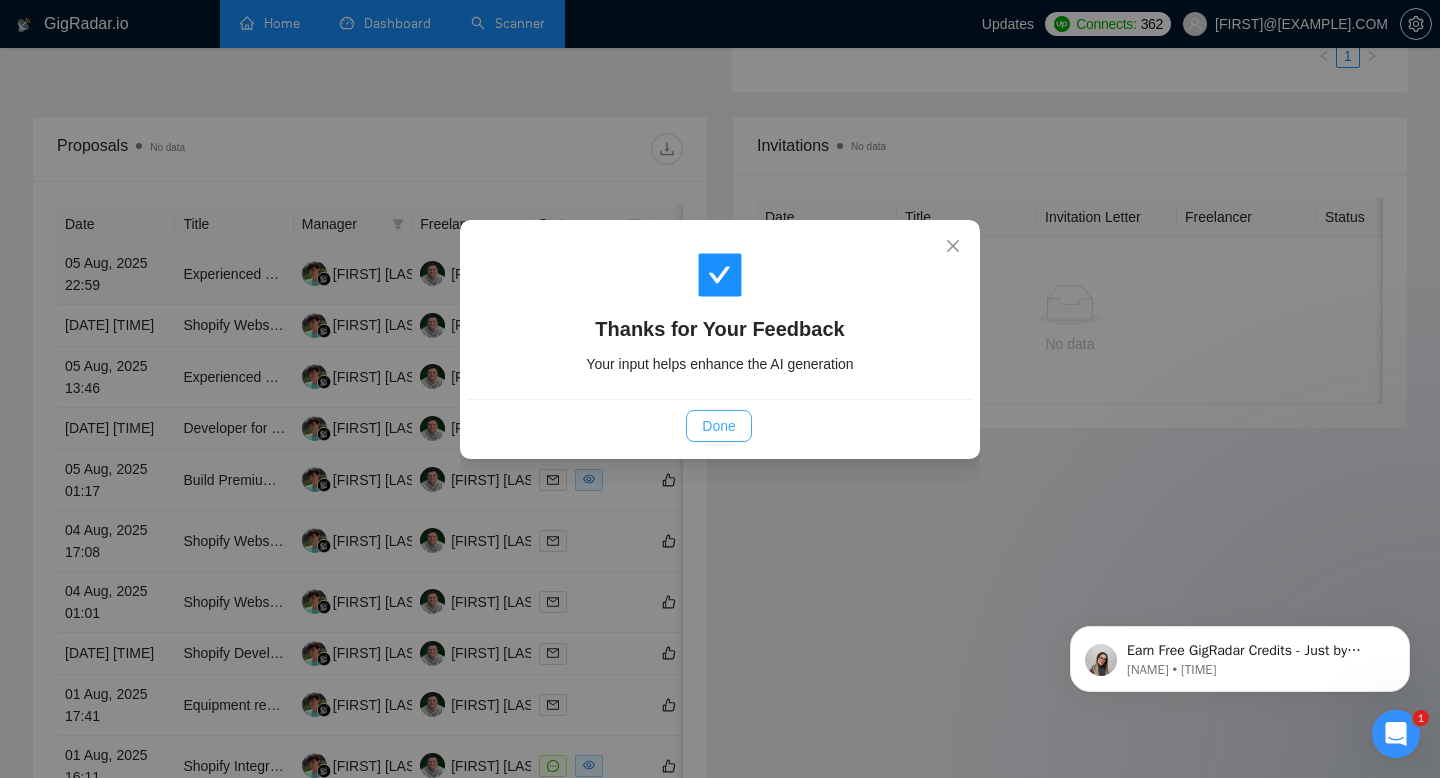 click on "Done" at bounding box center [718, 426] 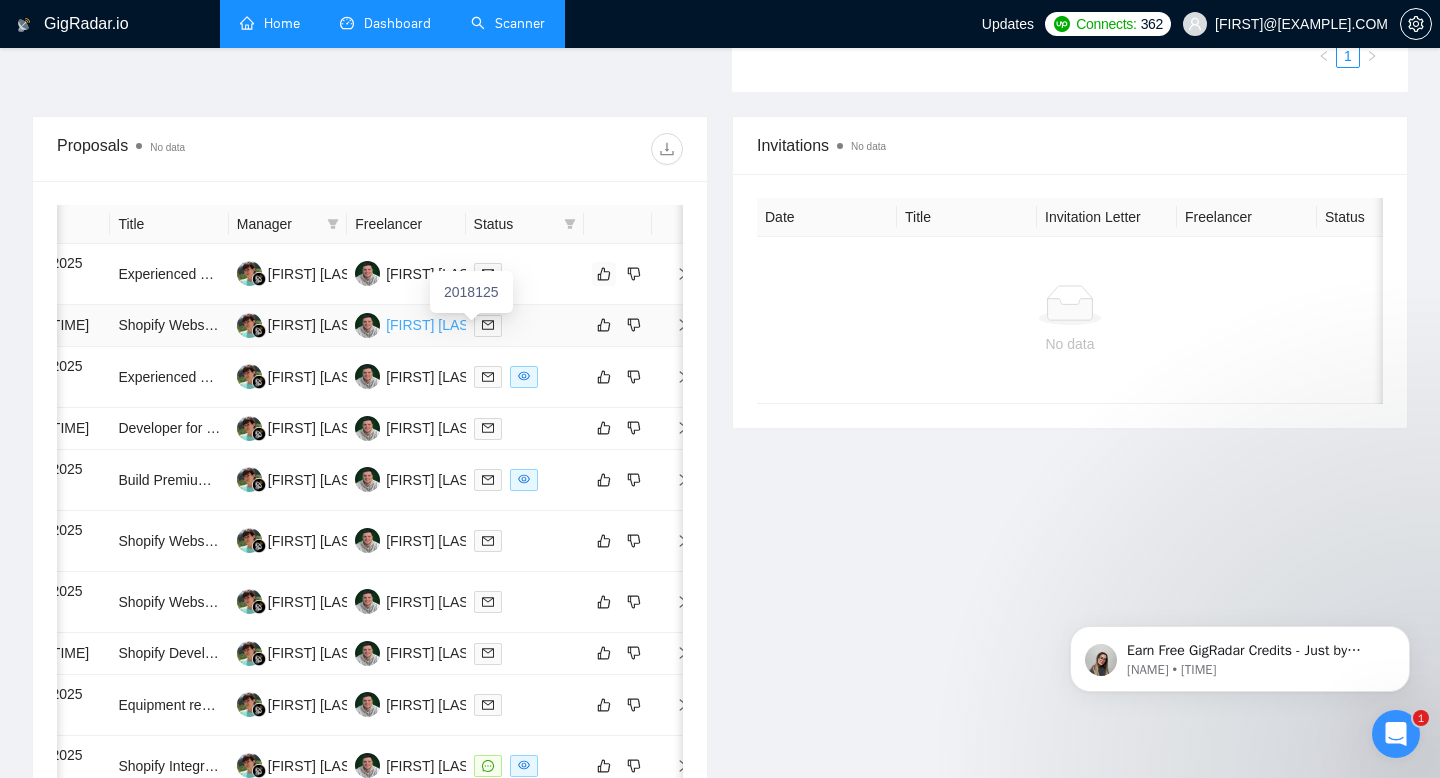 scroll, scrollTop: 0, scrollLeft: 74, axis: horizontal 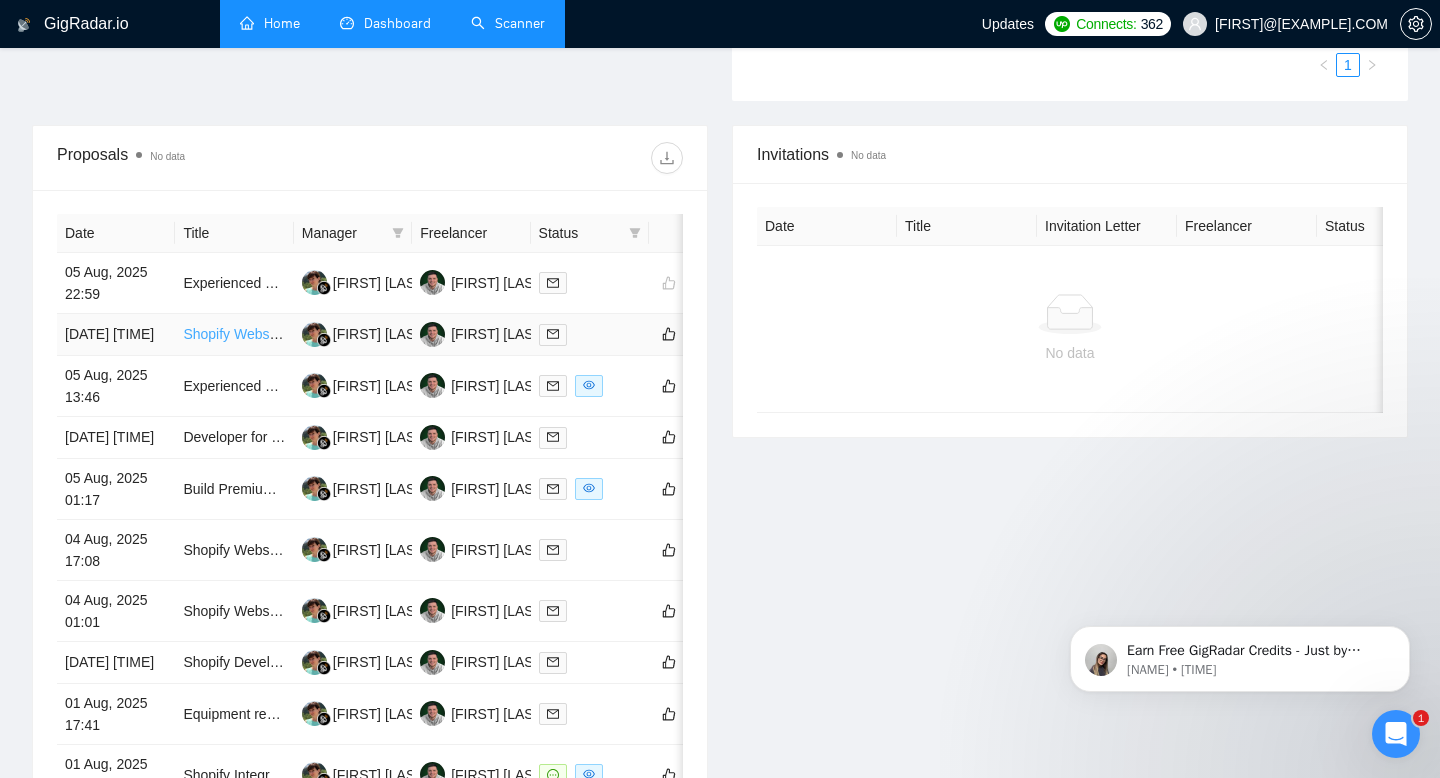 click on "Shopify Website Design Expert Needed" at bounding box center [306, 334] 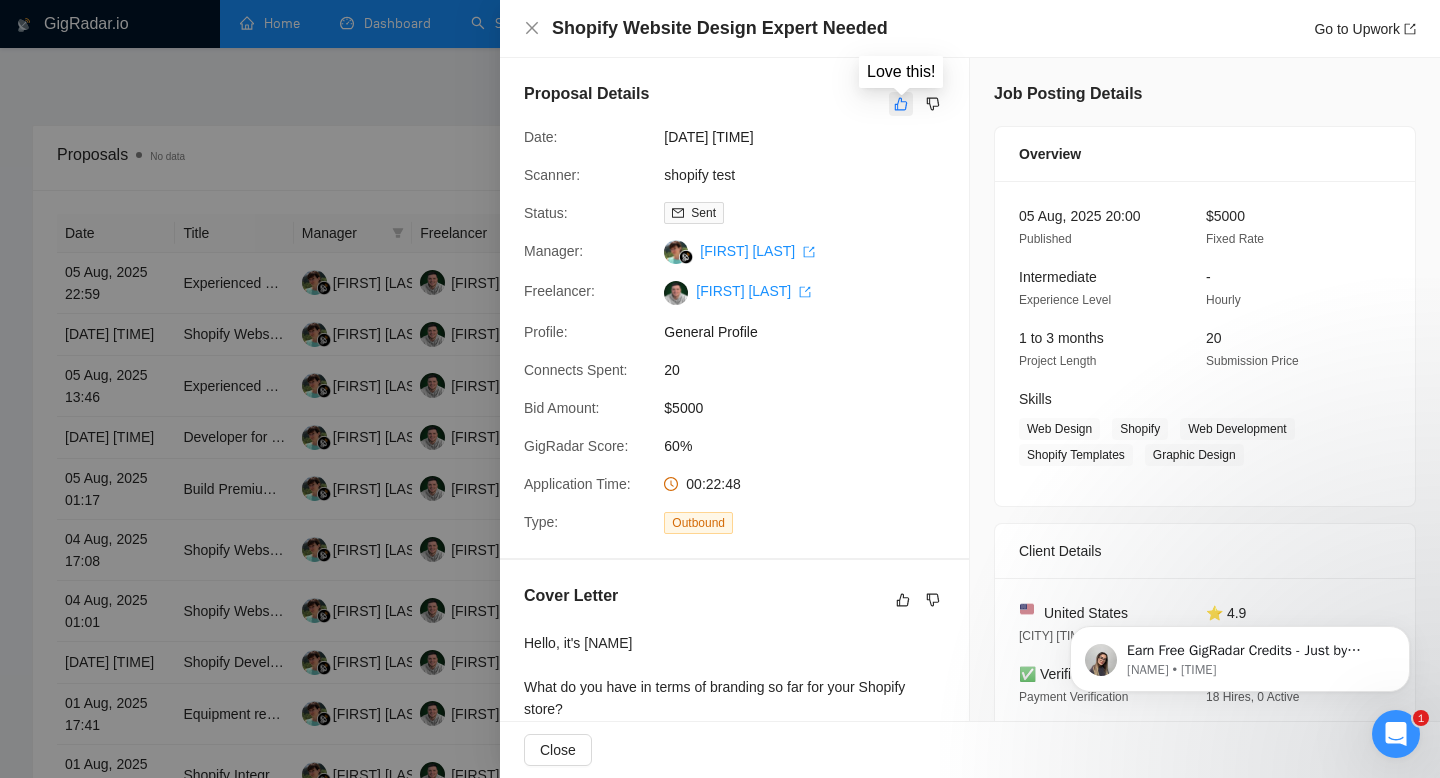 click at bounding box center [901, 104] 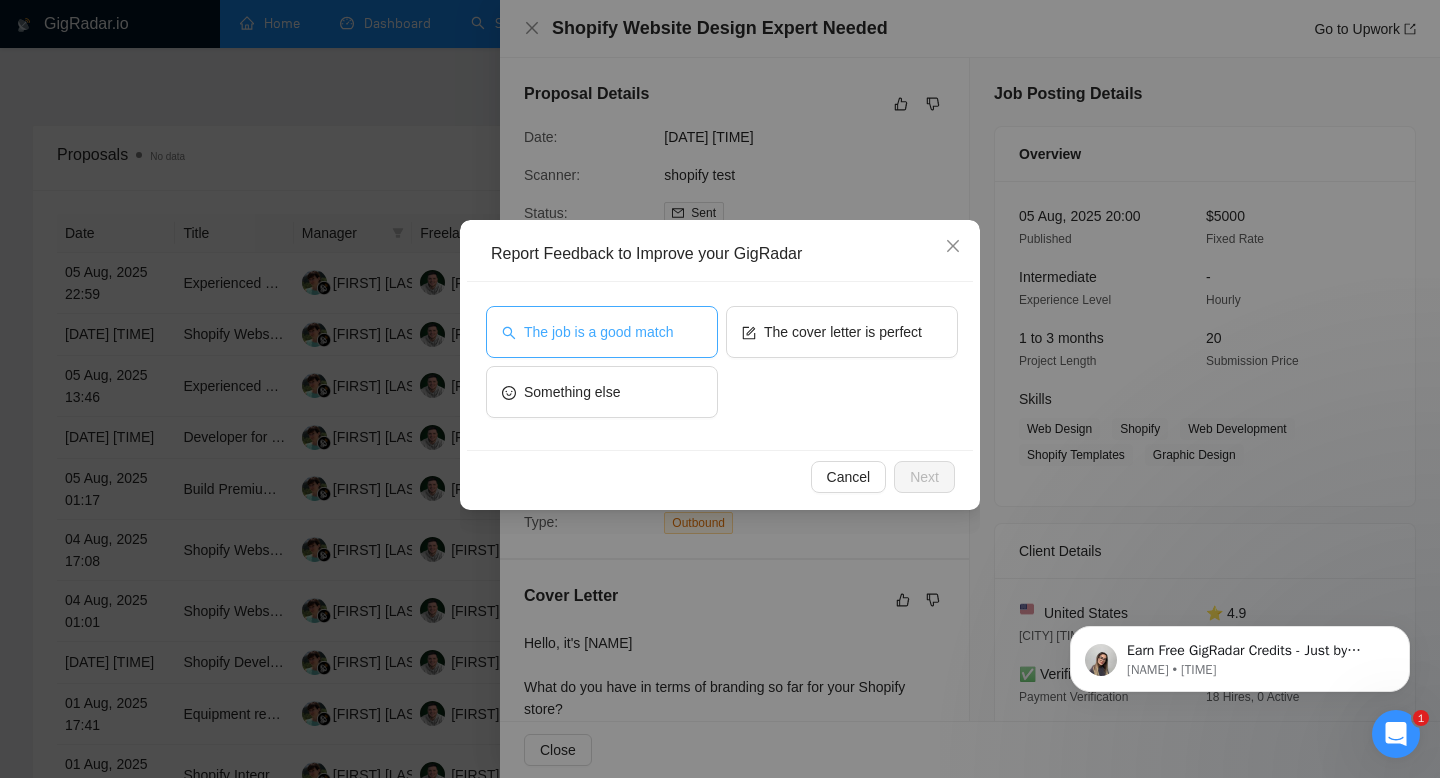 click on "The job is a good match" at bounding box center [602, 332] 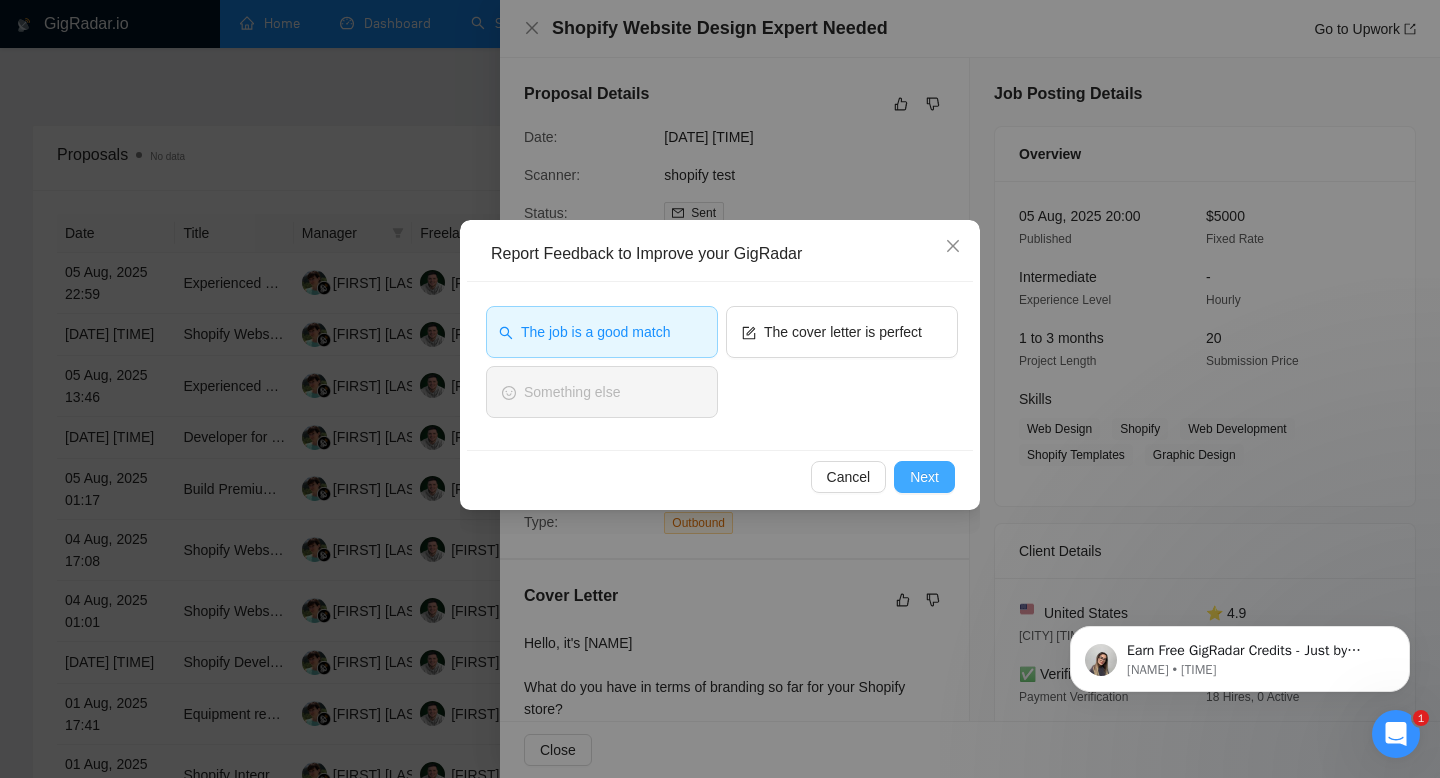 click on "Next" at bounding box center (924, 477) 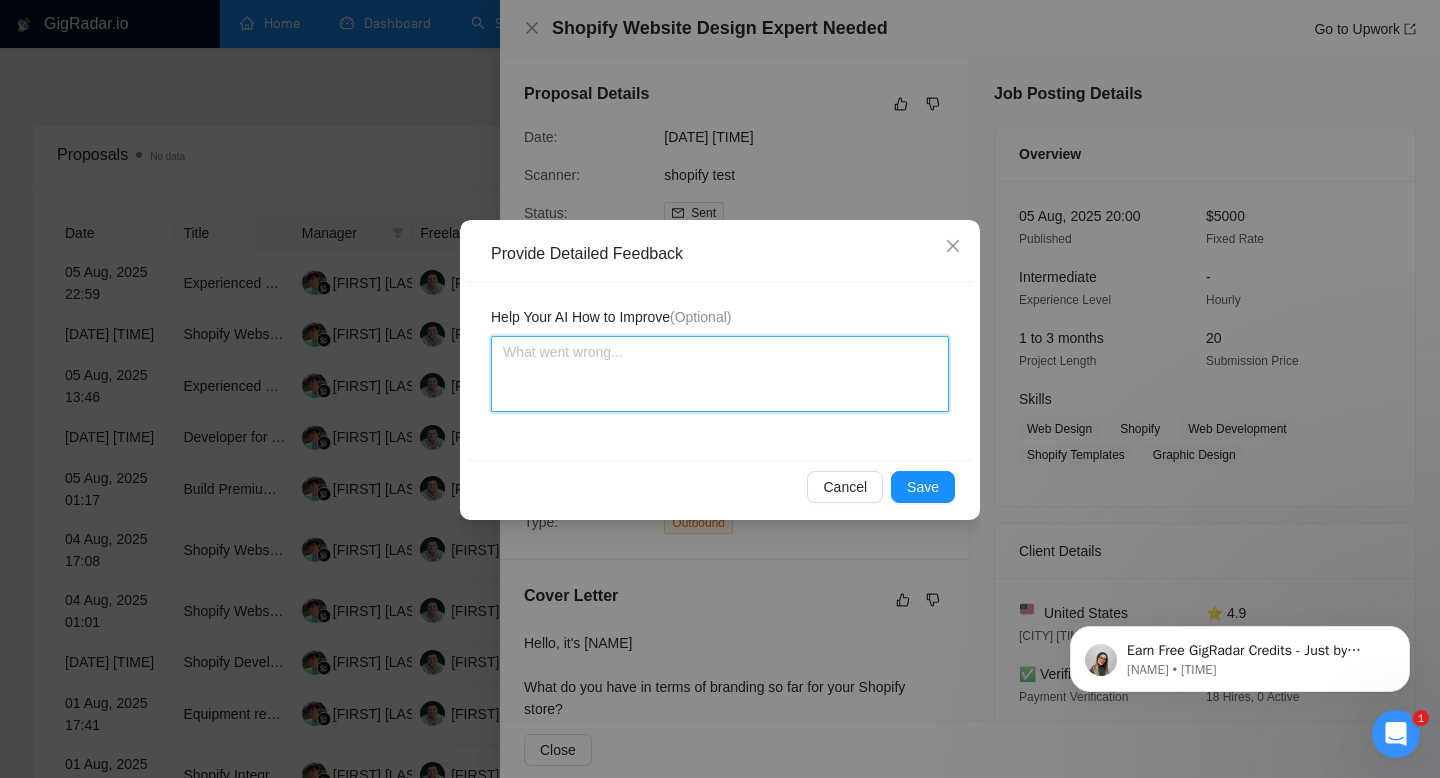 click at bounding box center [720, 374] 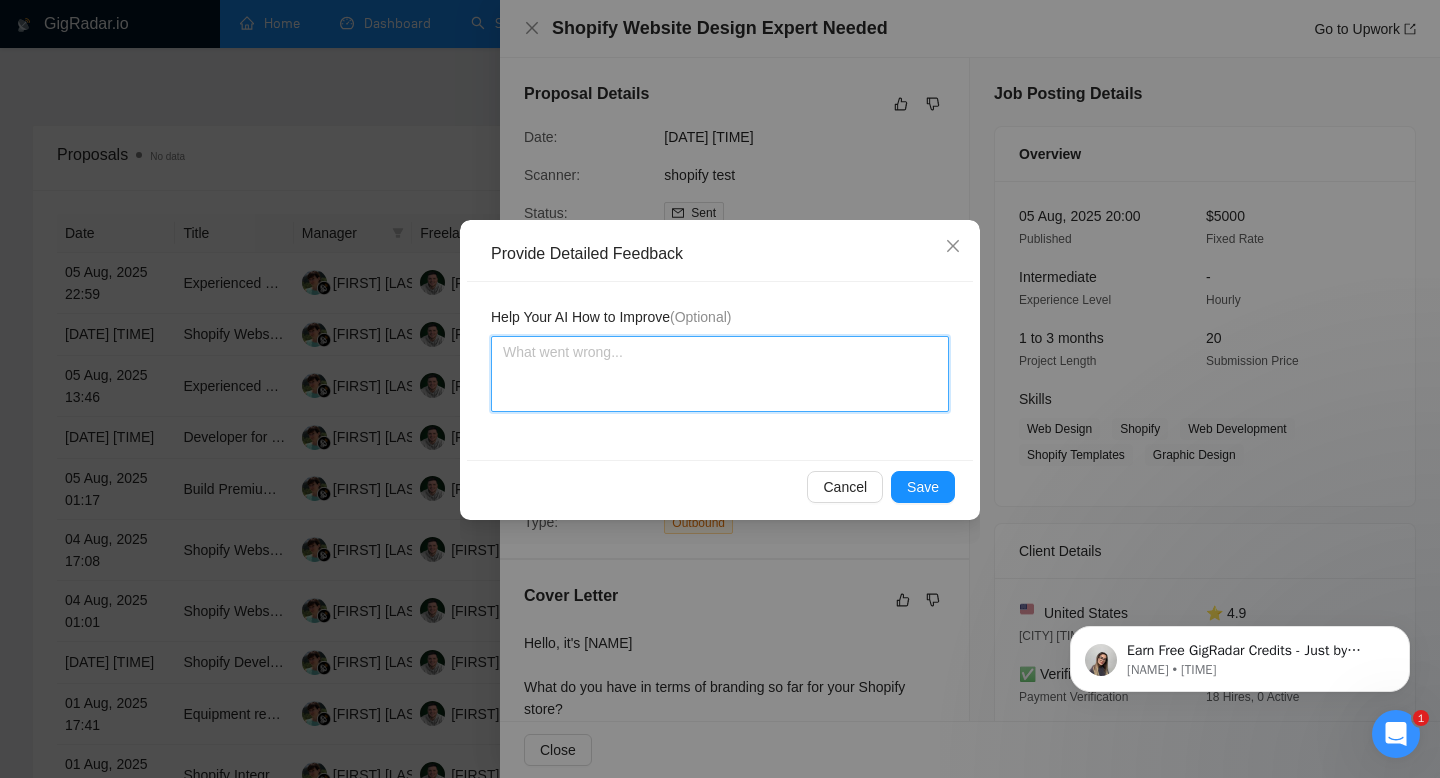 type 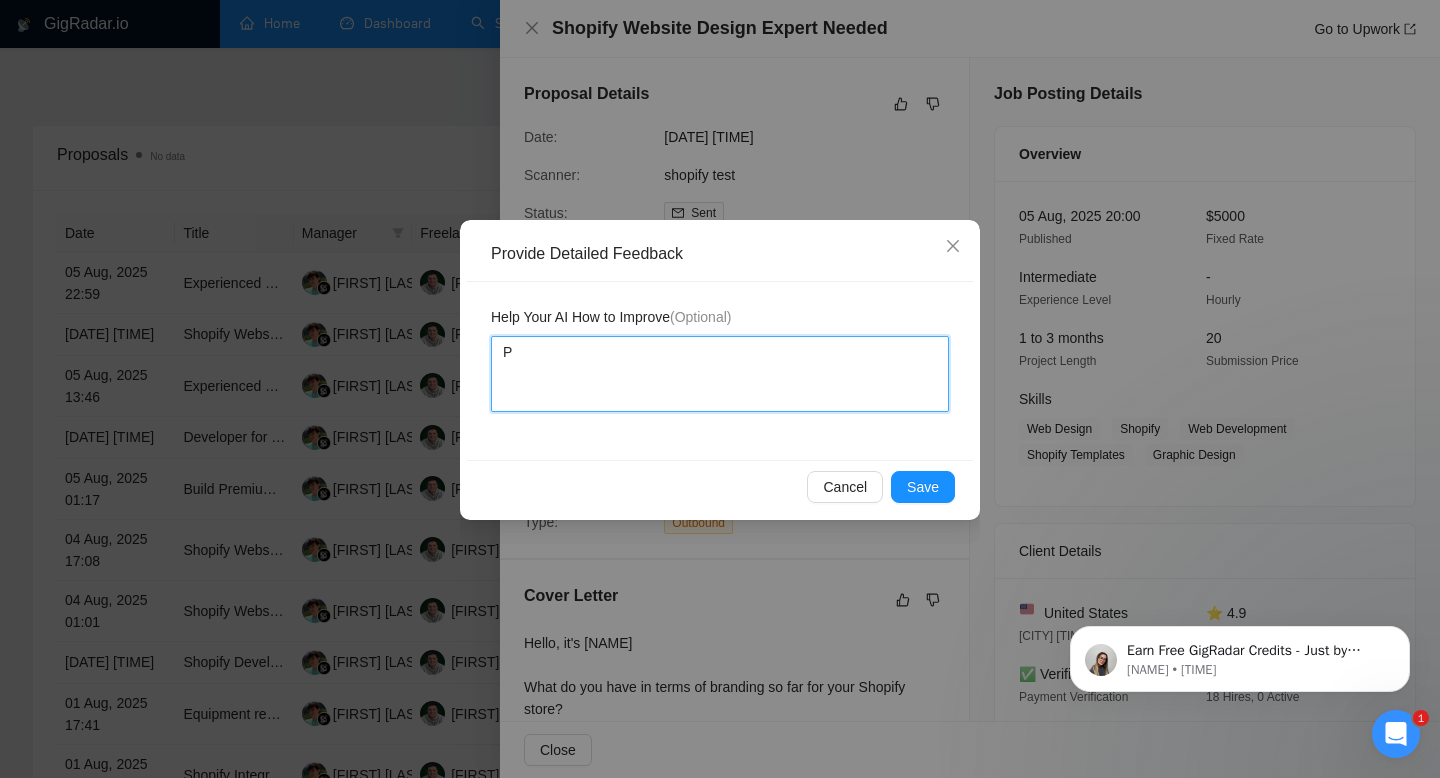type on "Pe" 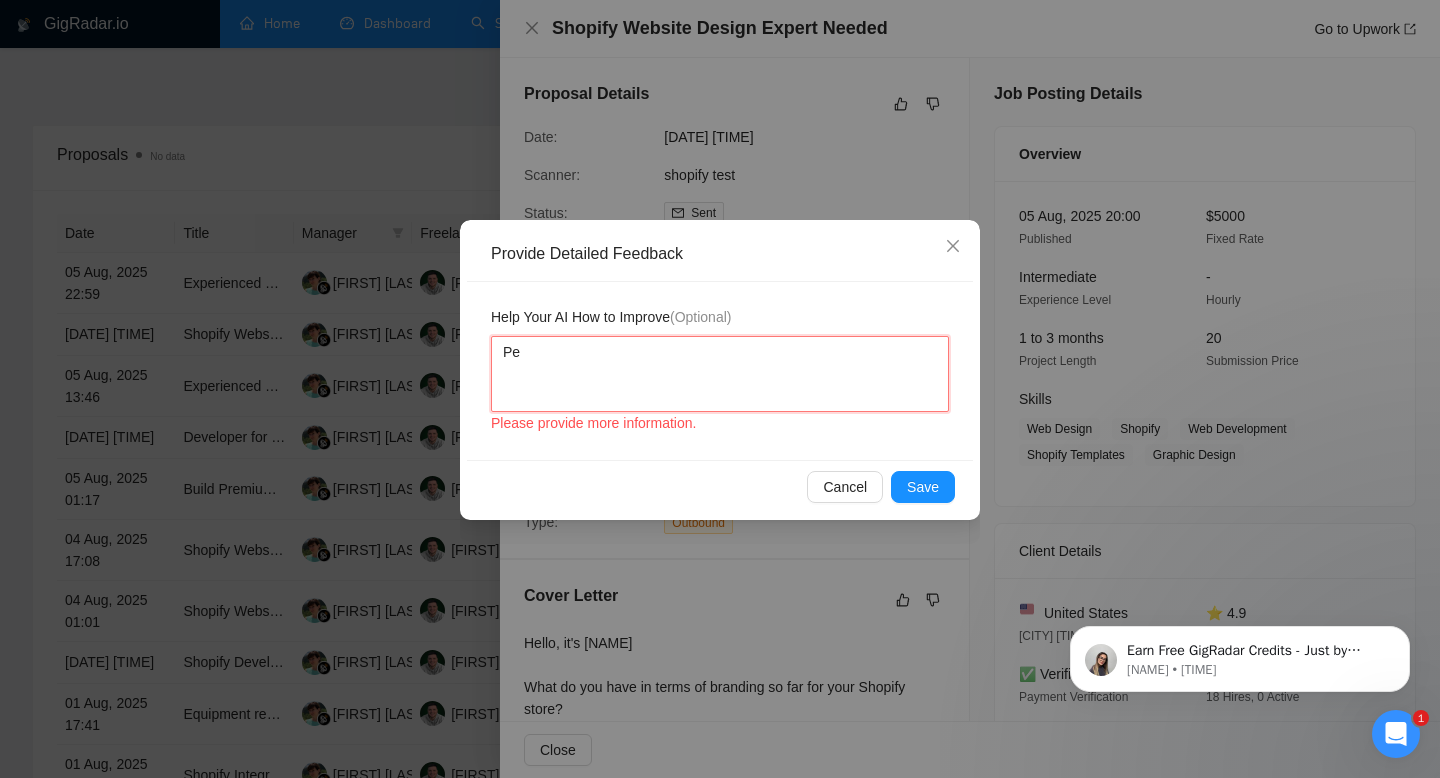 type 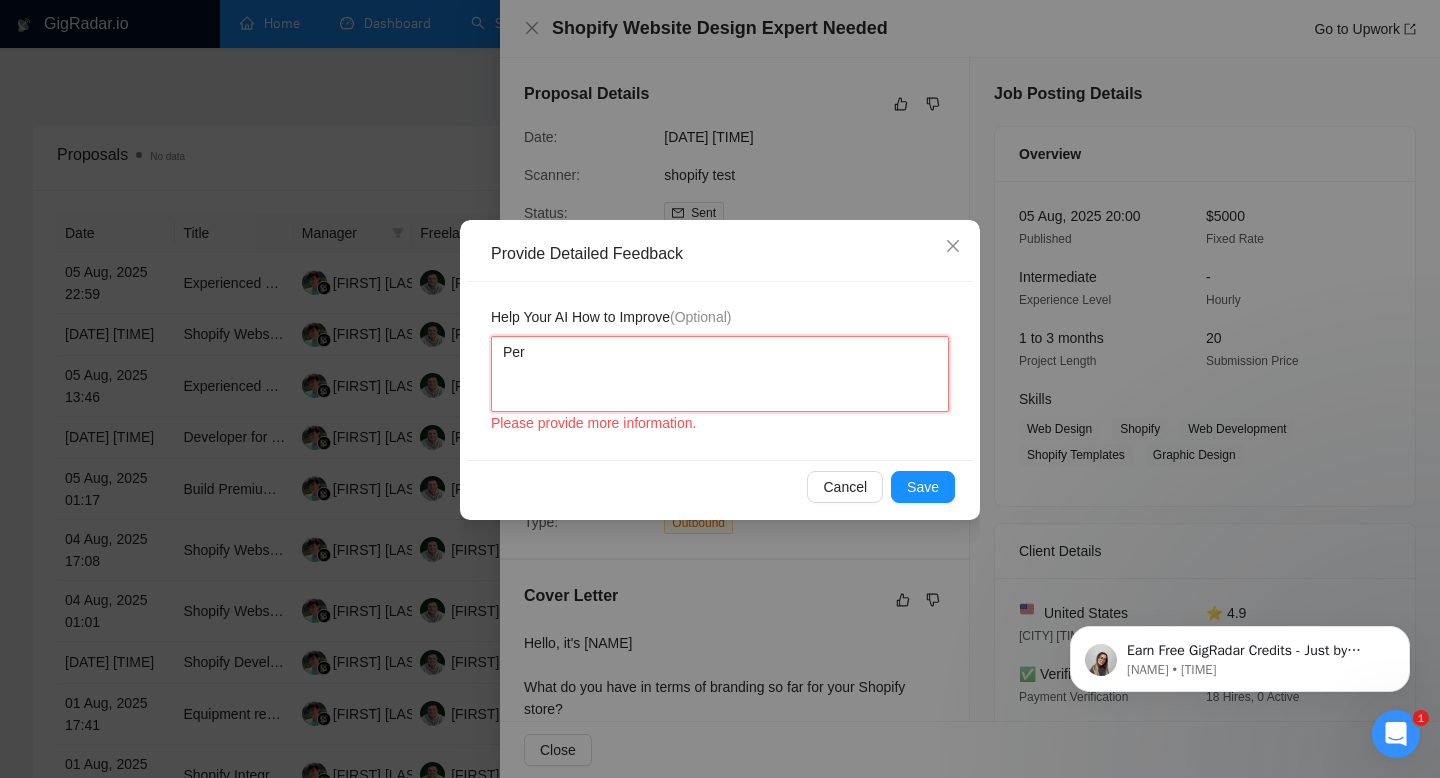 type 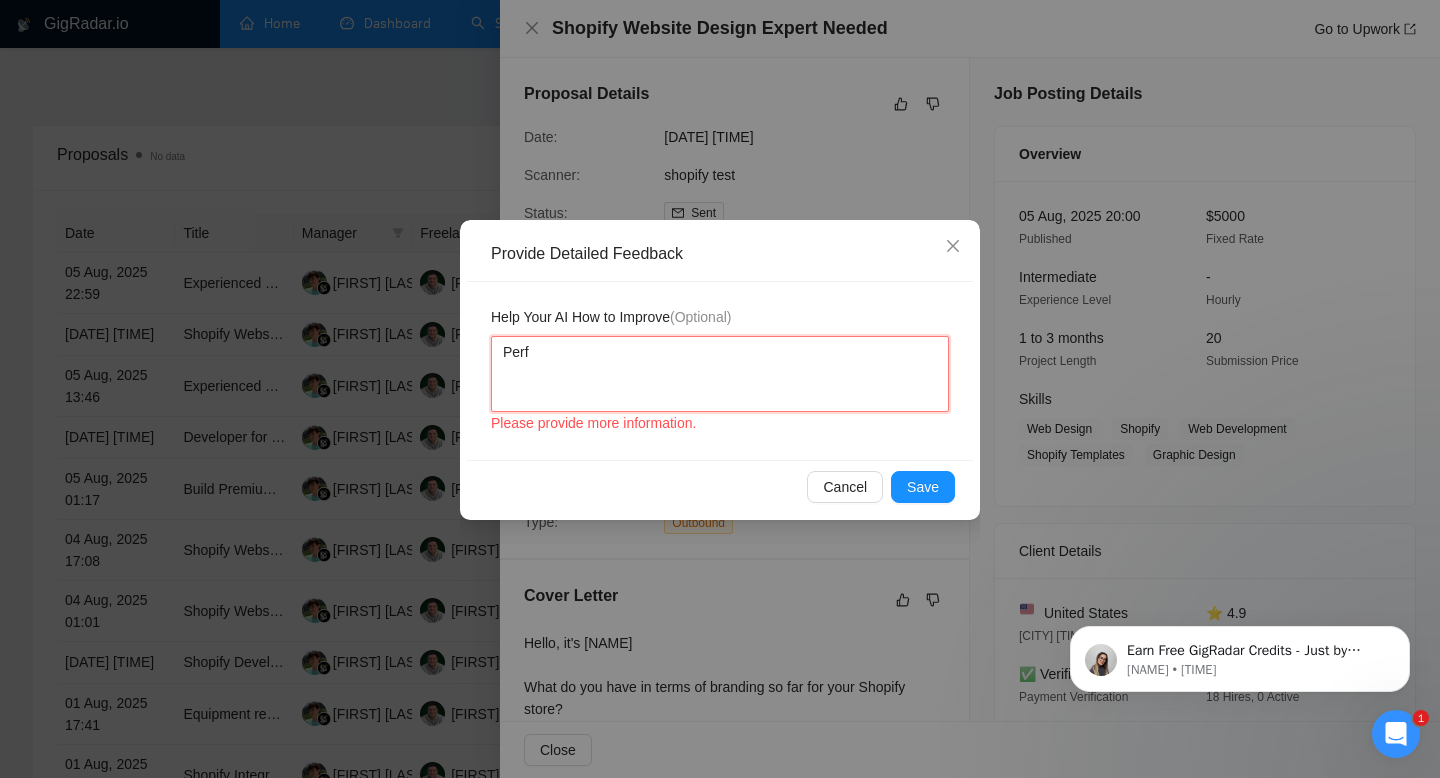 type 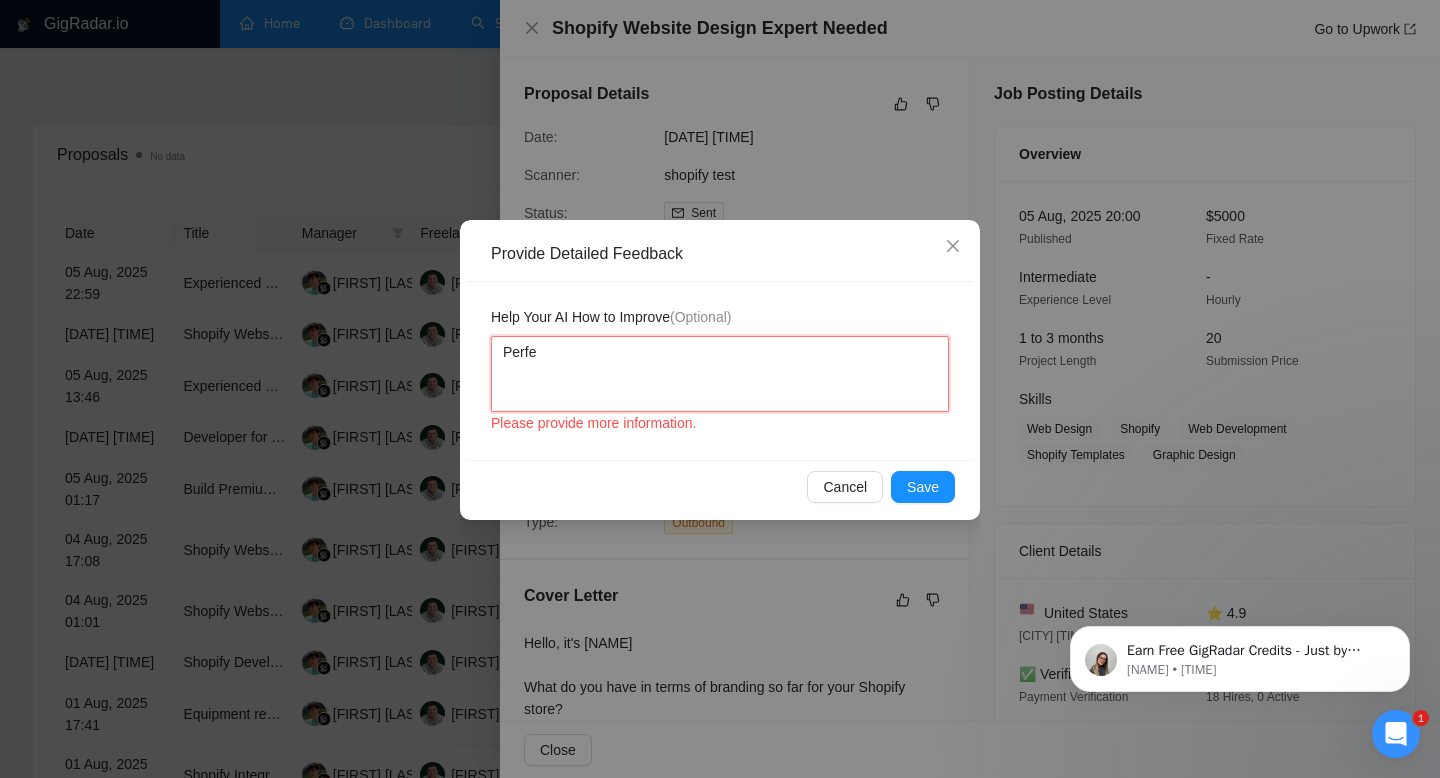 type 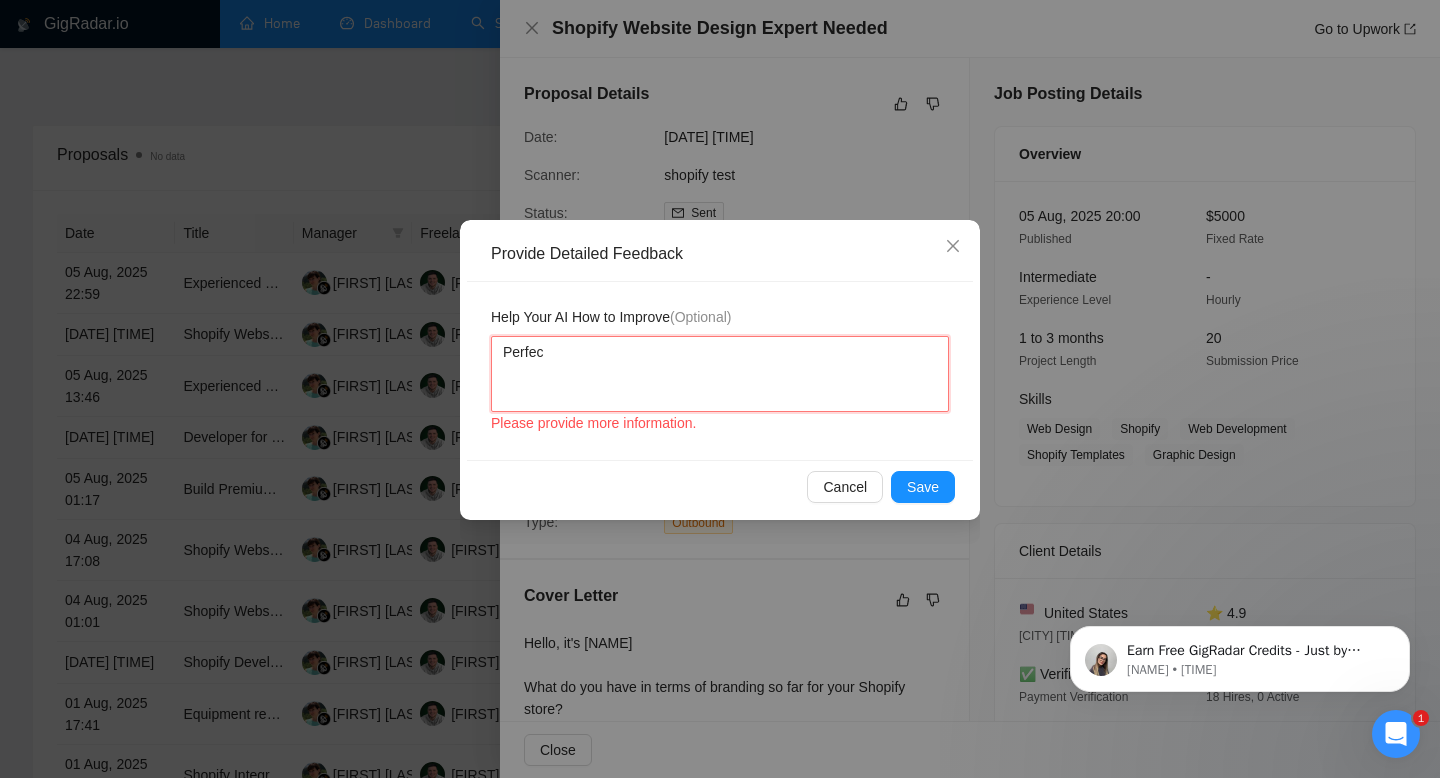 type 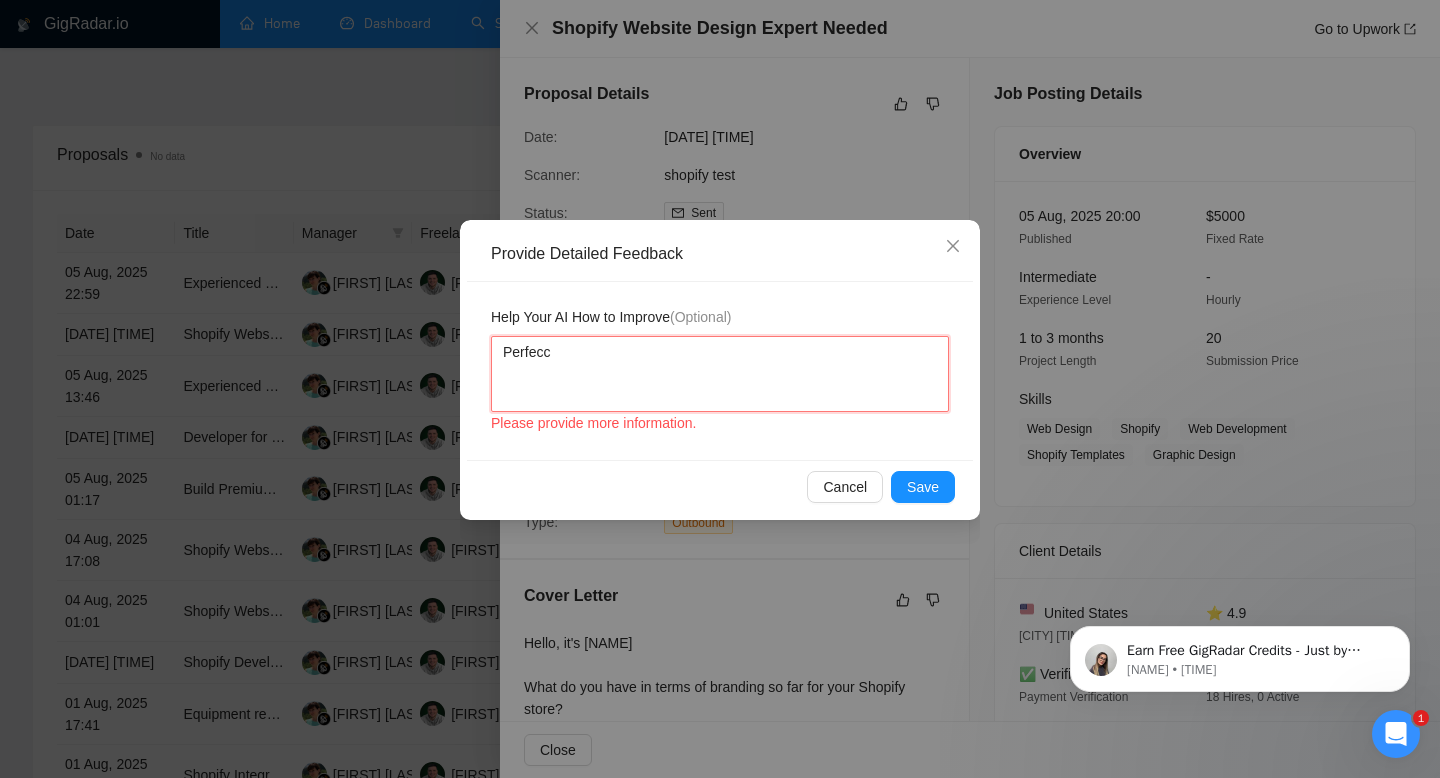 type 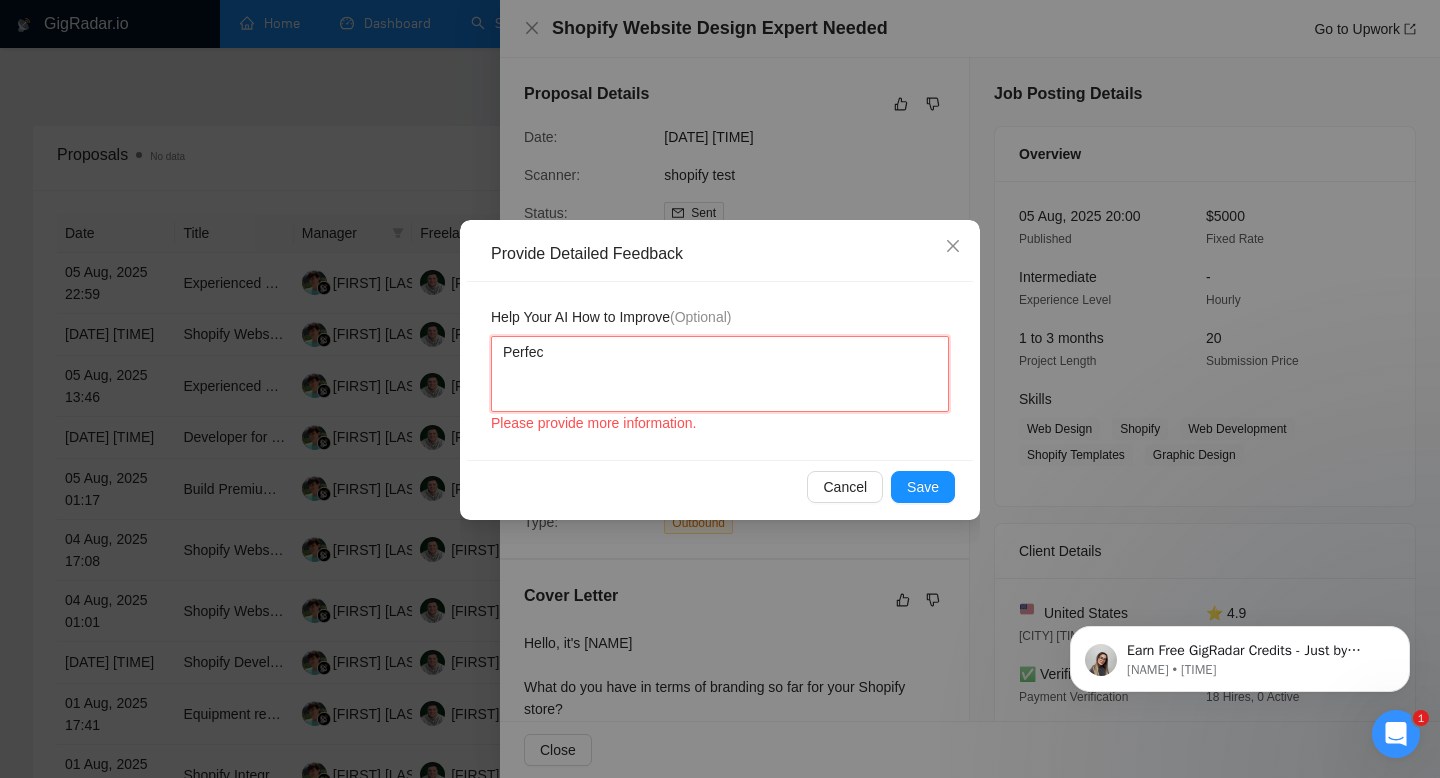 type 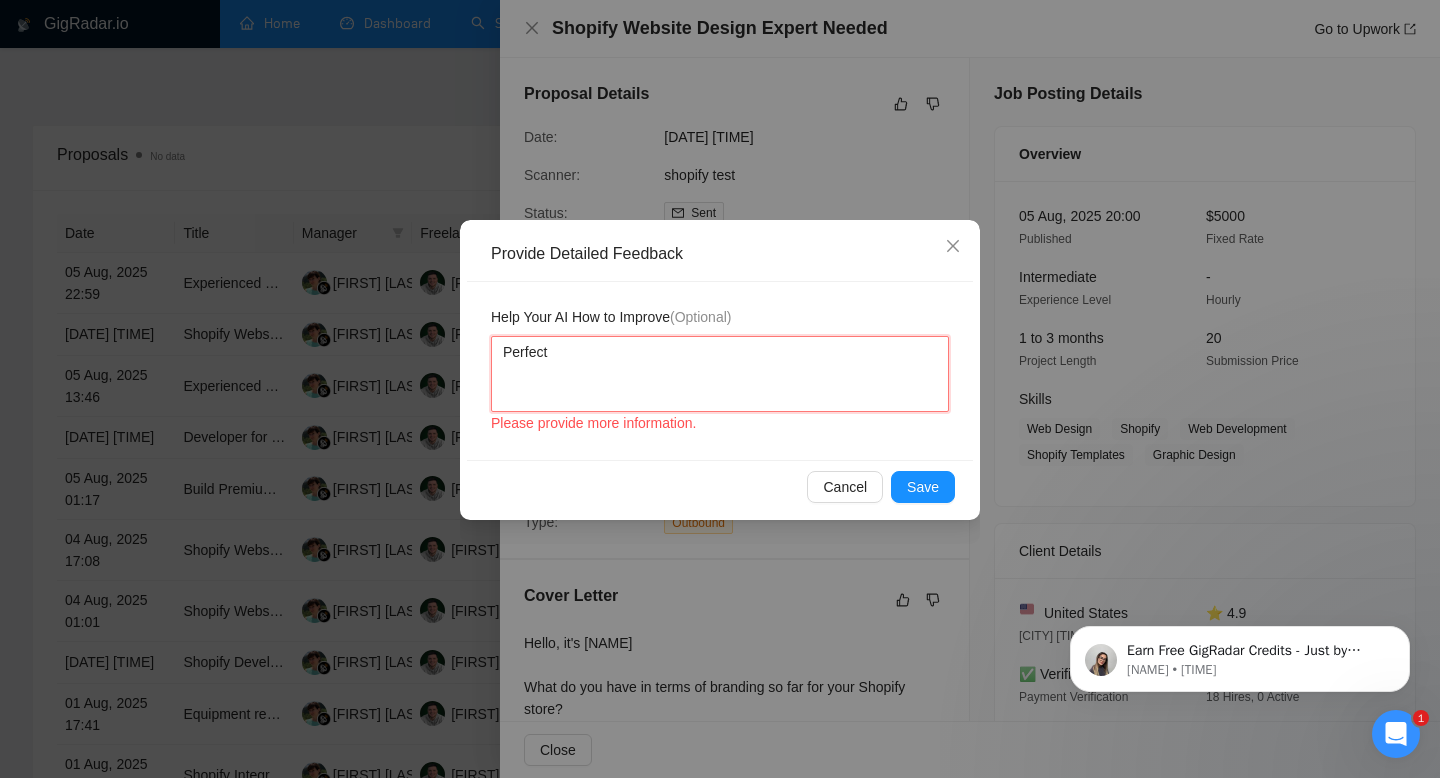type 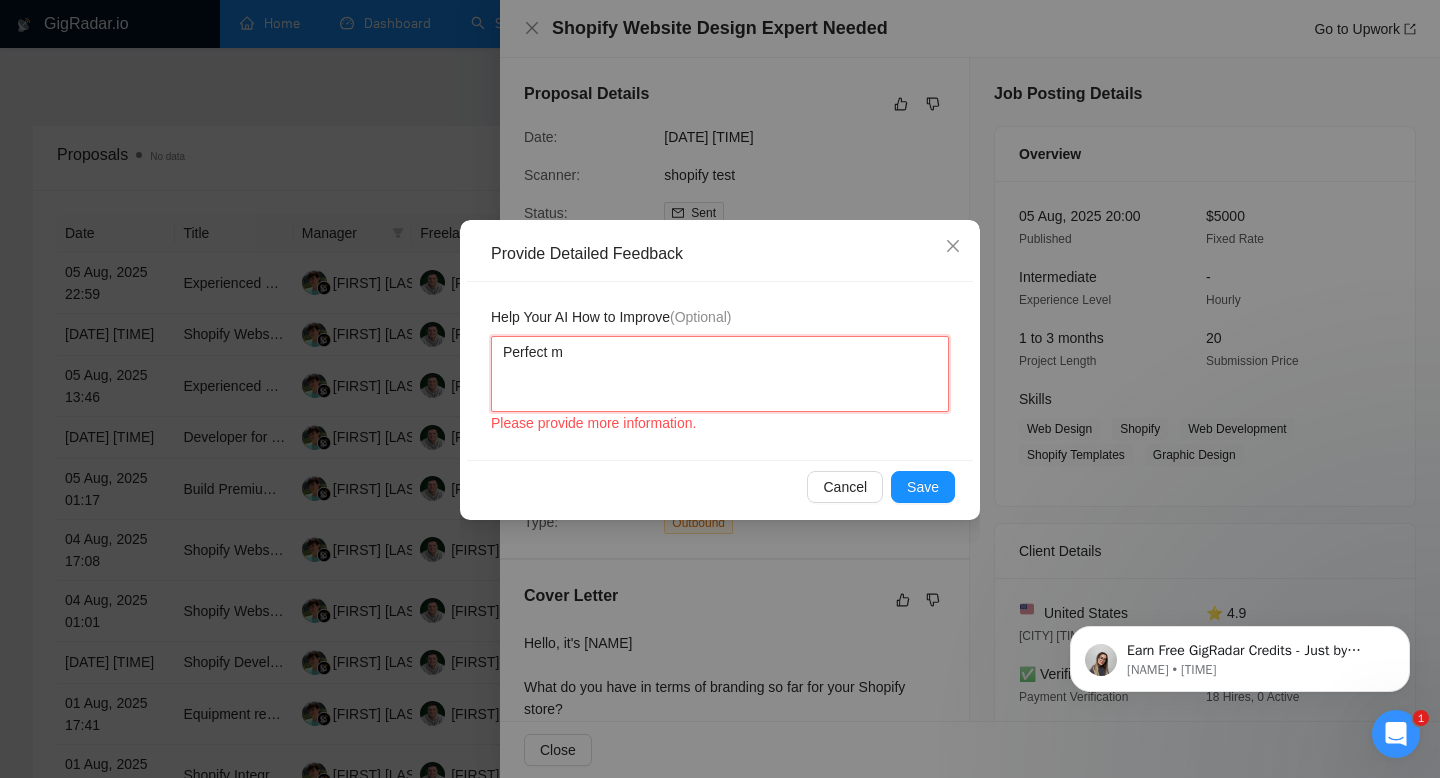 type 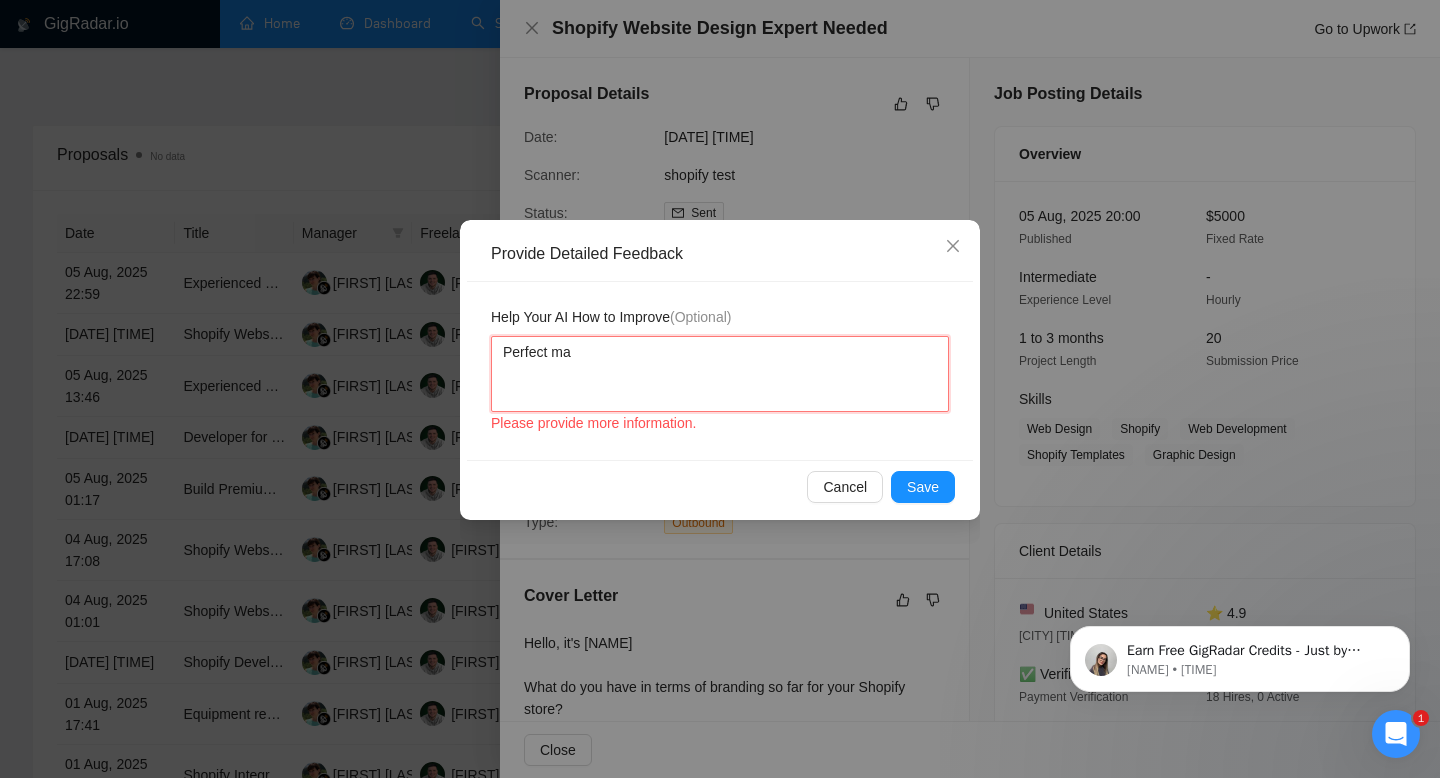 type 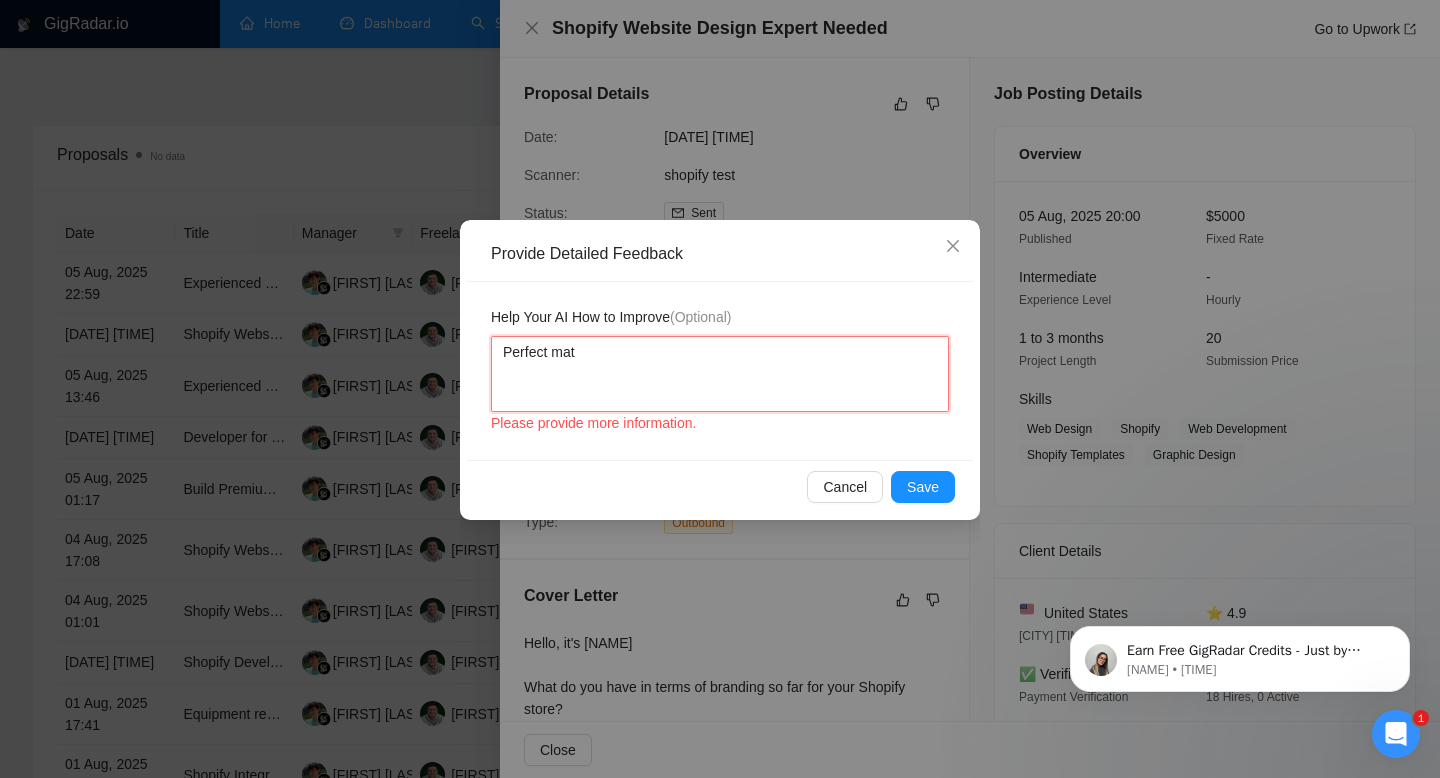 type 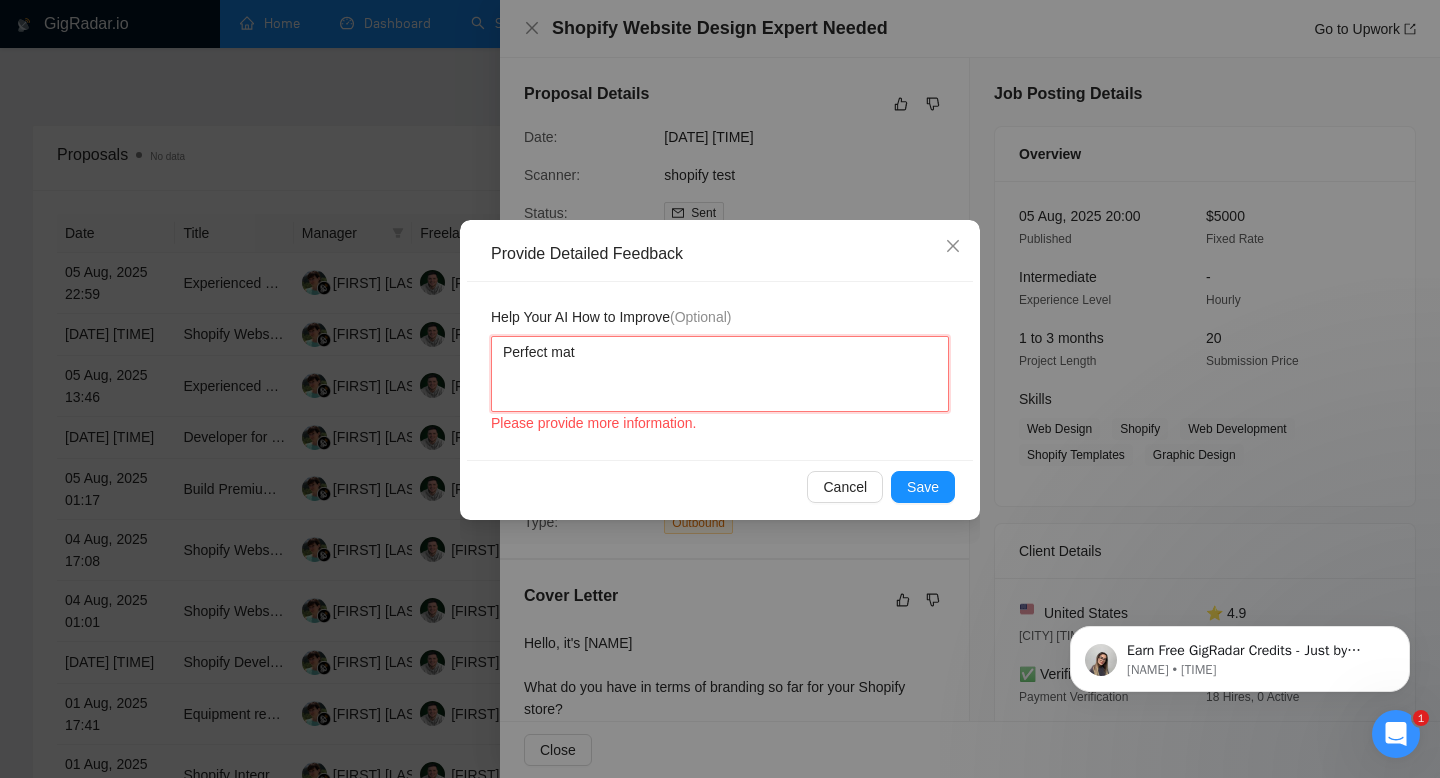 type on "Perfect matc" 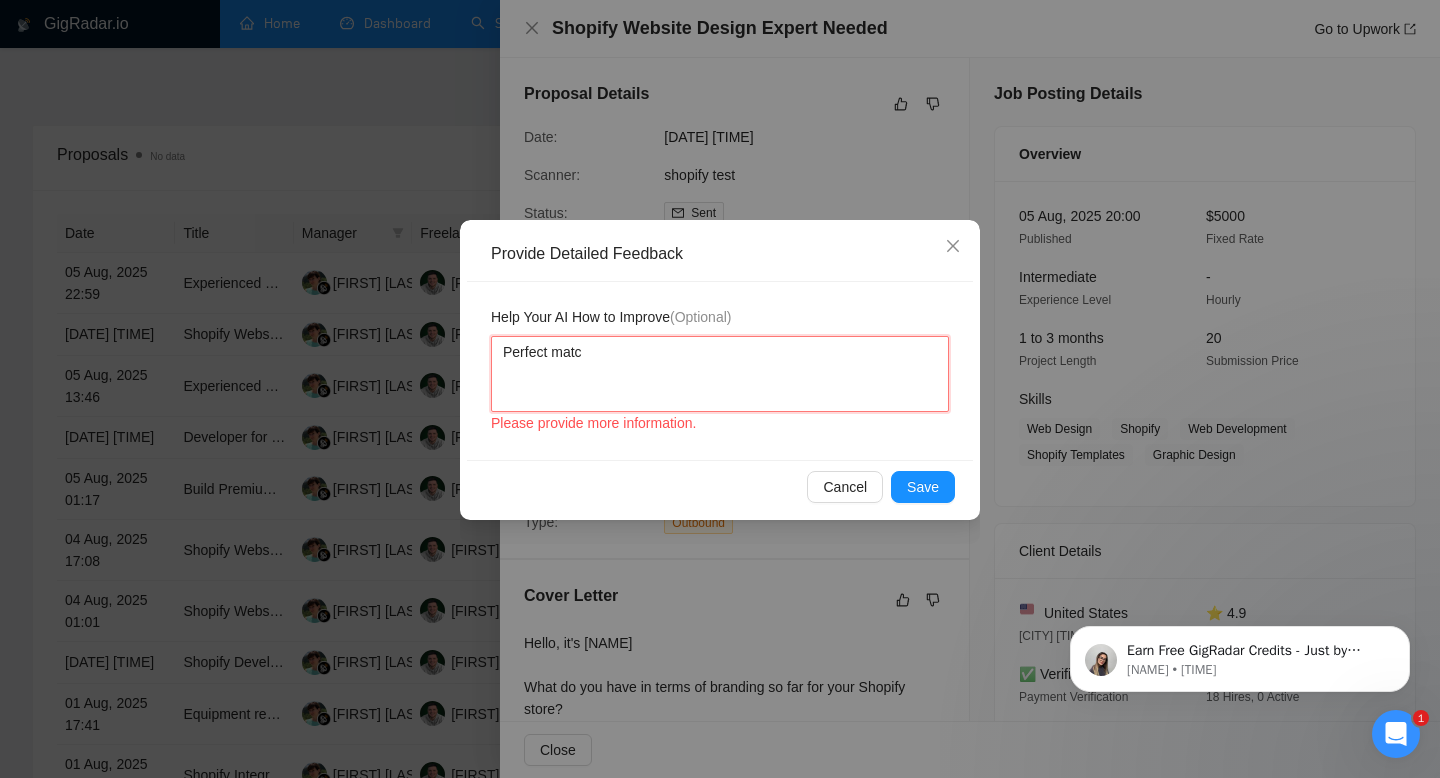 type 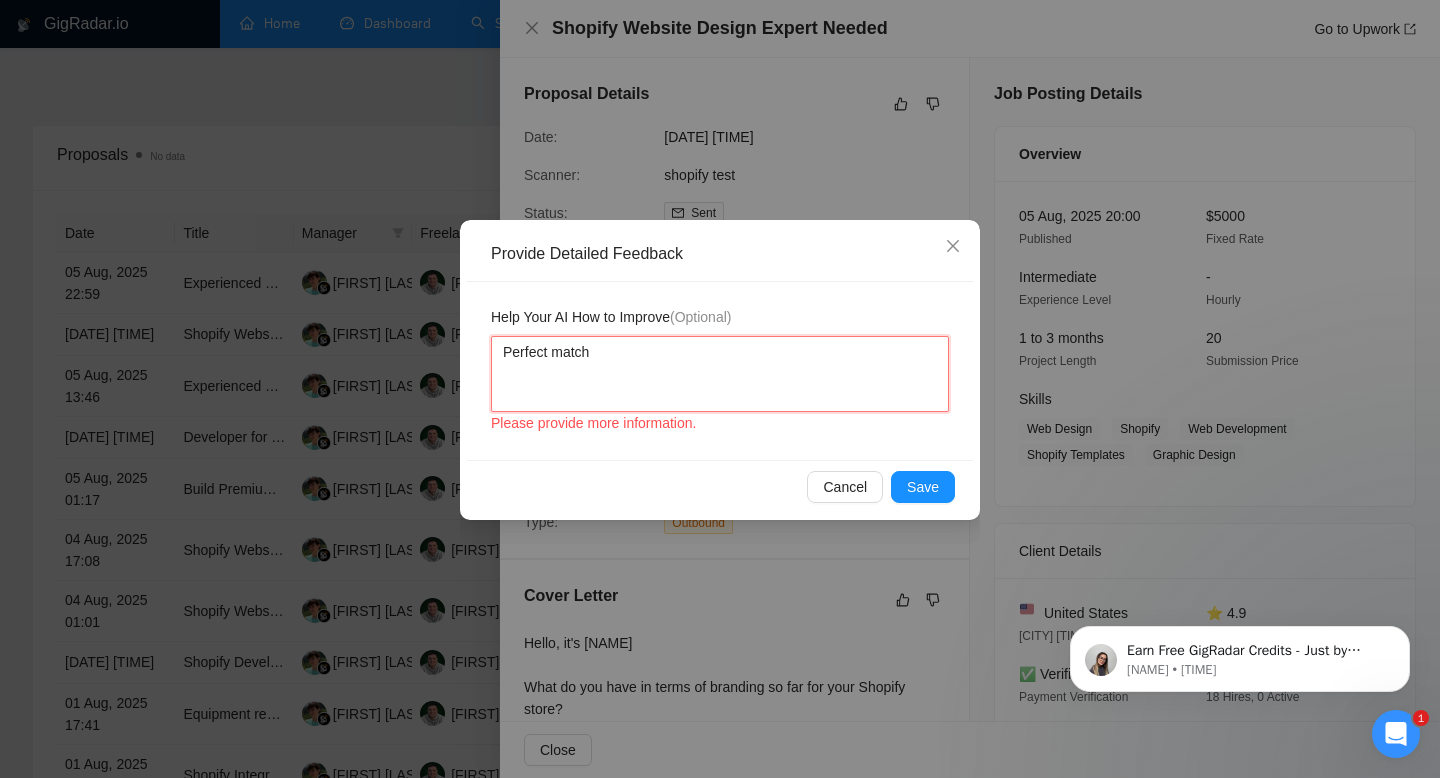 type 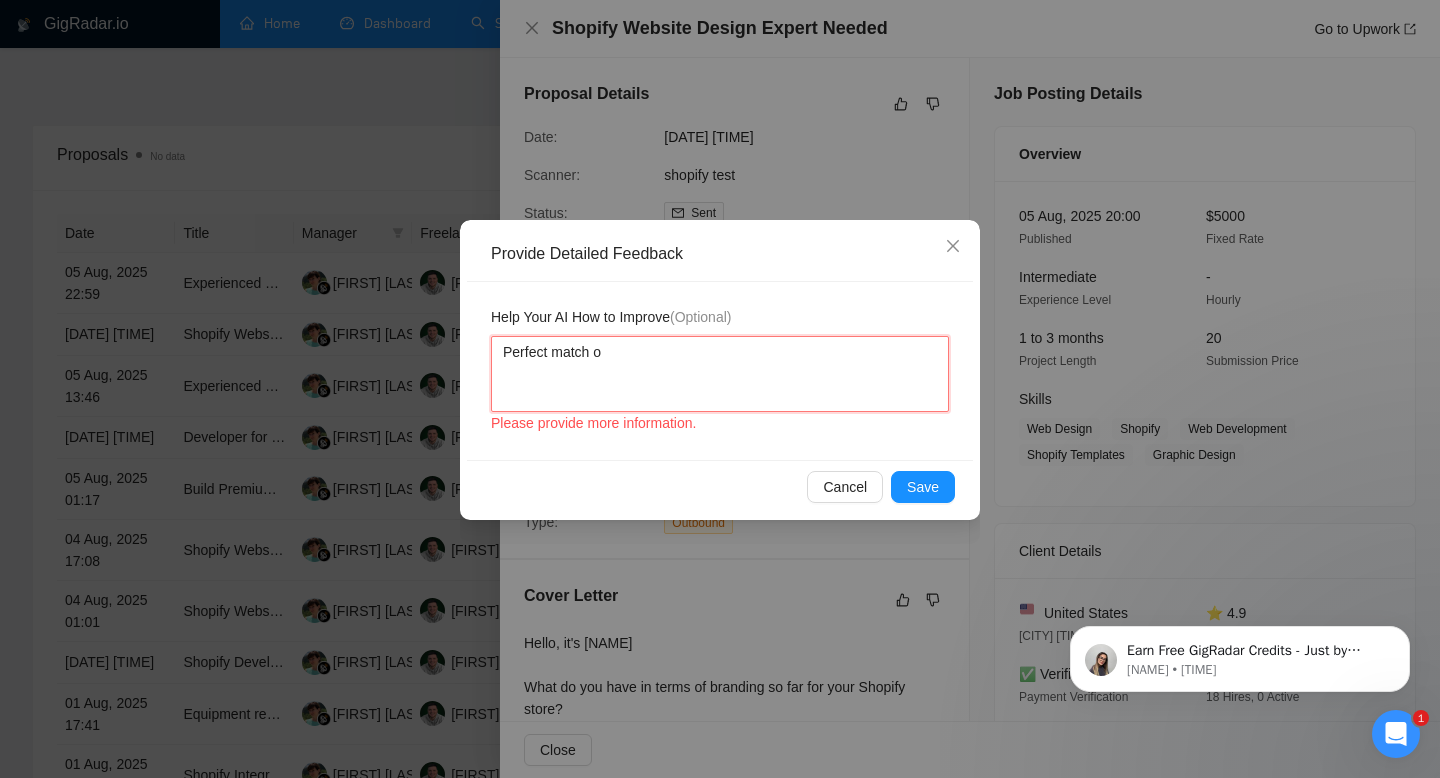 type 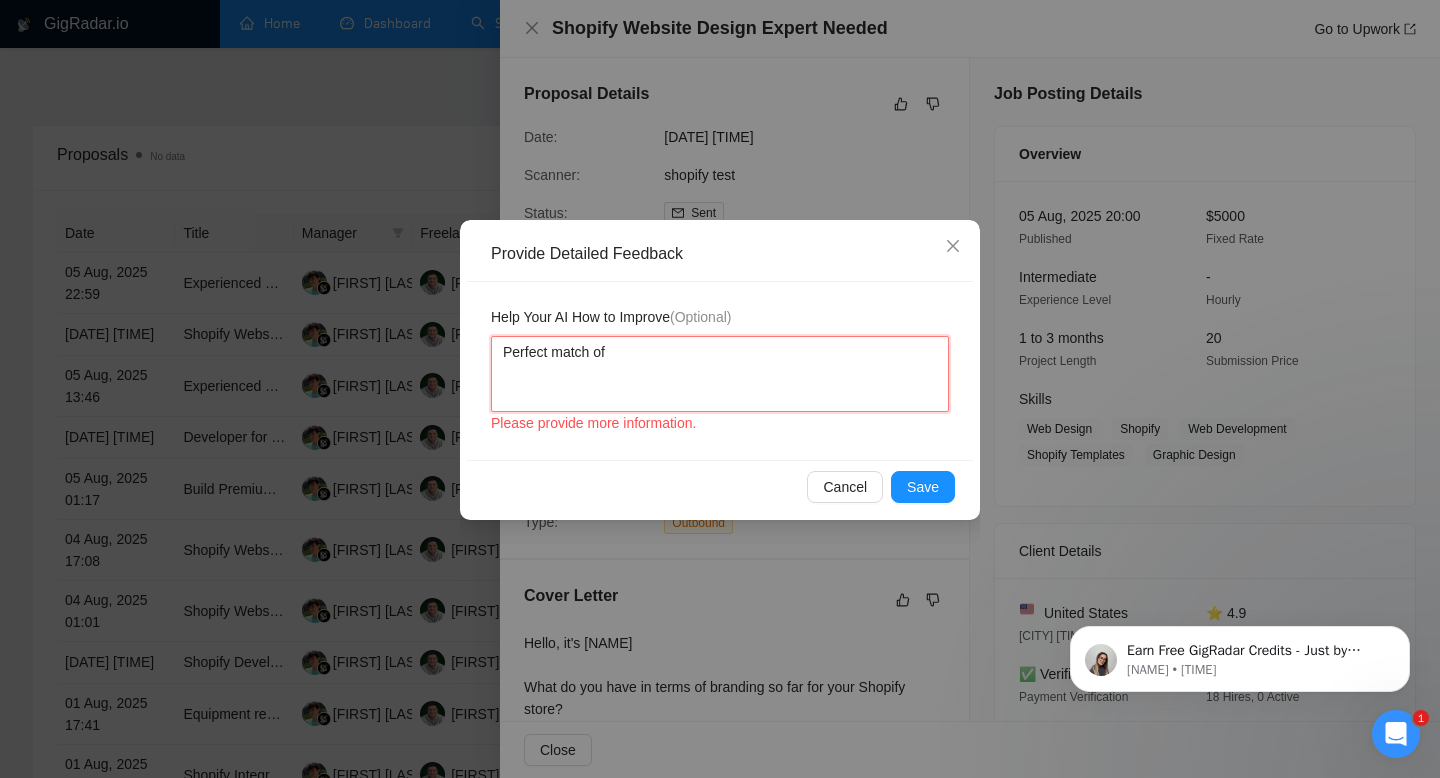type 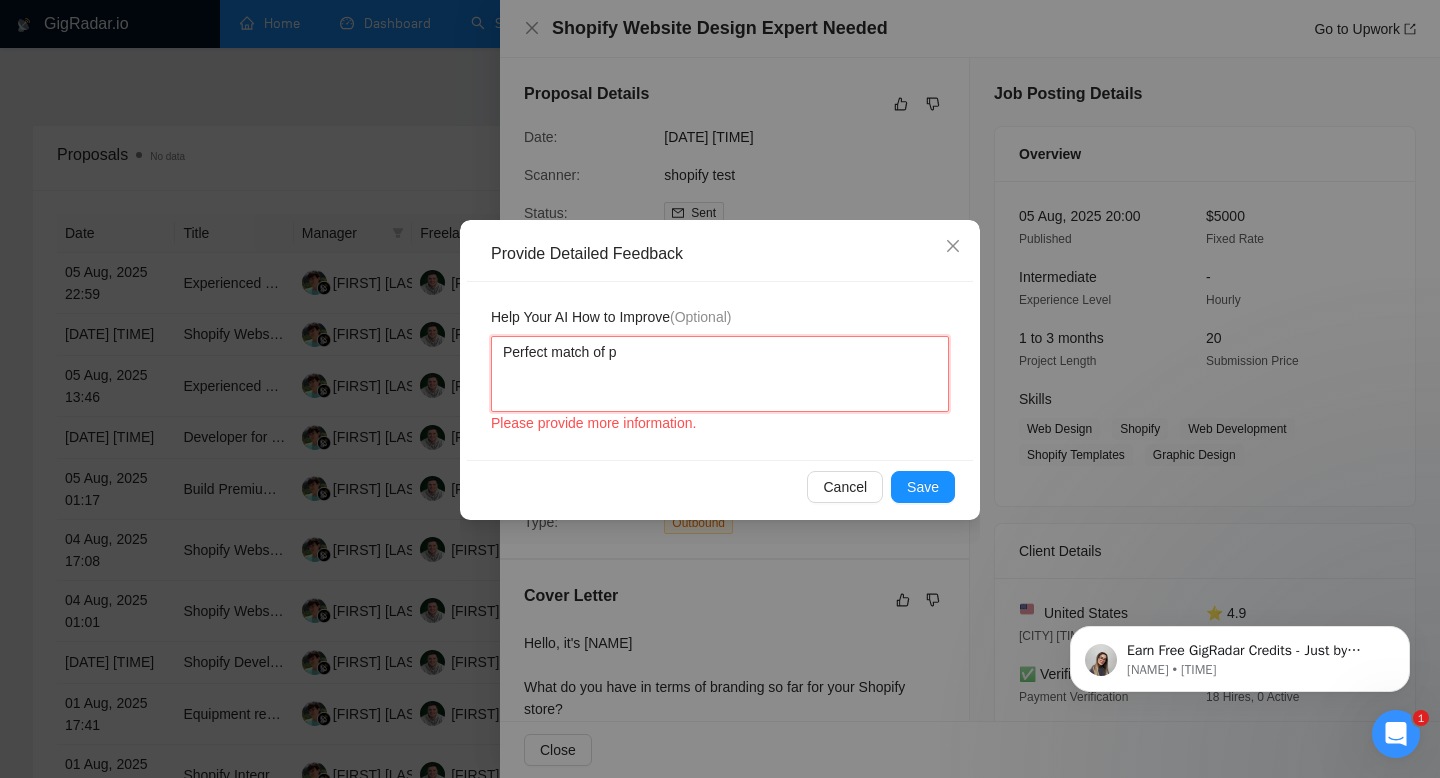 type 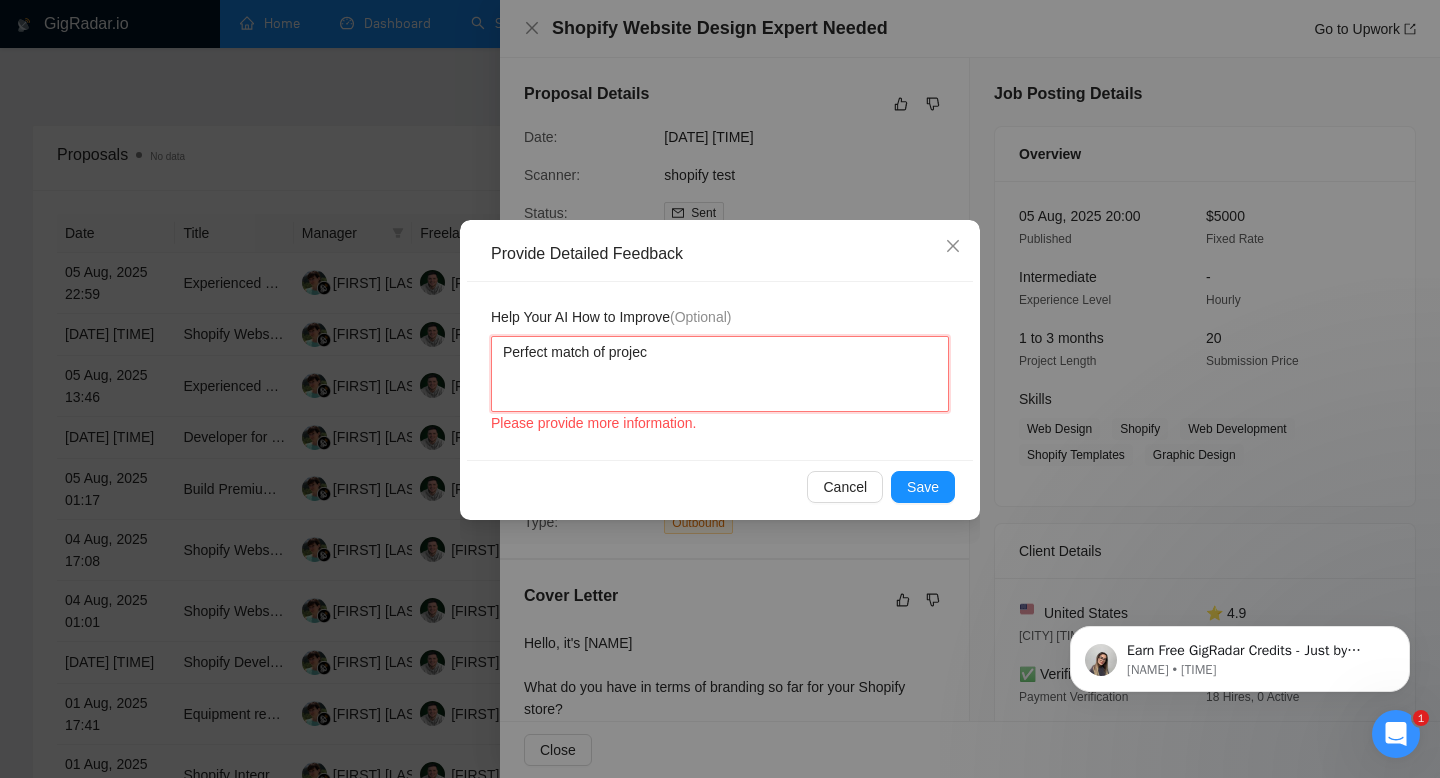 type 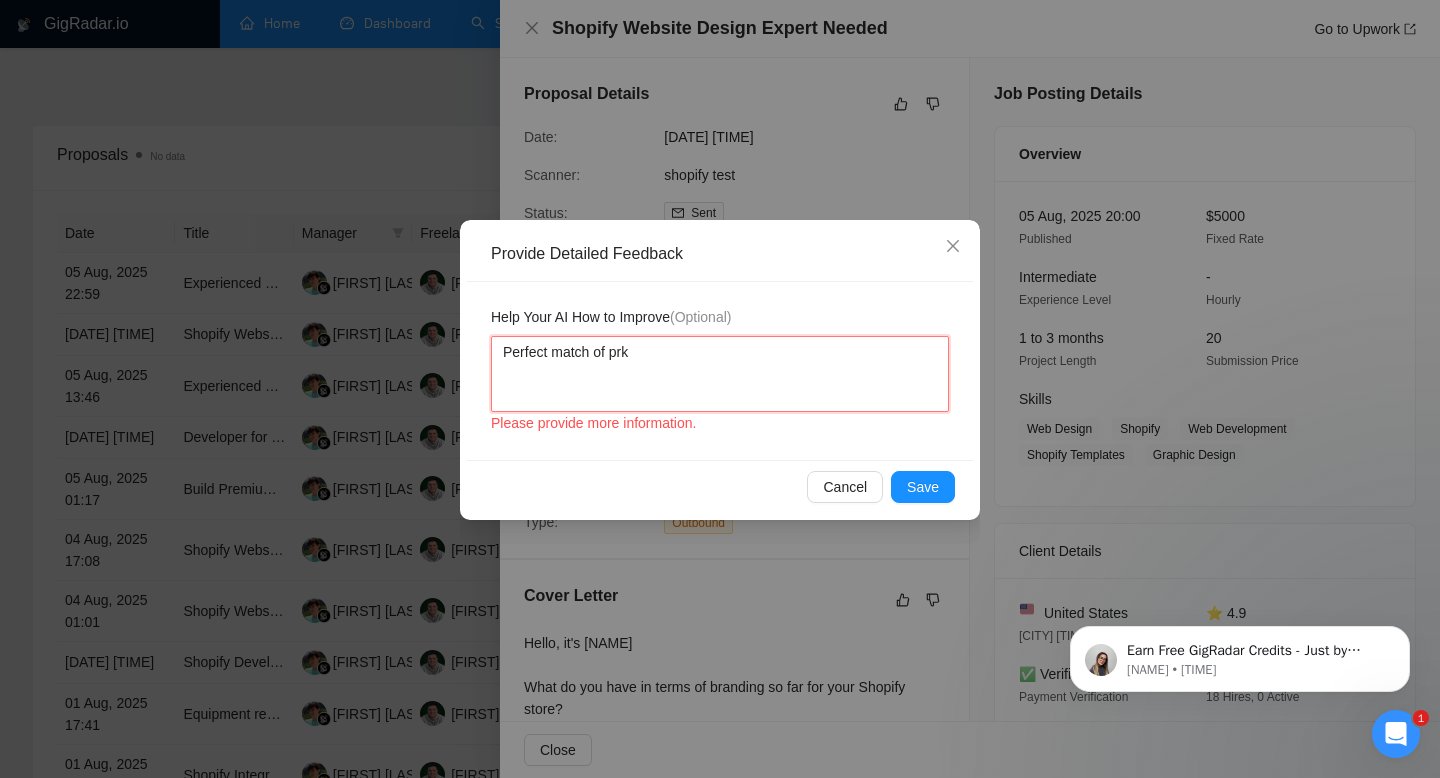 type 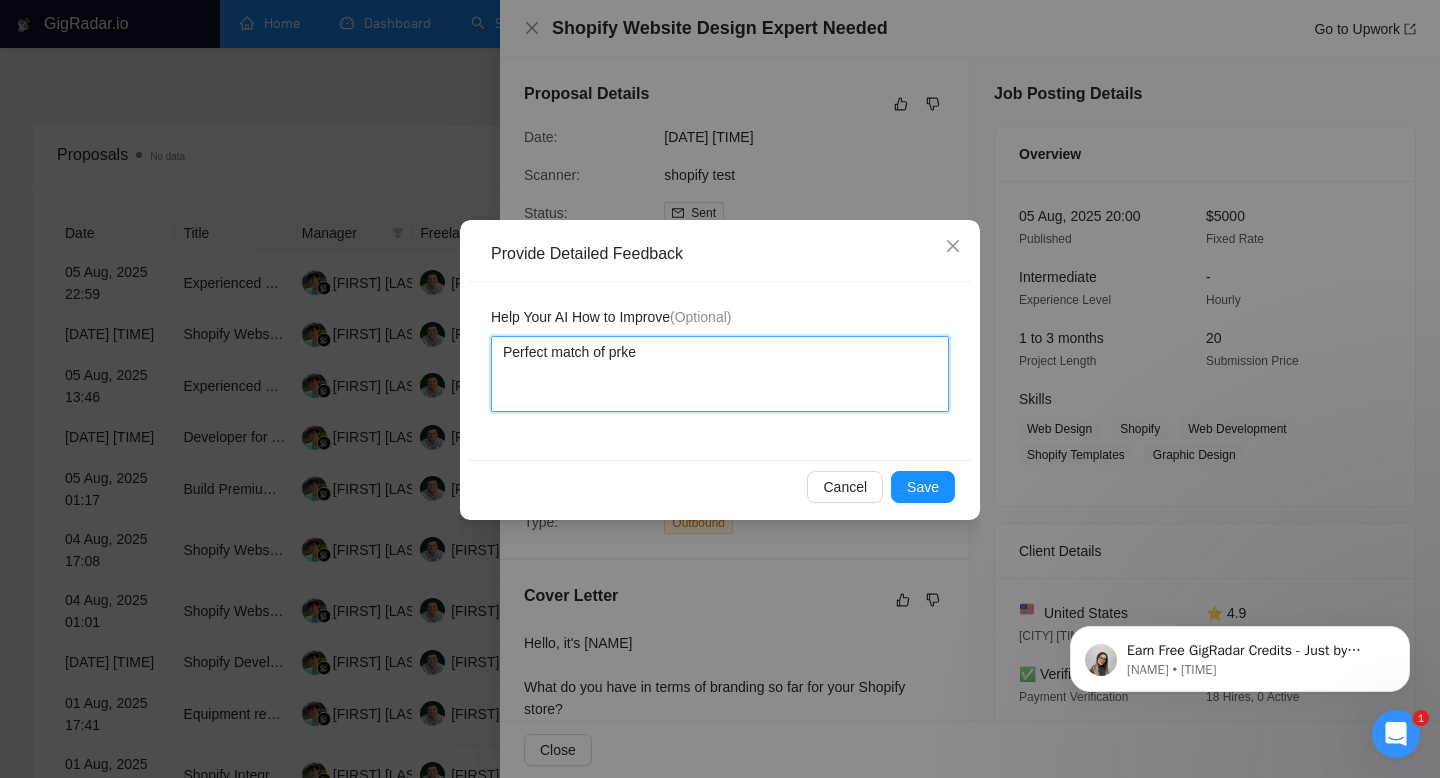 type 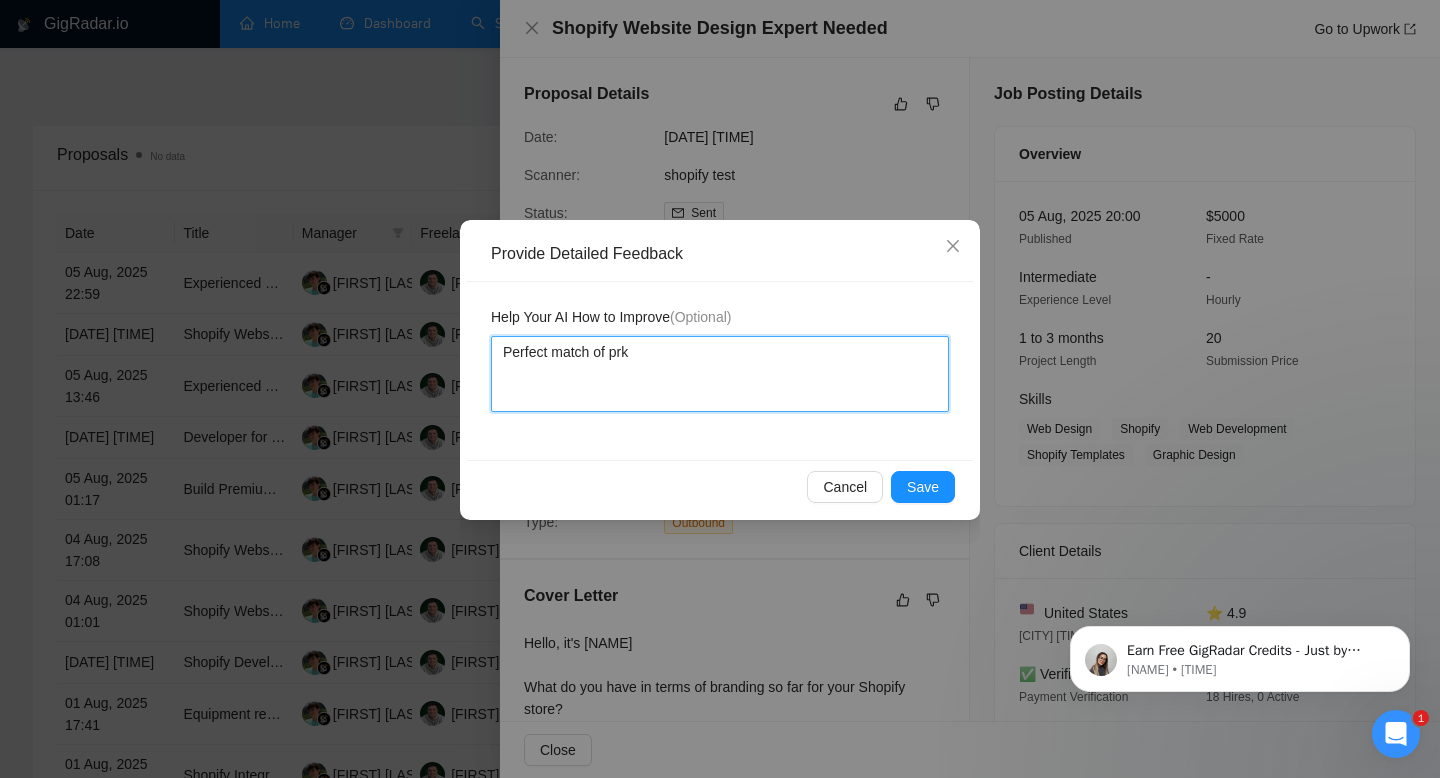 type 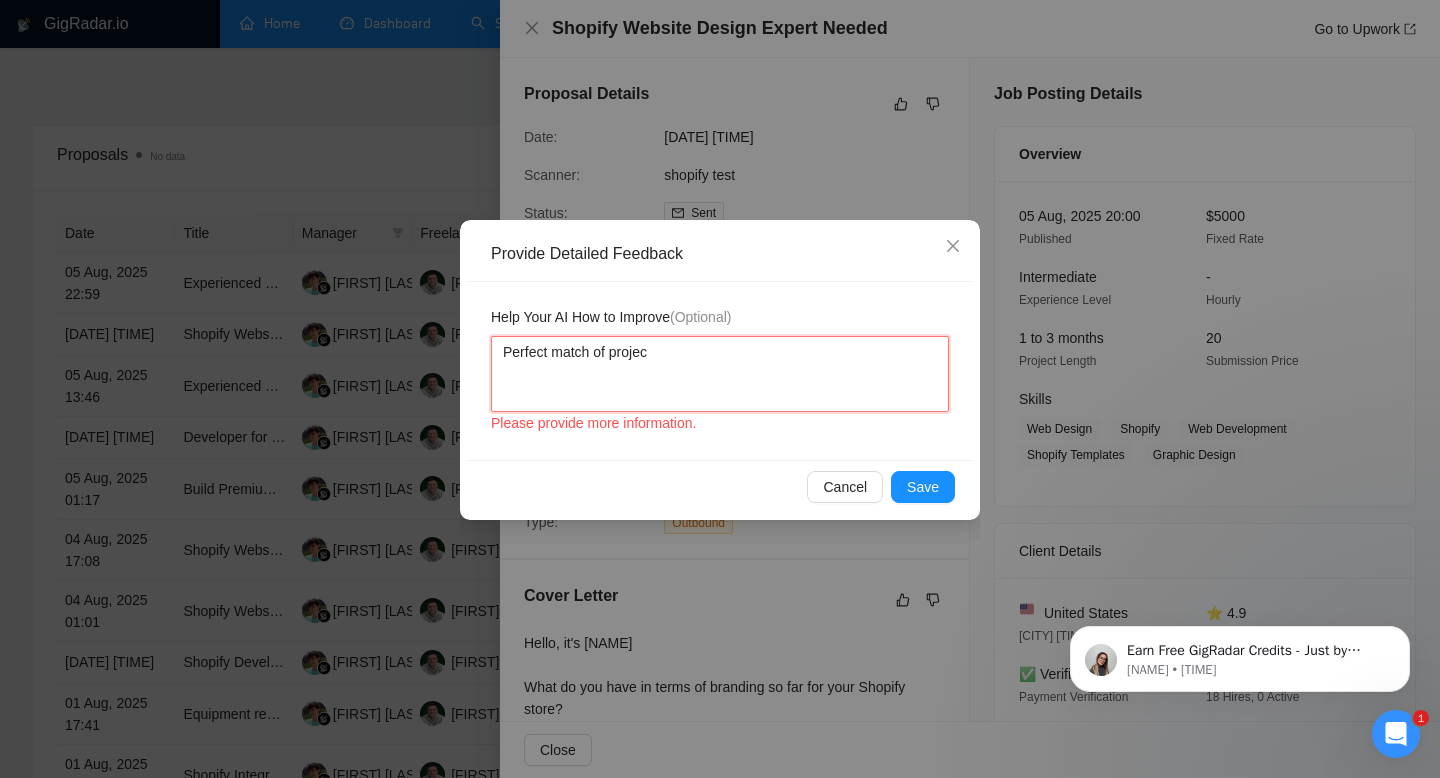 type 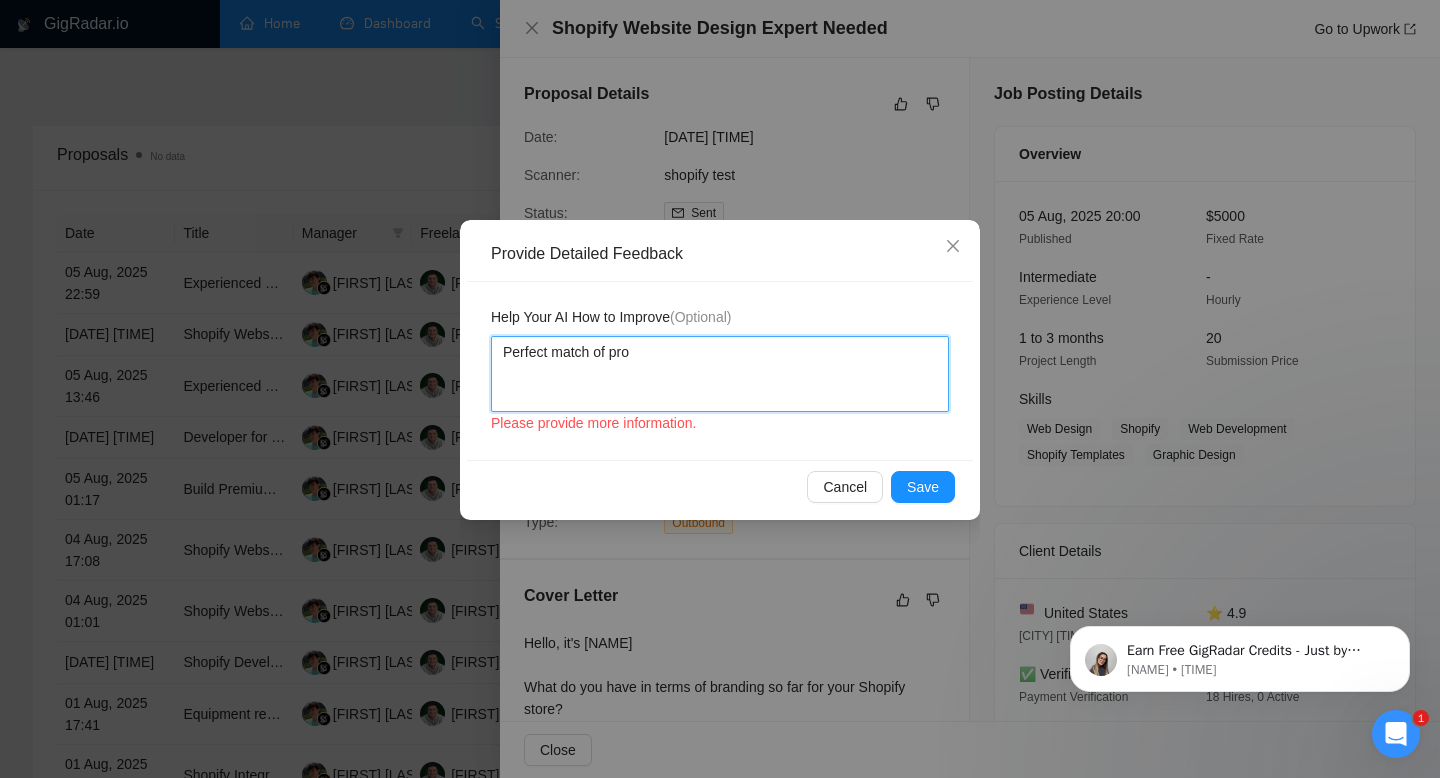 type on "Perfect match of proj" 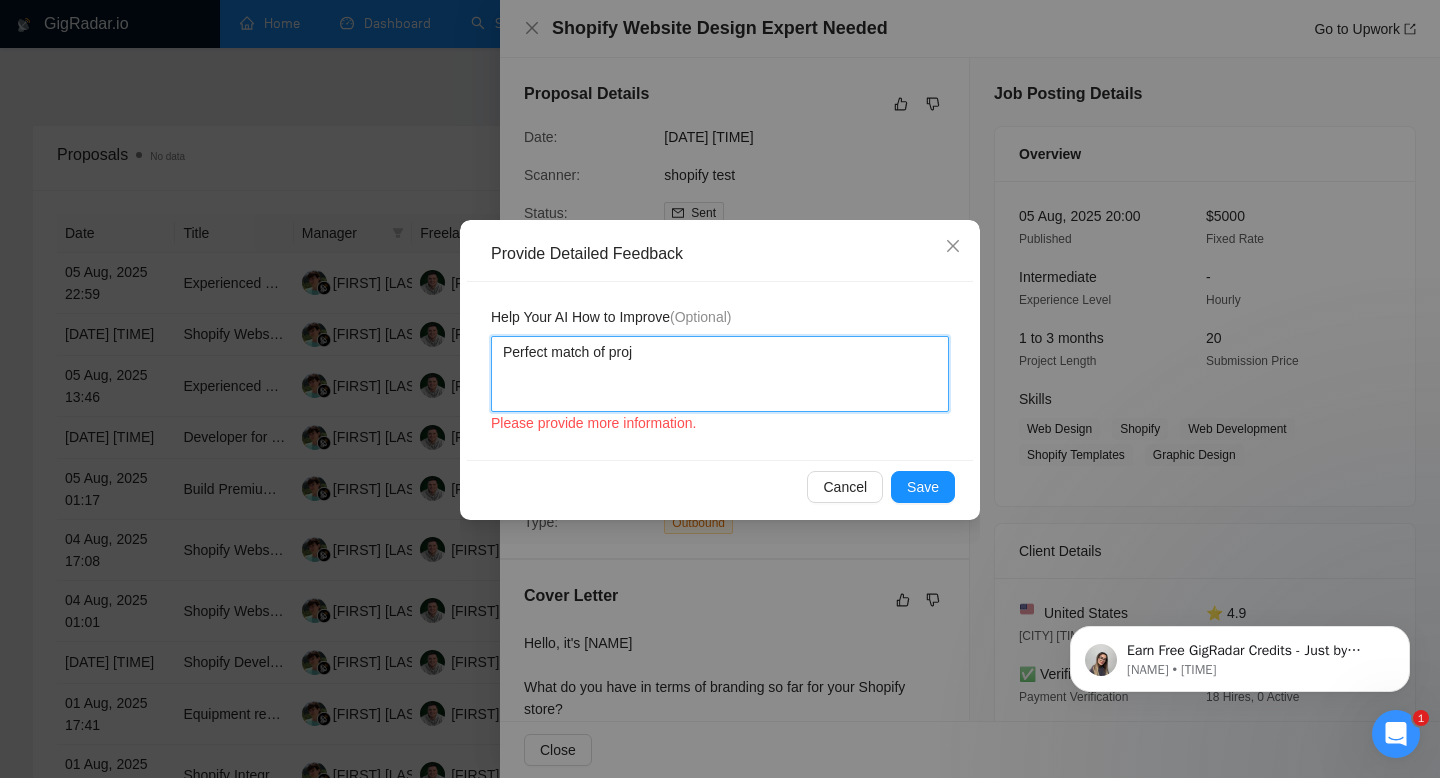 type 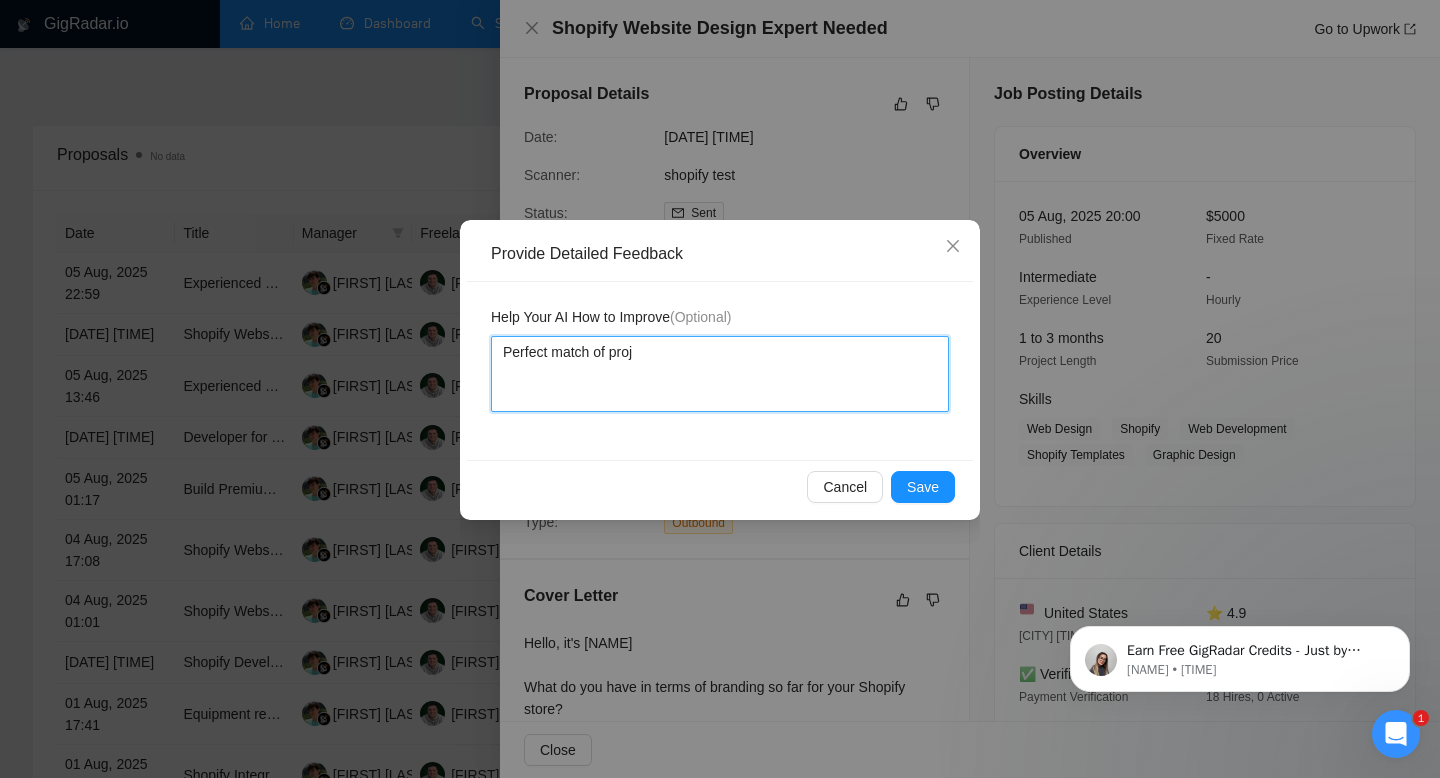 type on "Perfect match of proje" 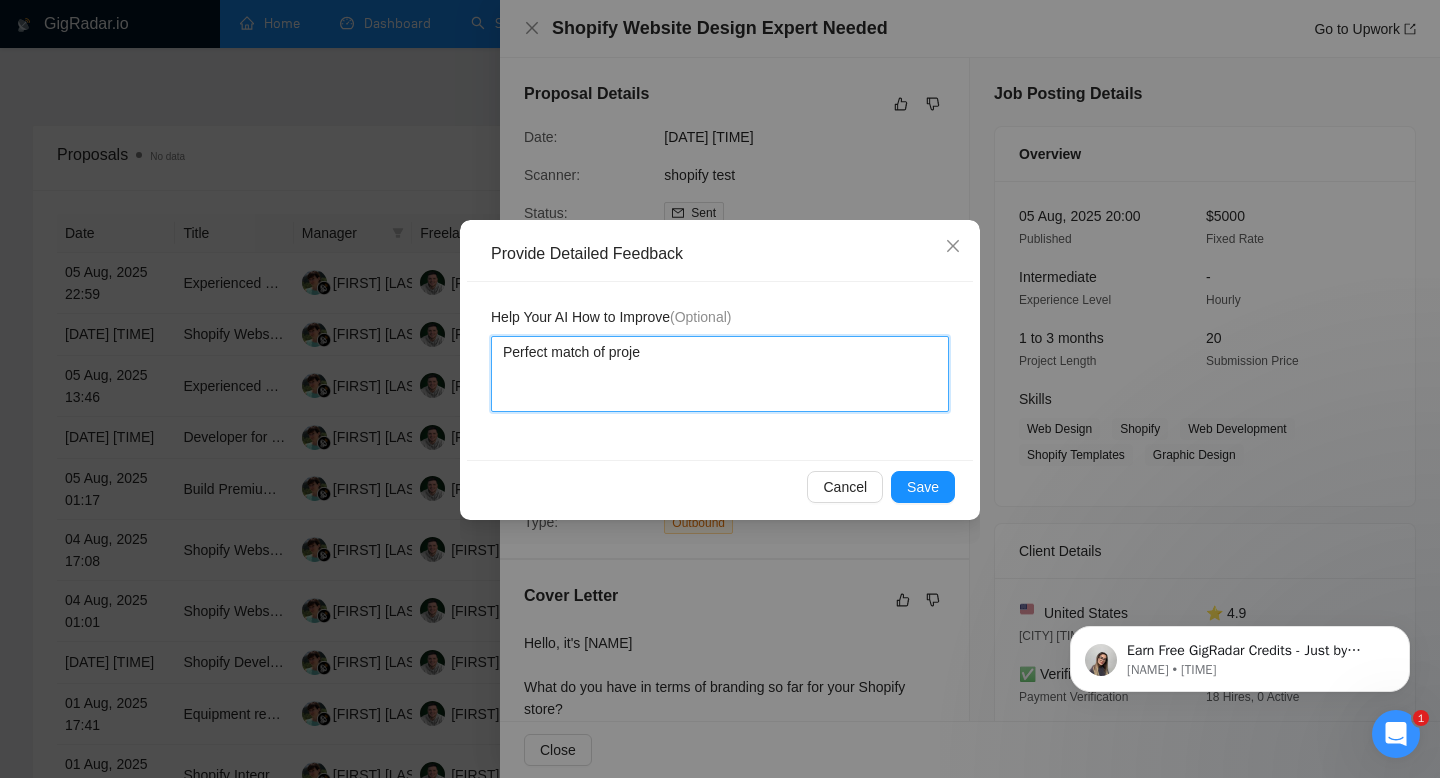 type 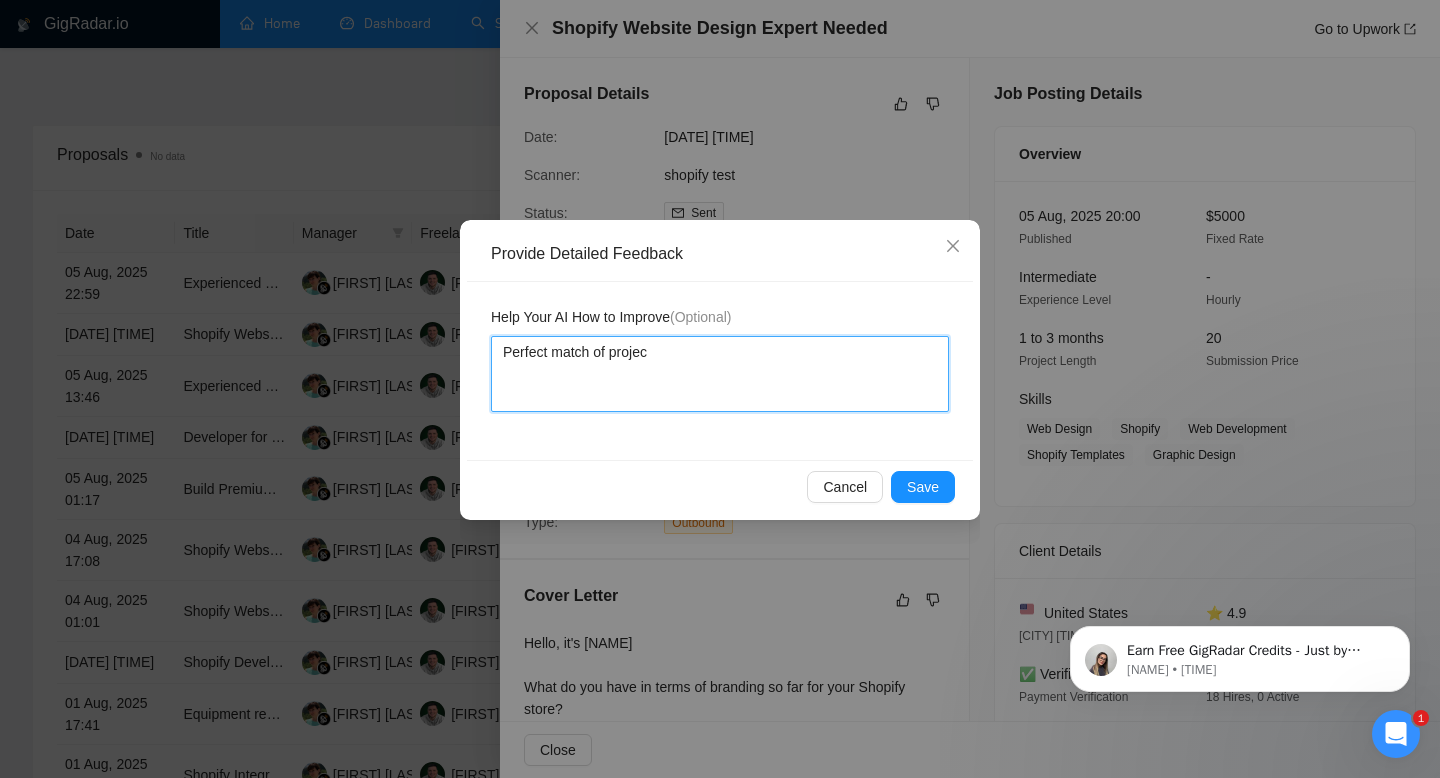 type 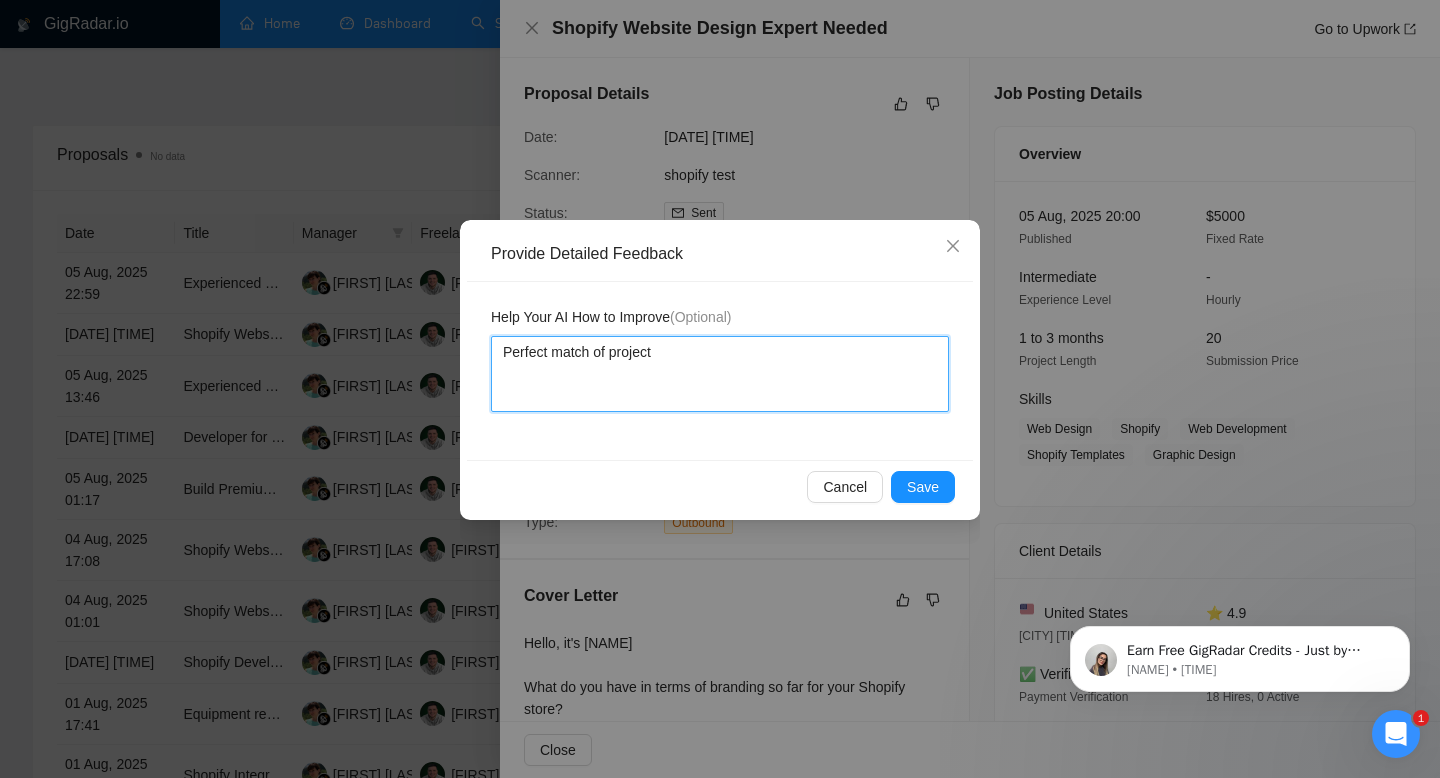 type on "Perfect match of project." 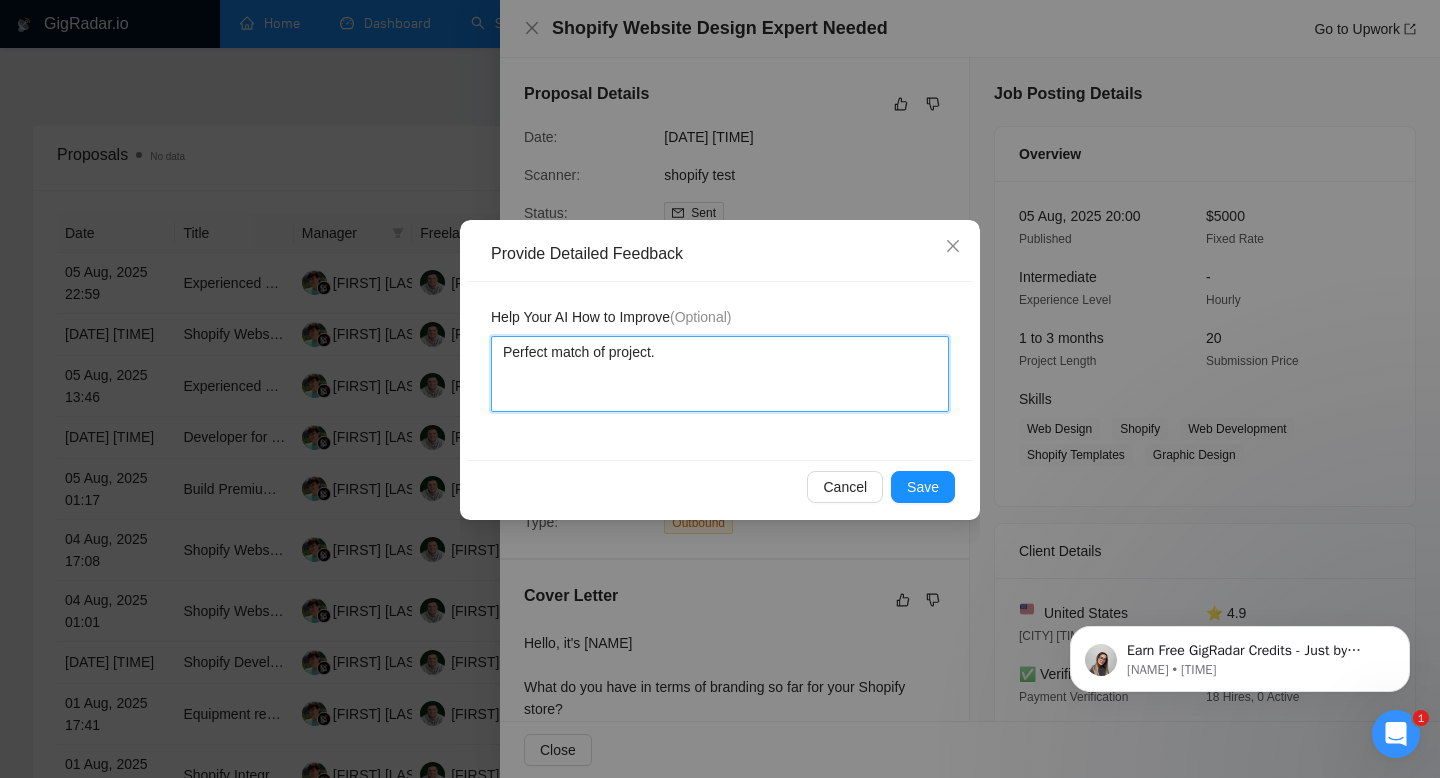 type 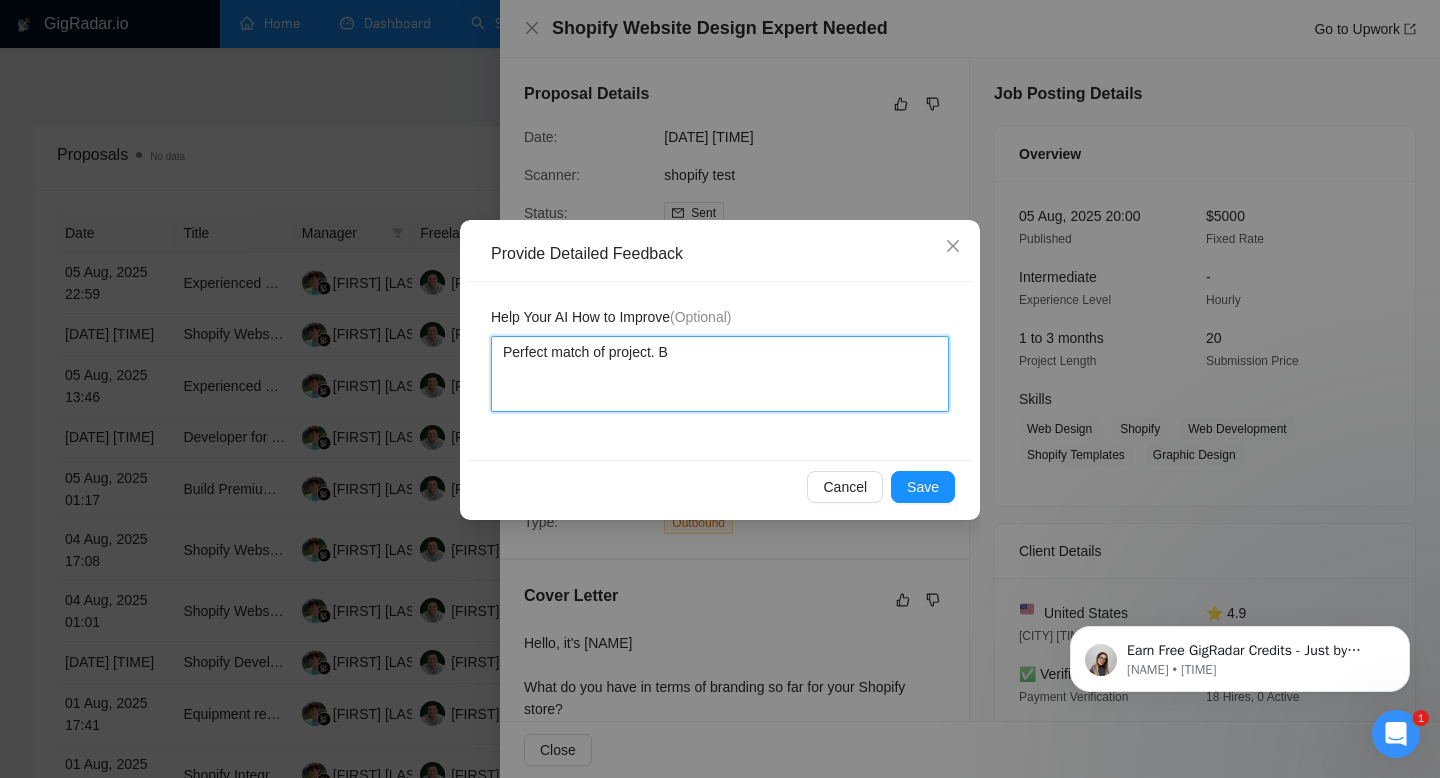 type 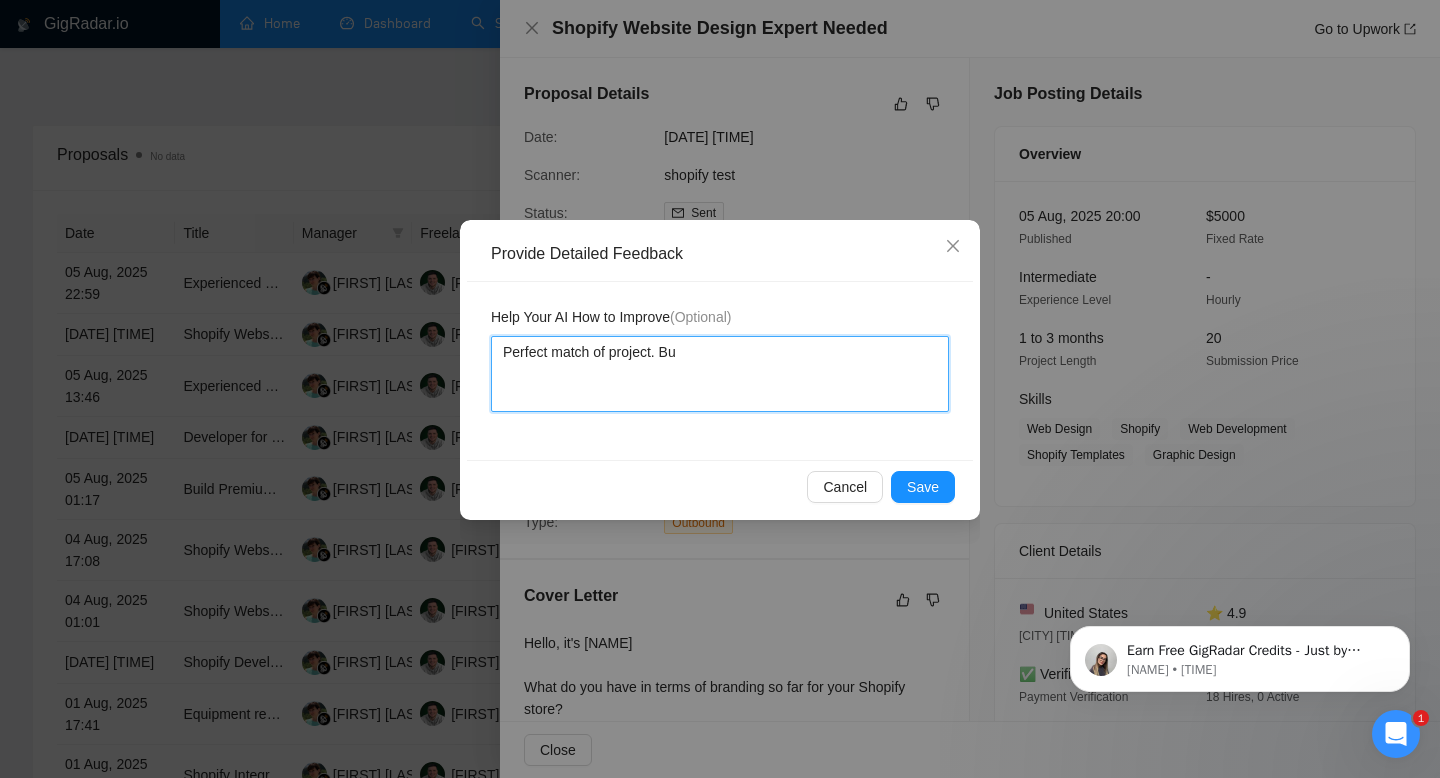 type 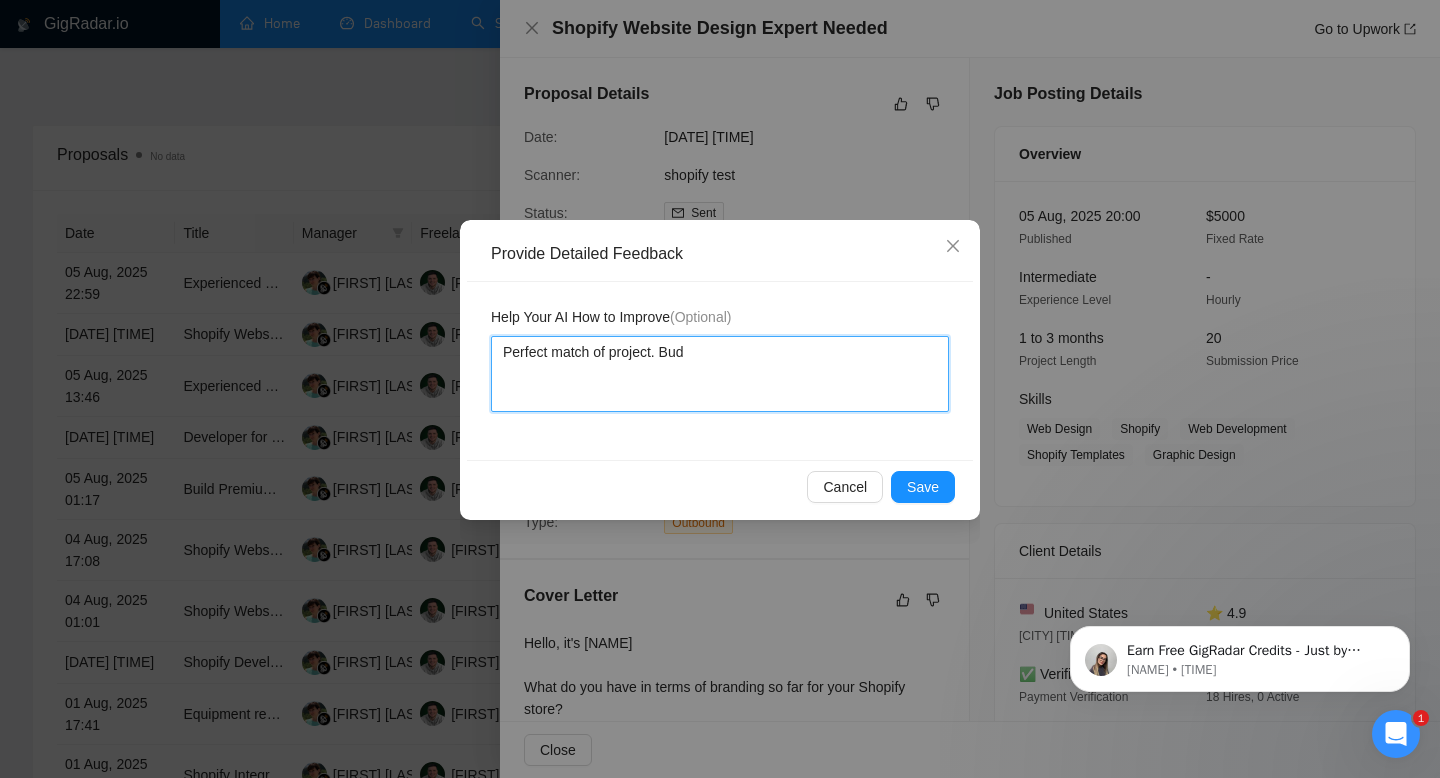 type 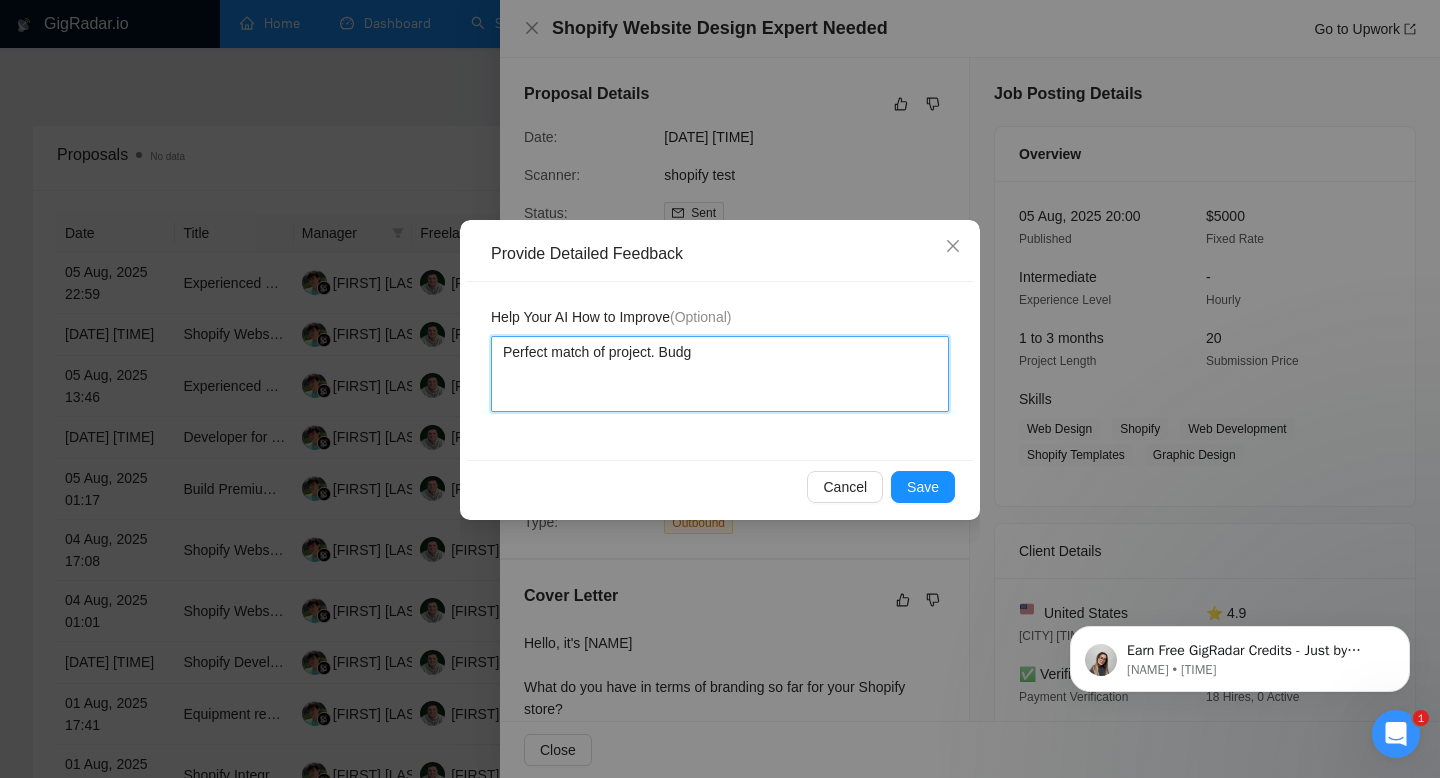 type 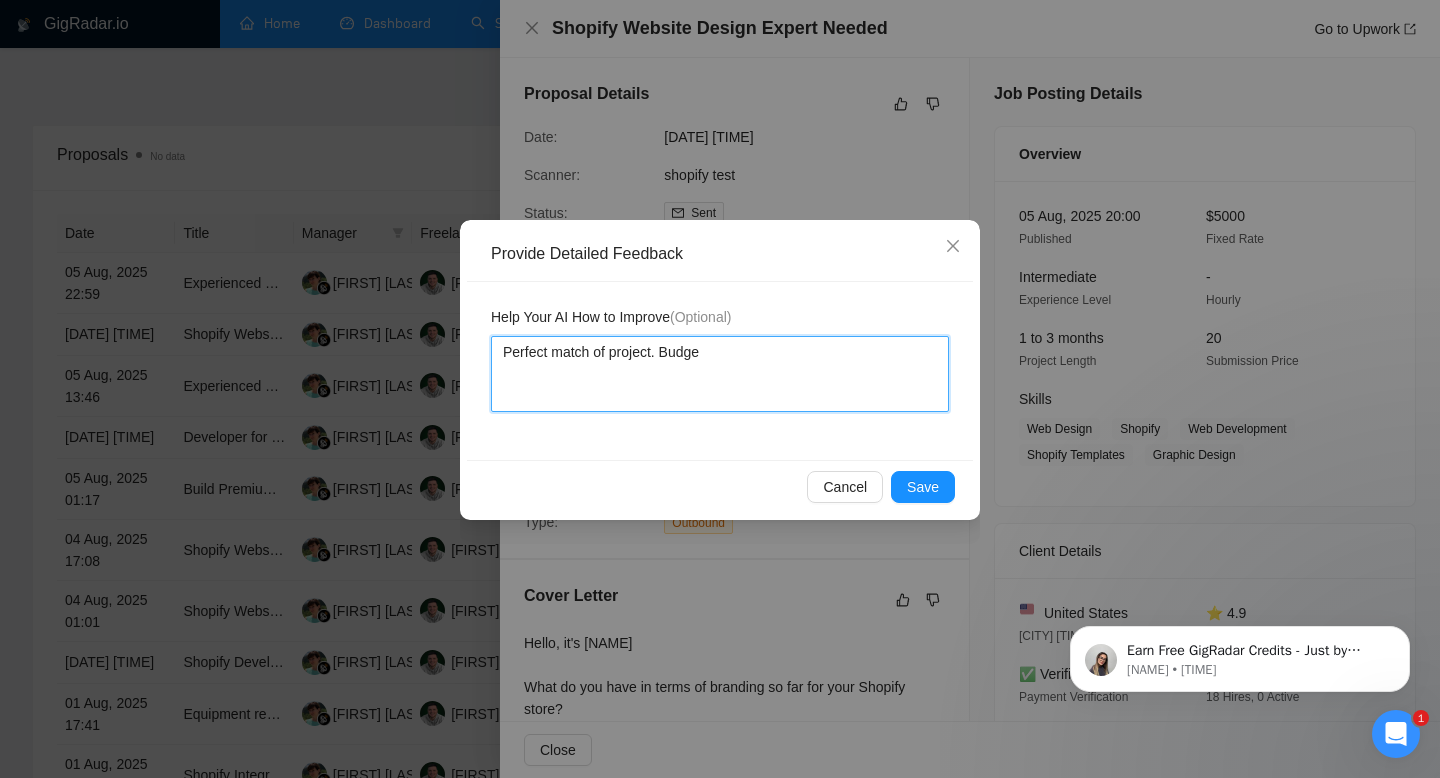 type 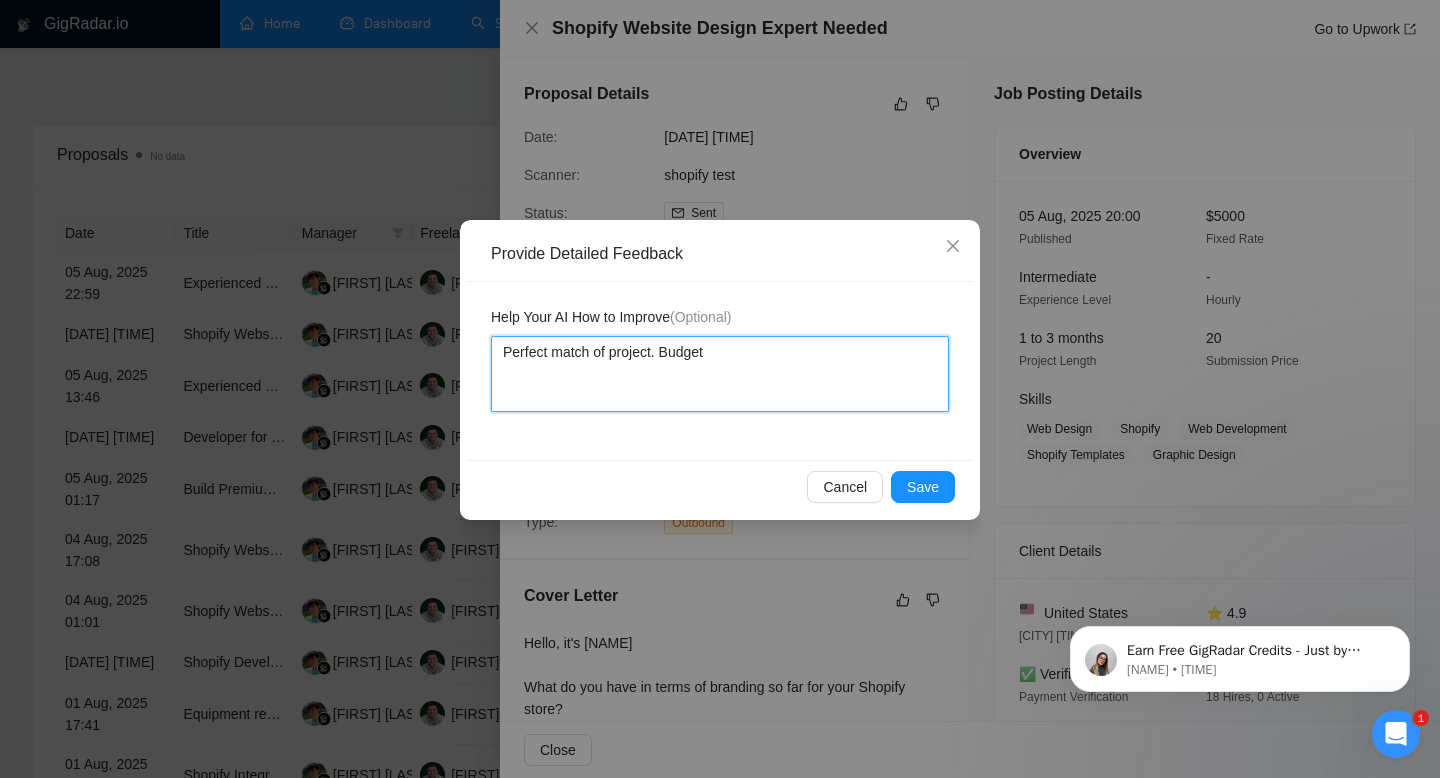 type on "Perfect match of project. Budget" 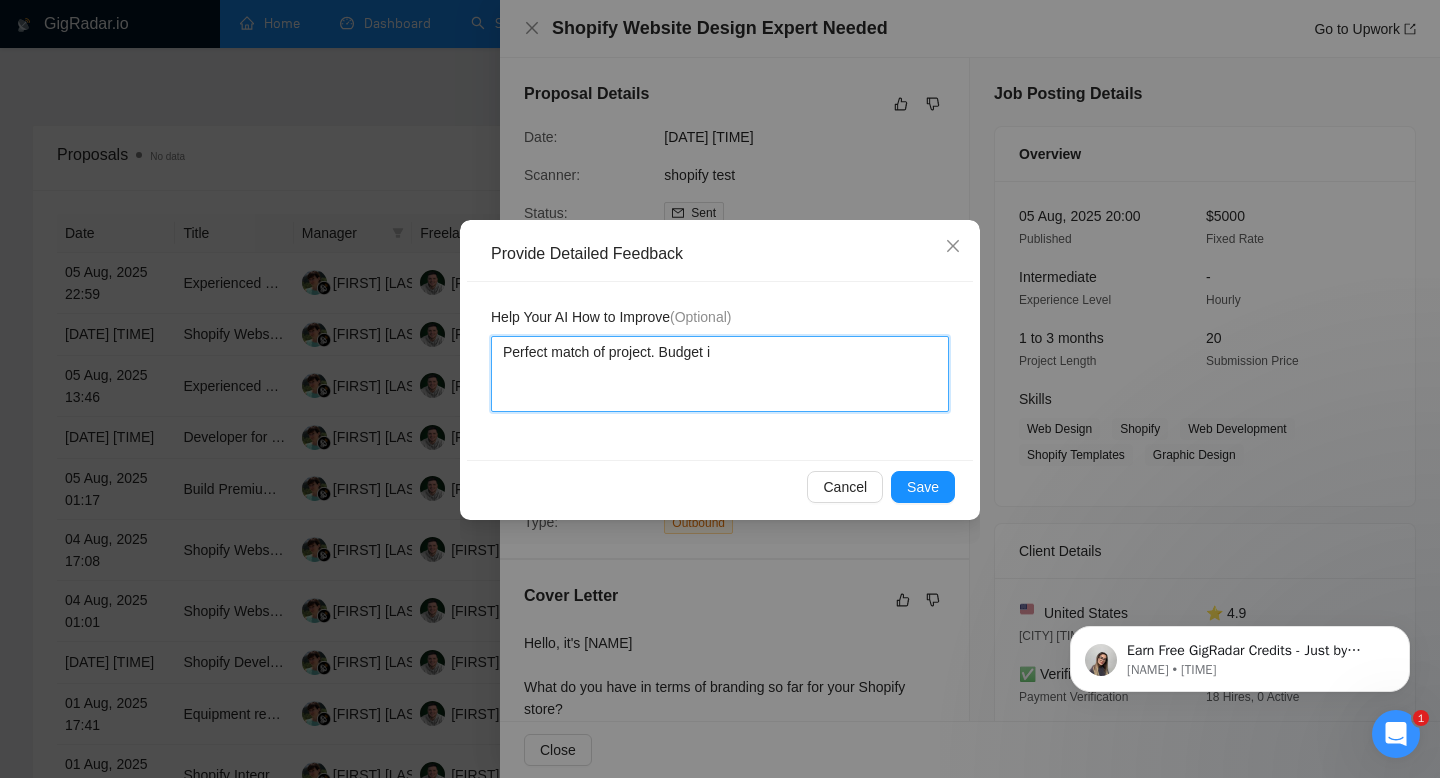 type 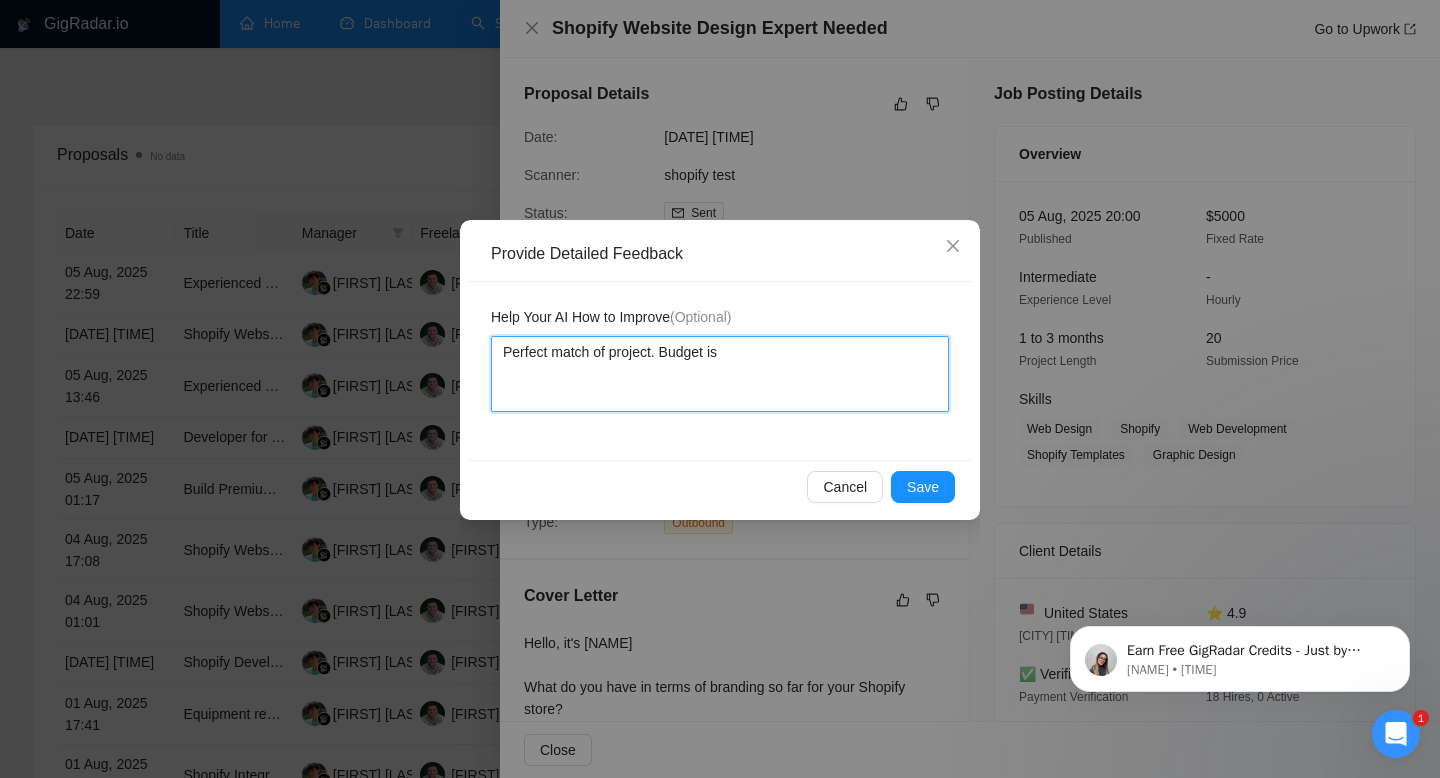 type 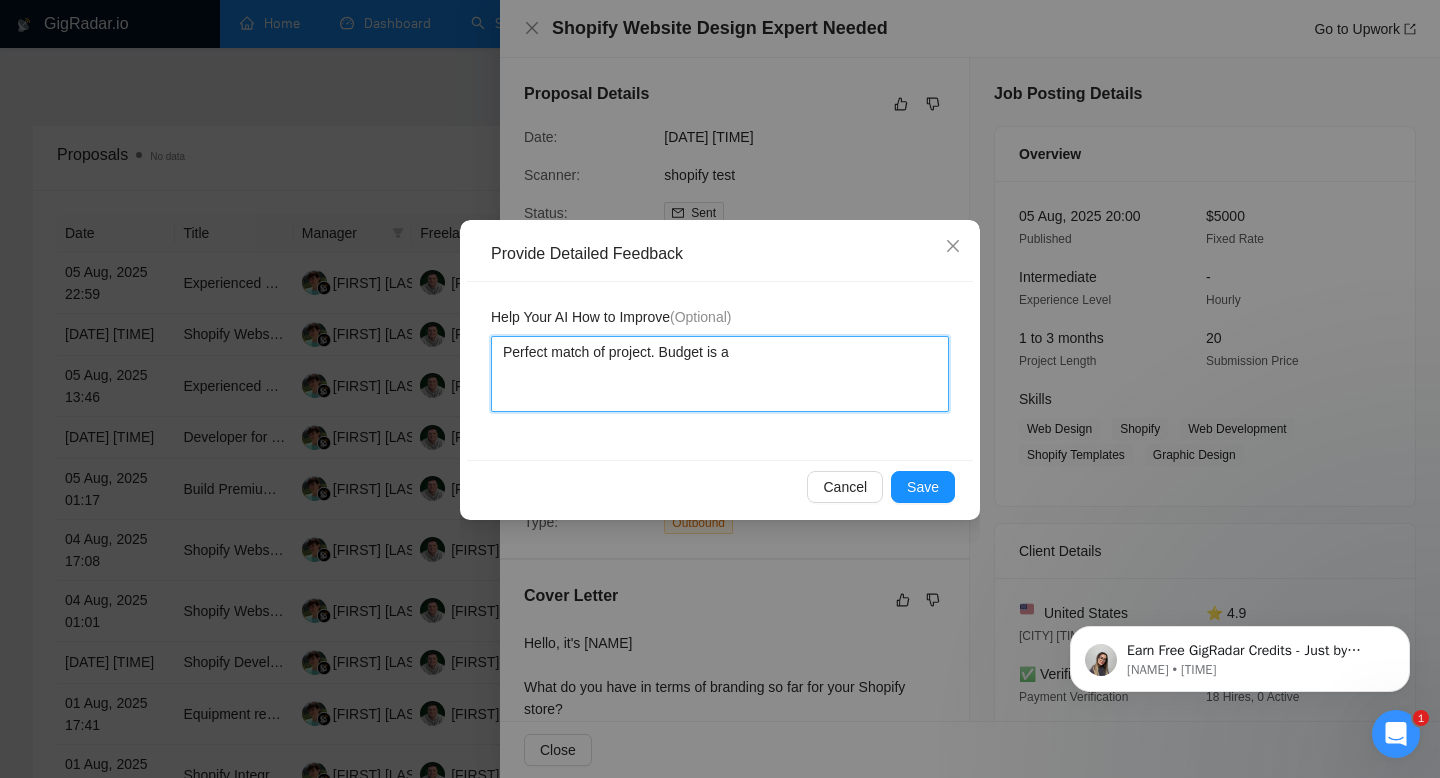 type 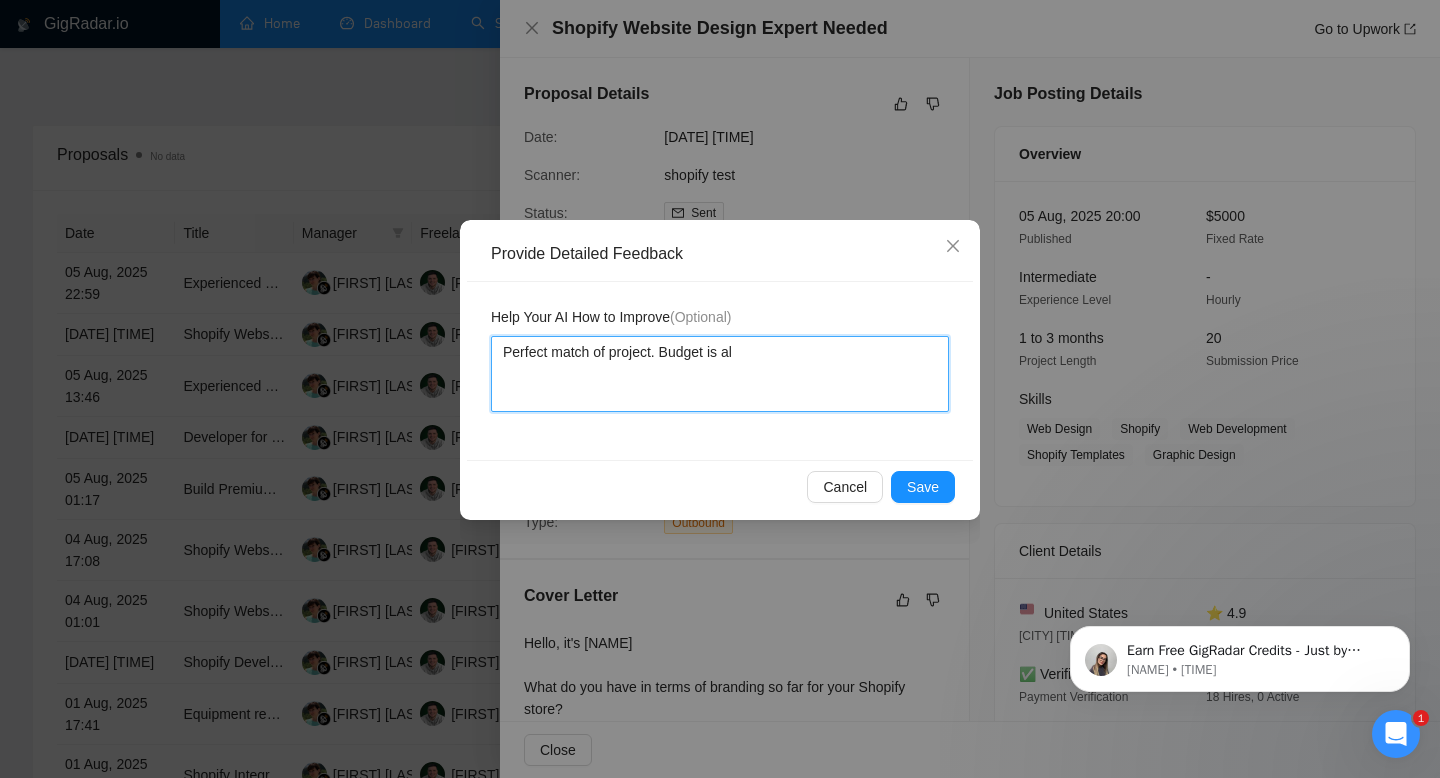 type 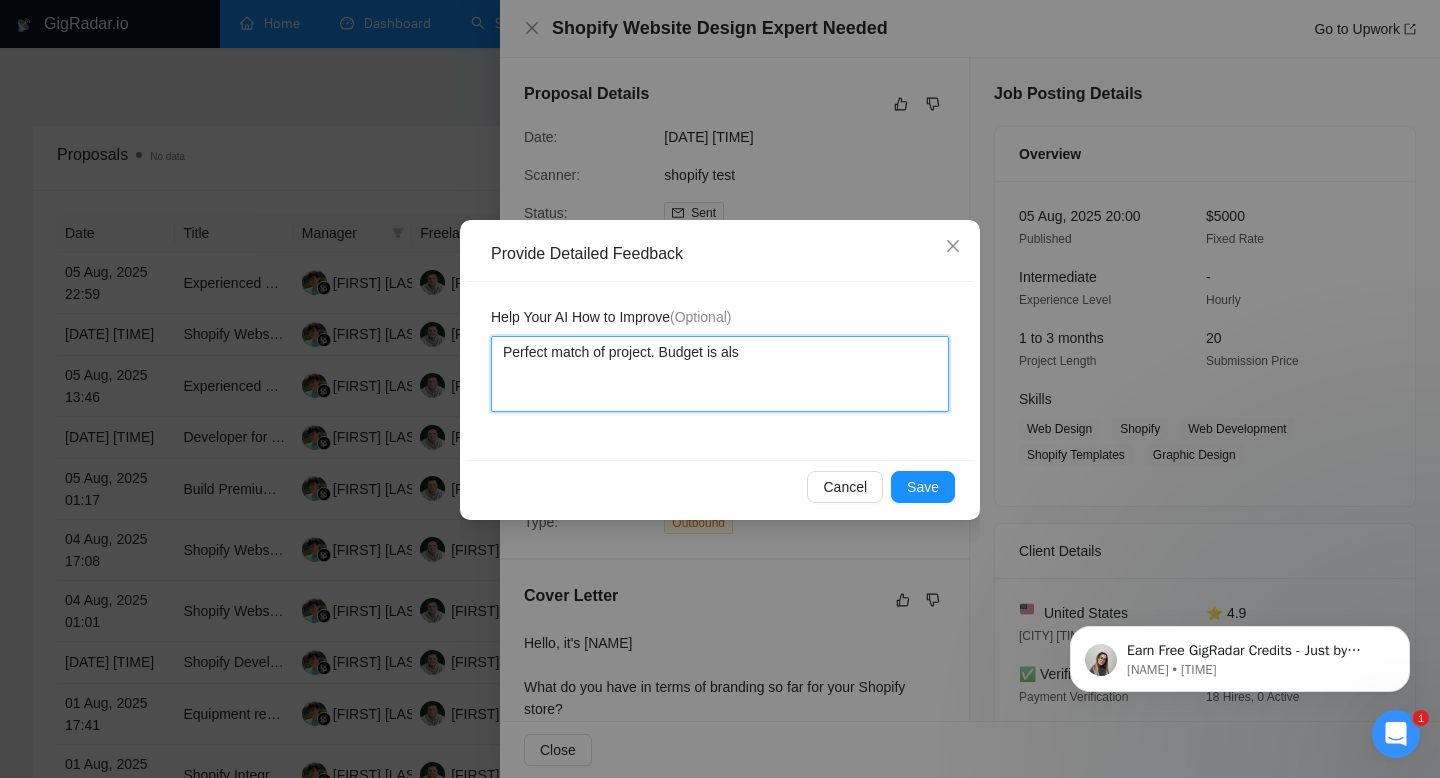 type 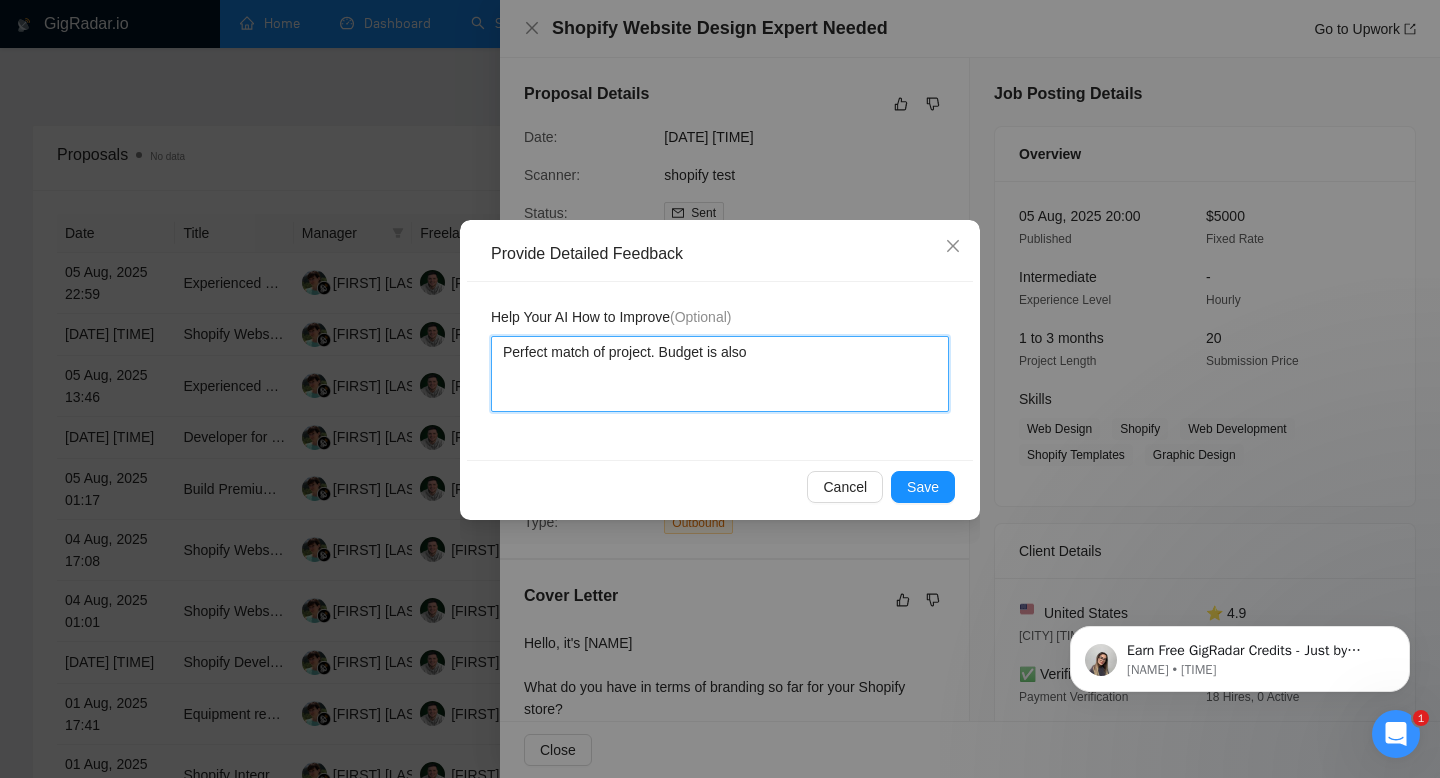 type 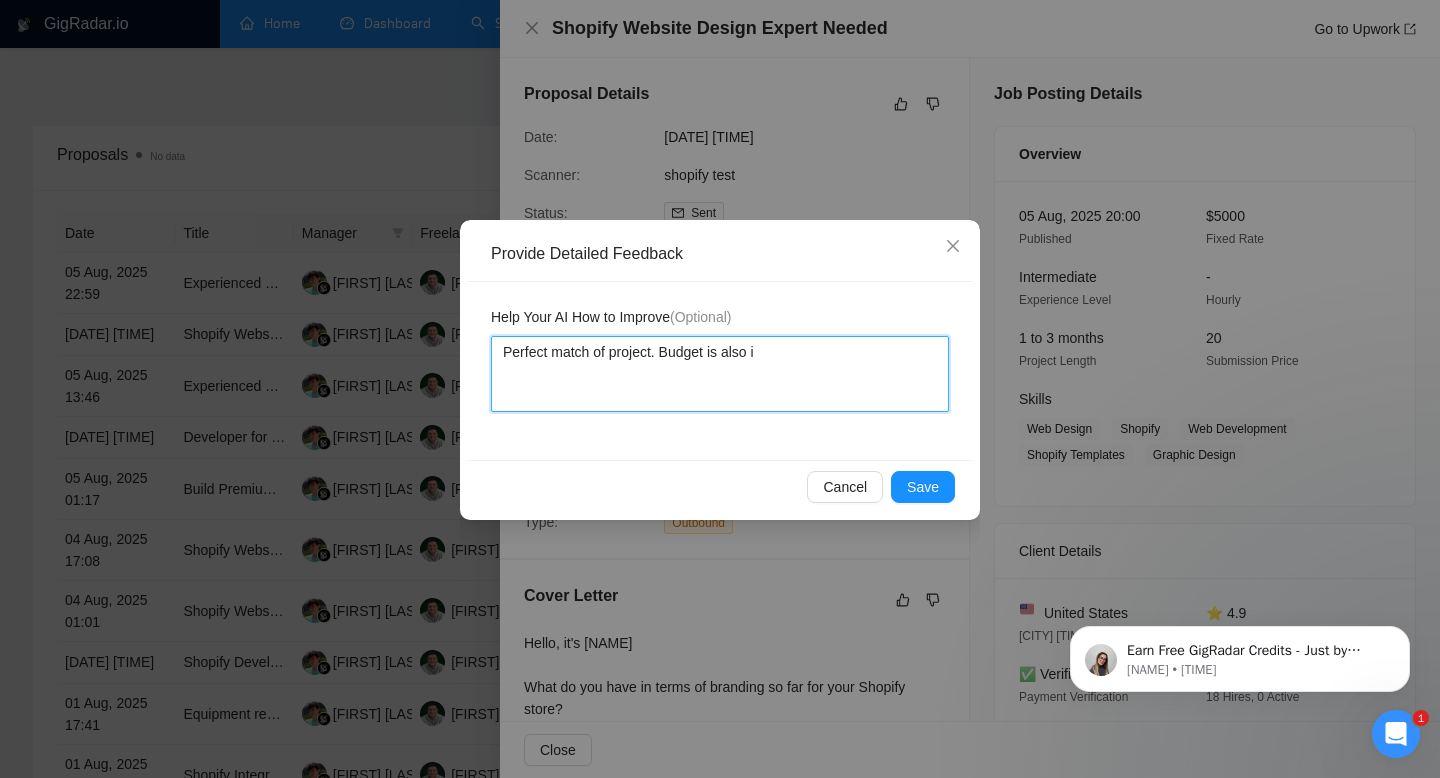 type 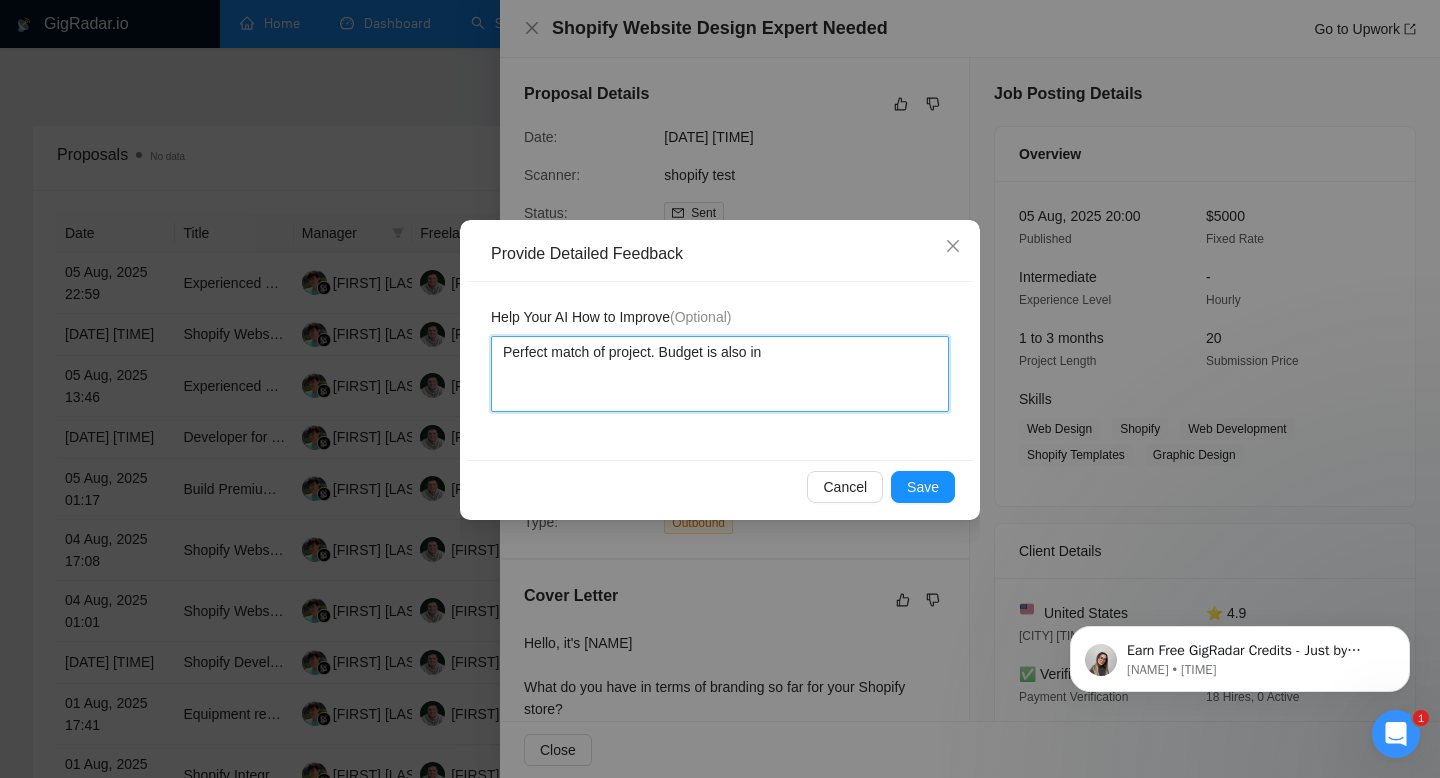 type 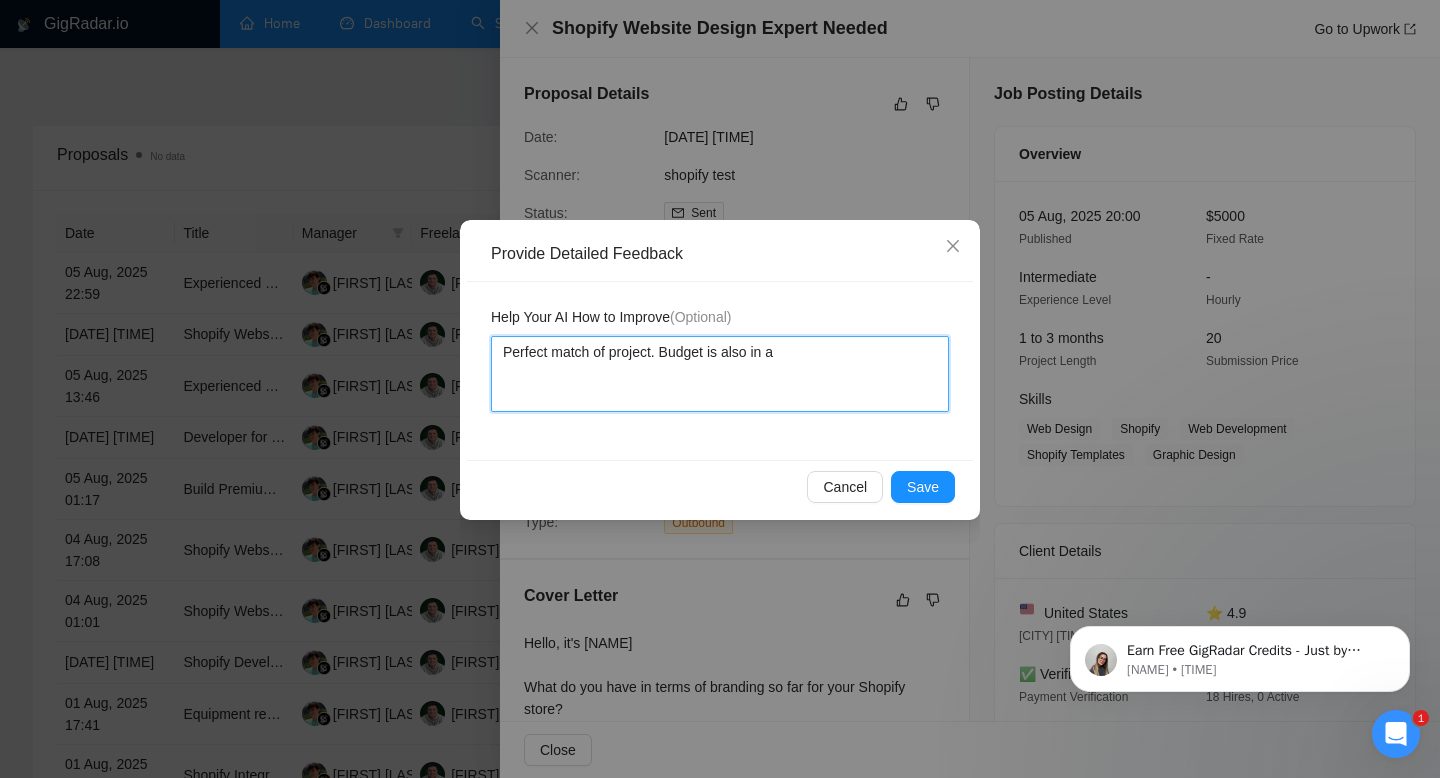 type 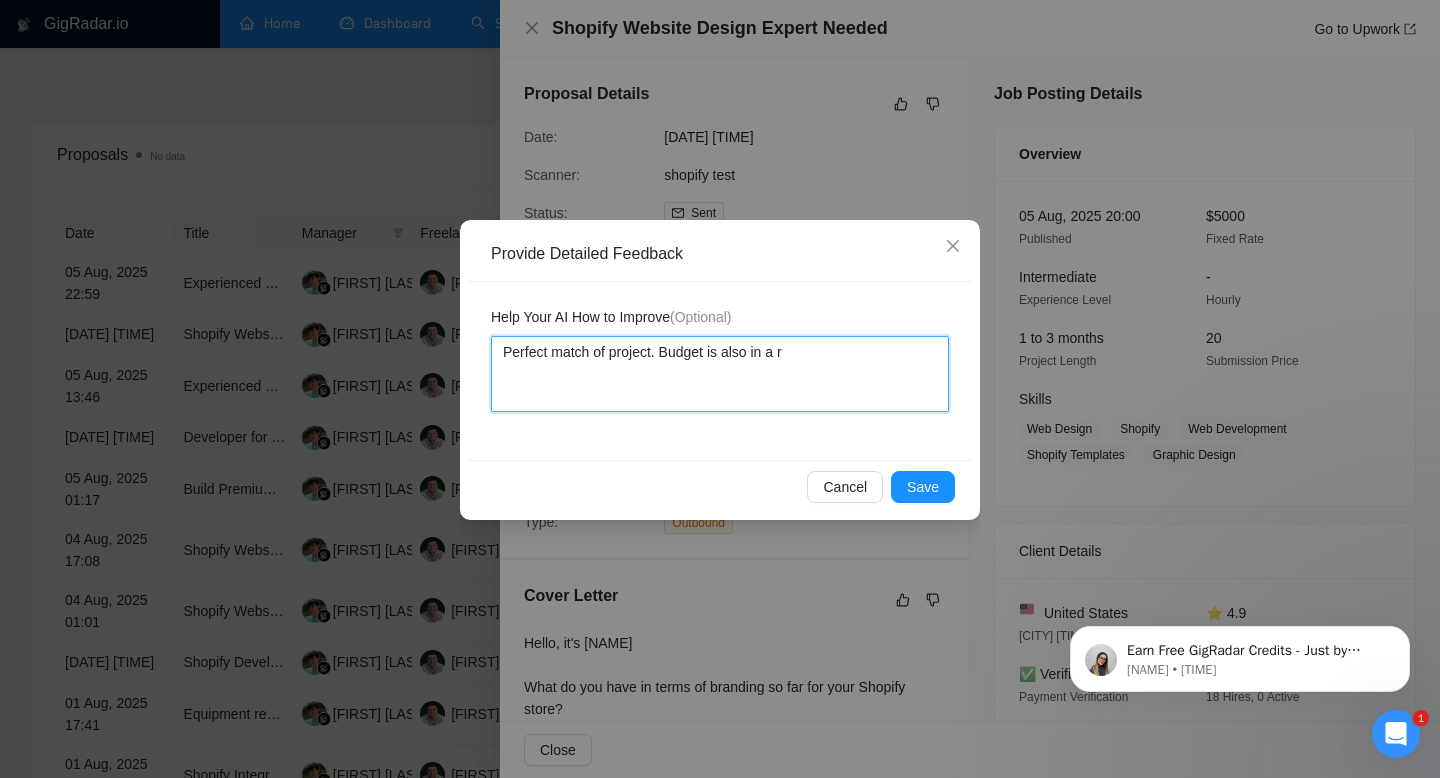 type 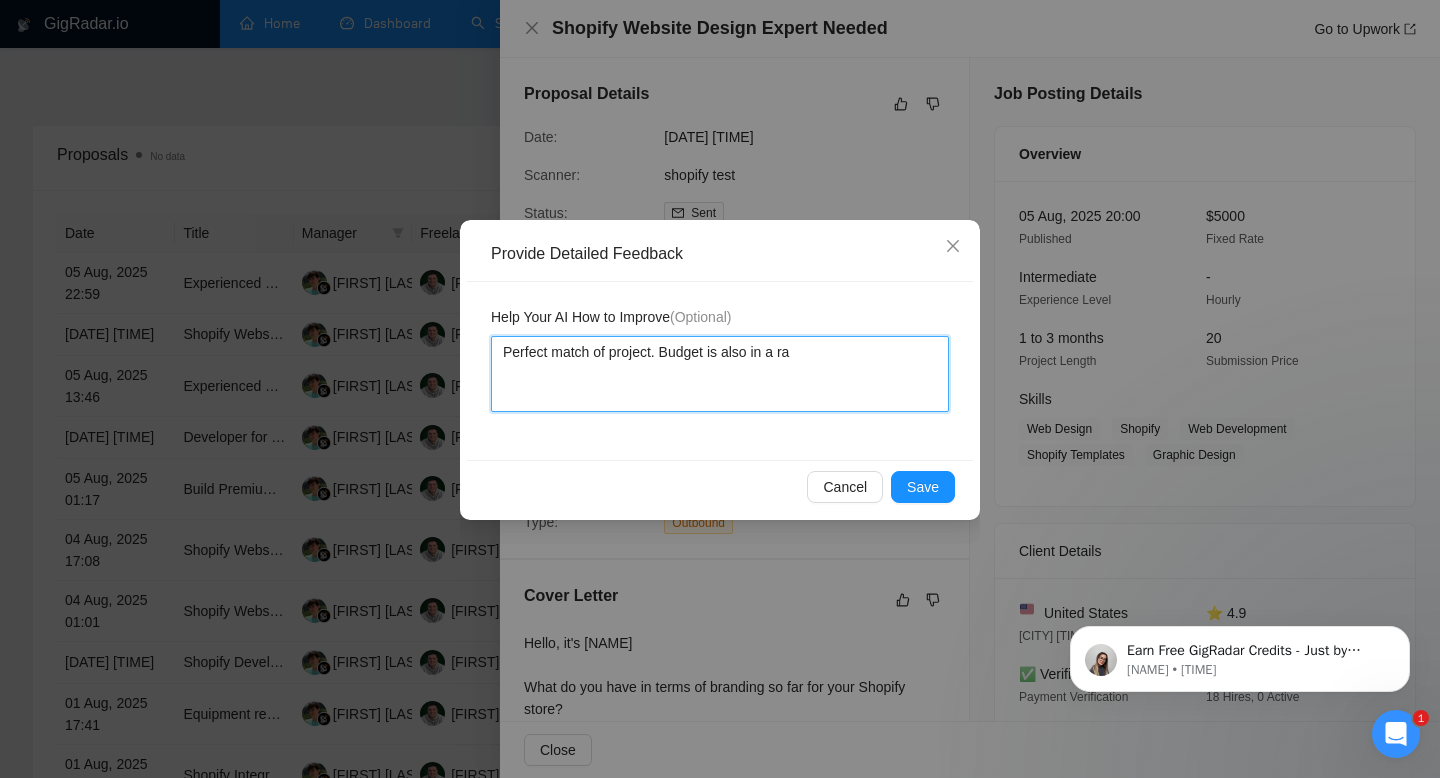 type 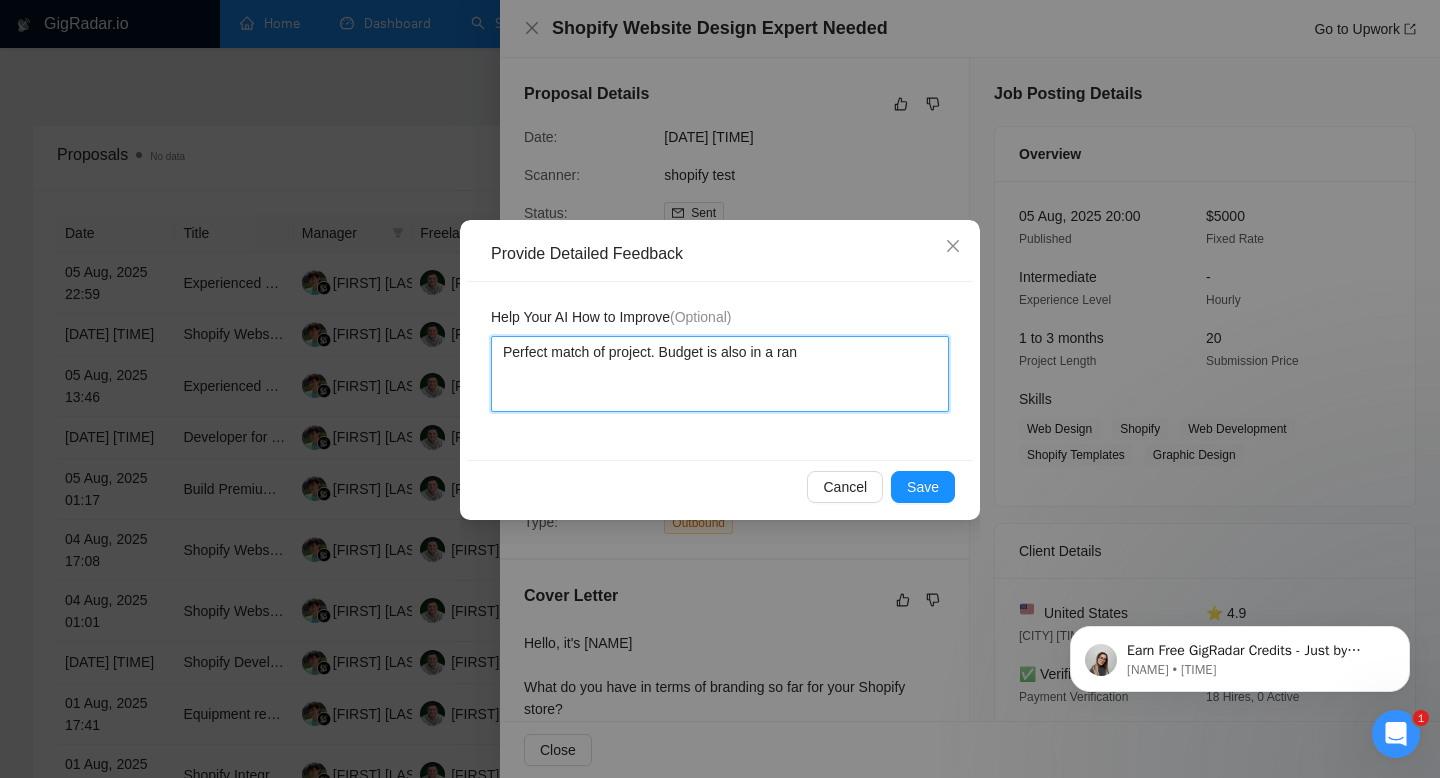 type 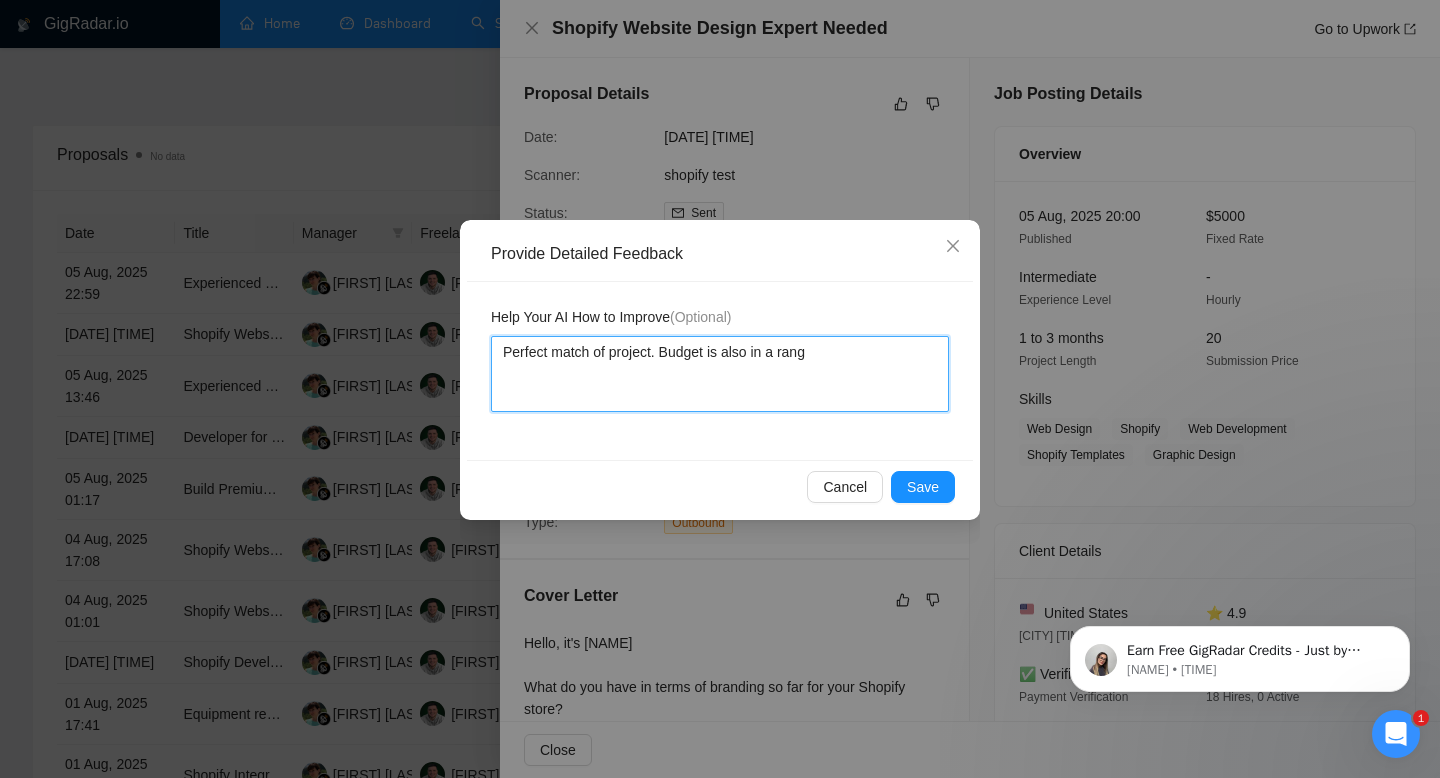 type on "Perfect match of project. Budget is also in a range" 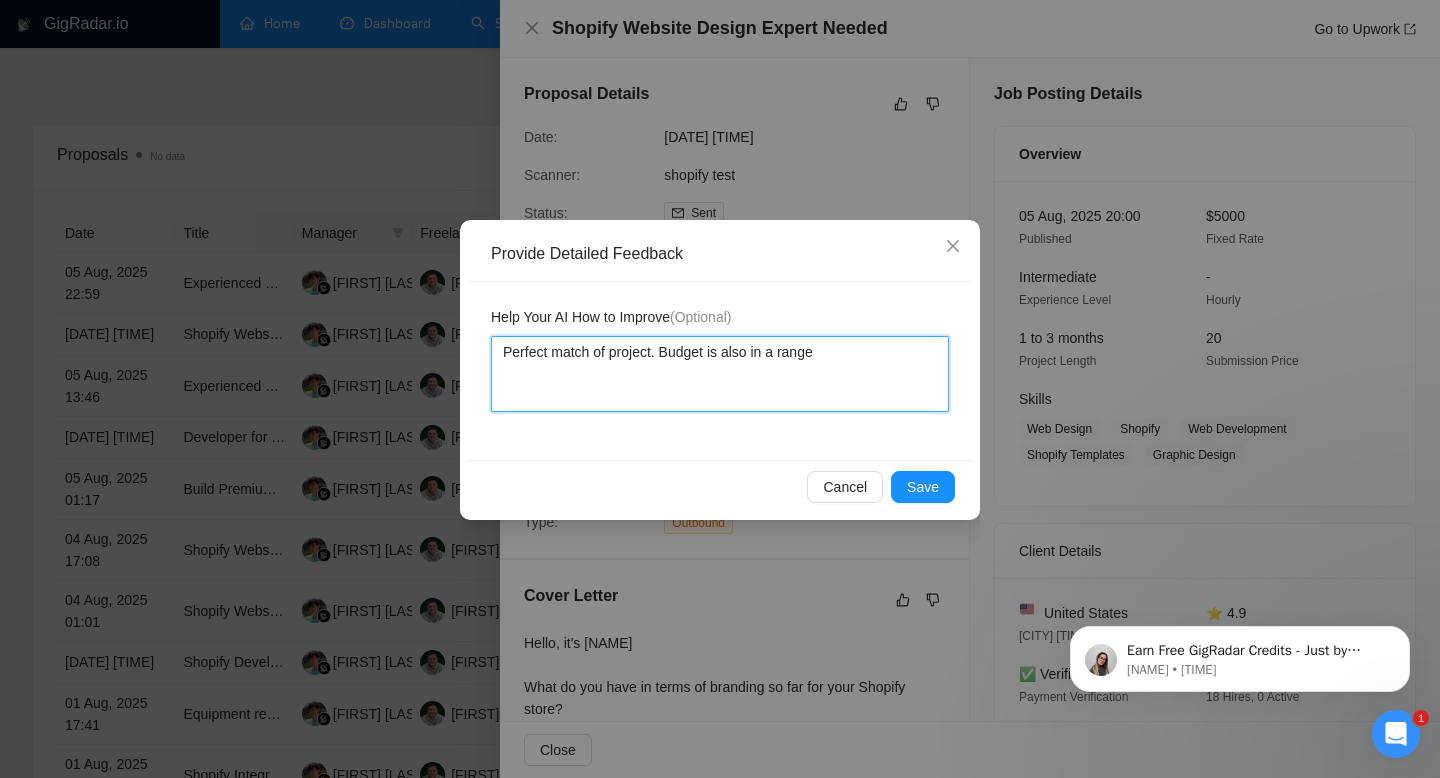 type 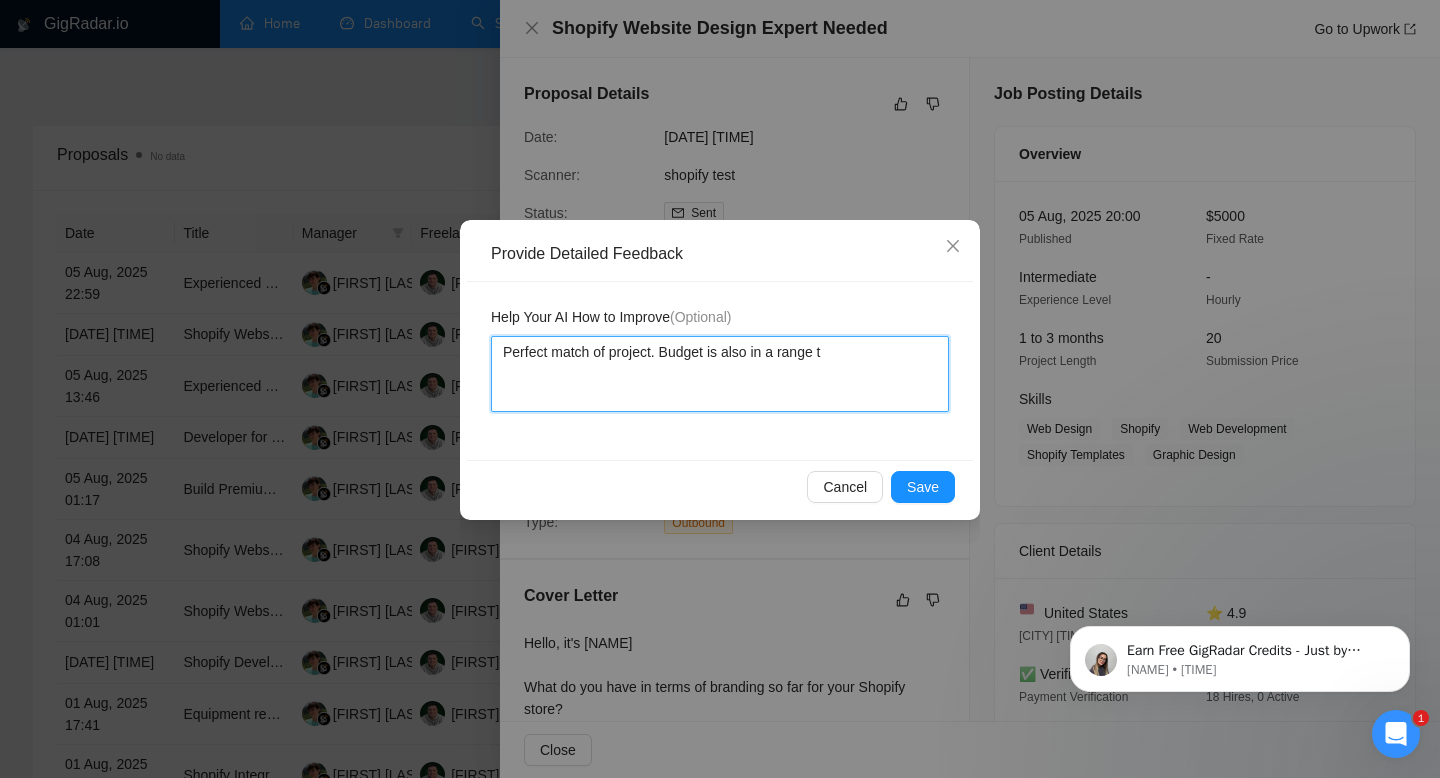 type 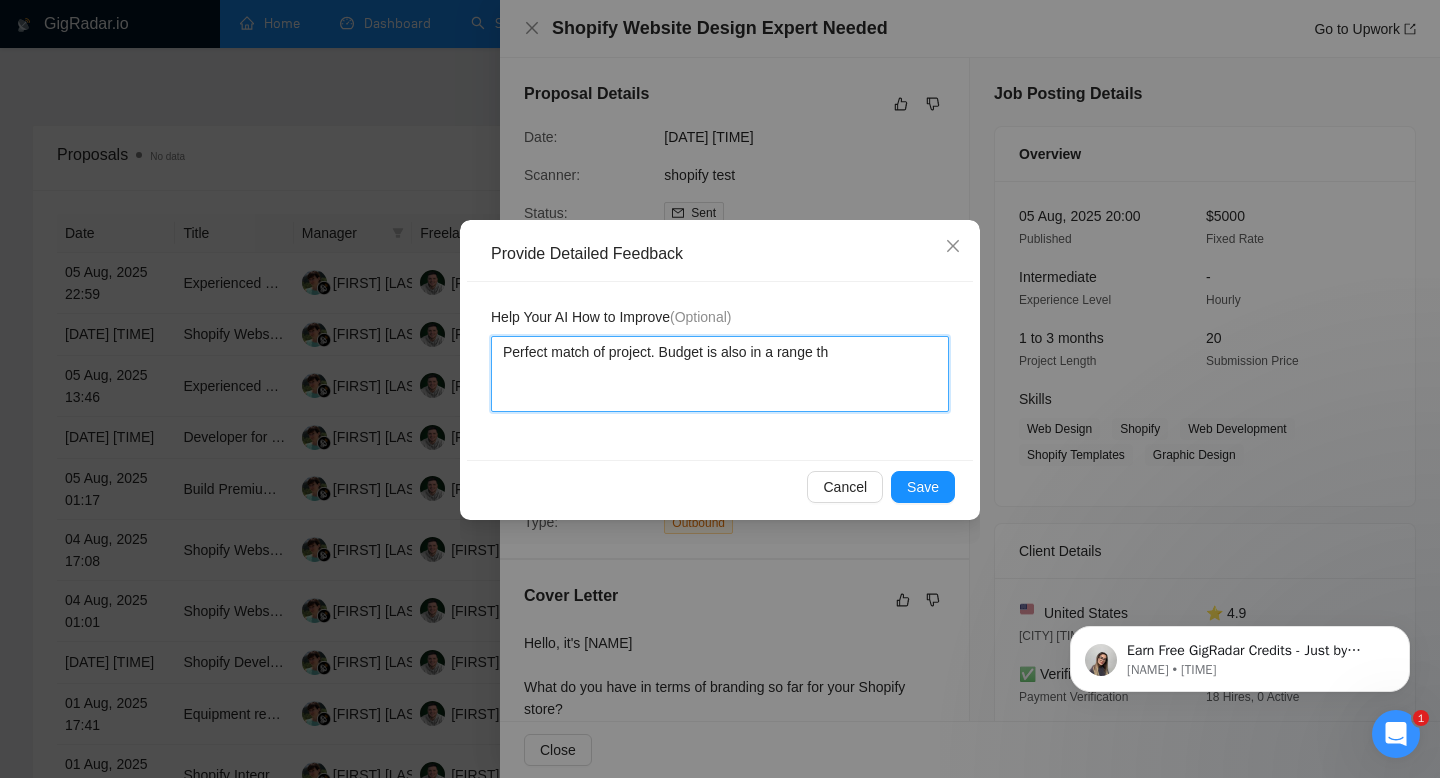 type 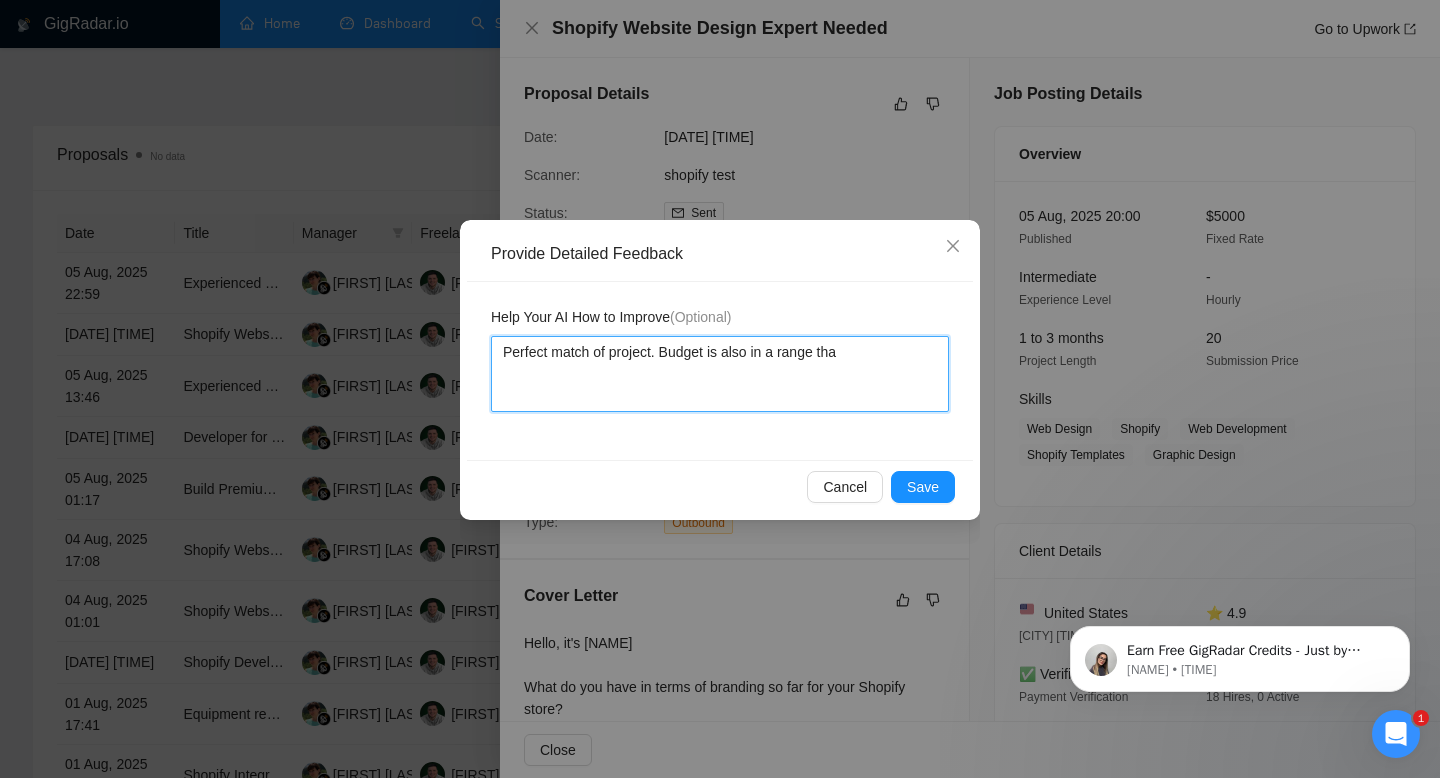type 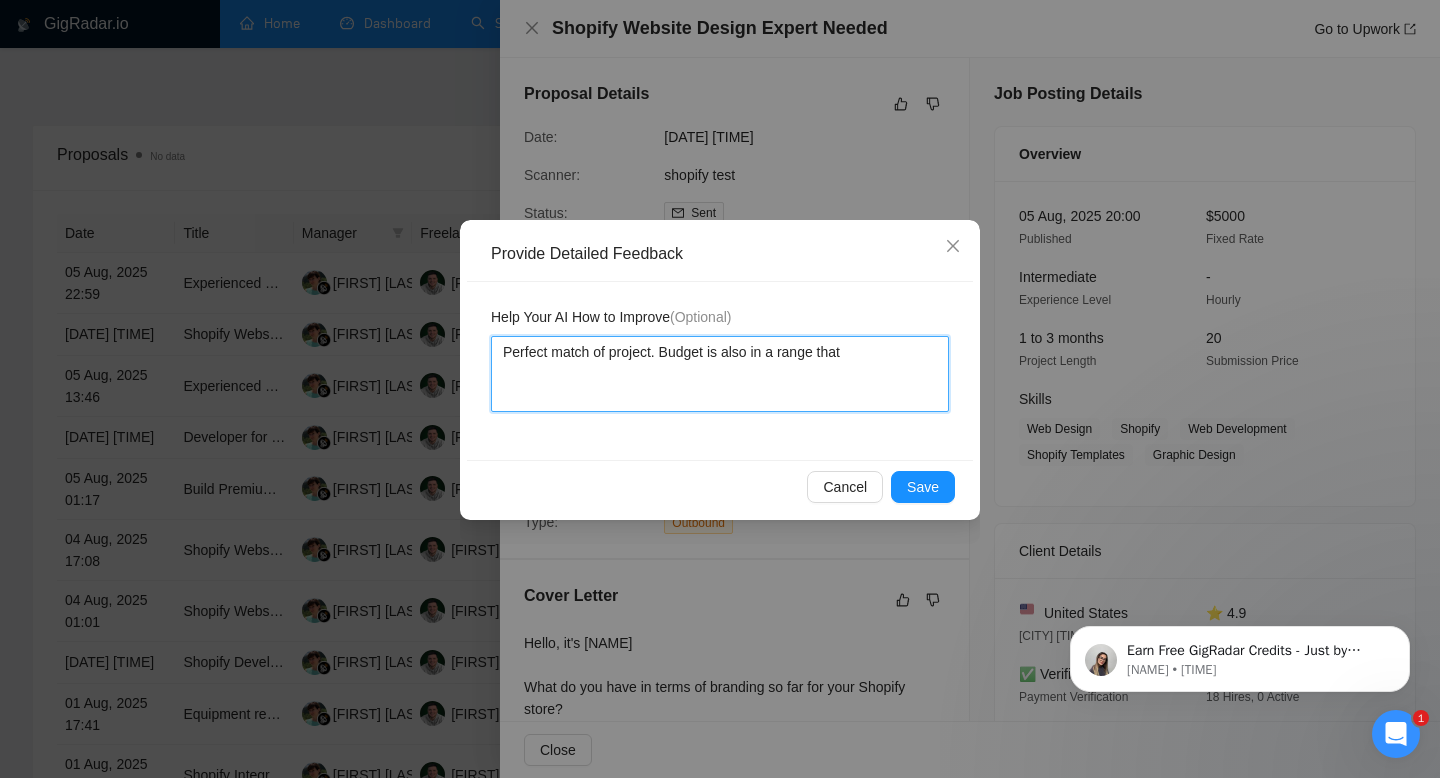 type 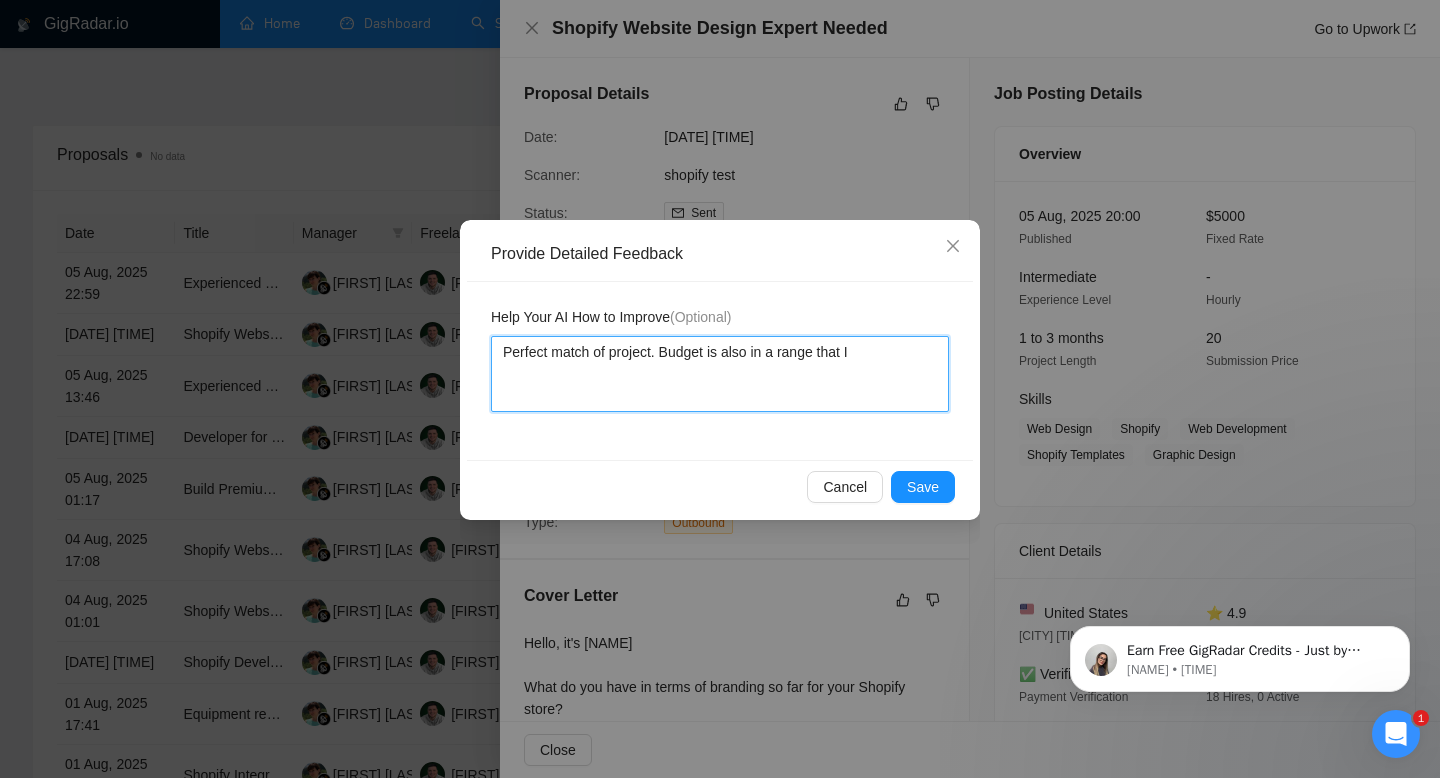 type 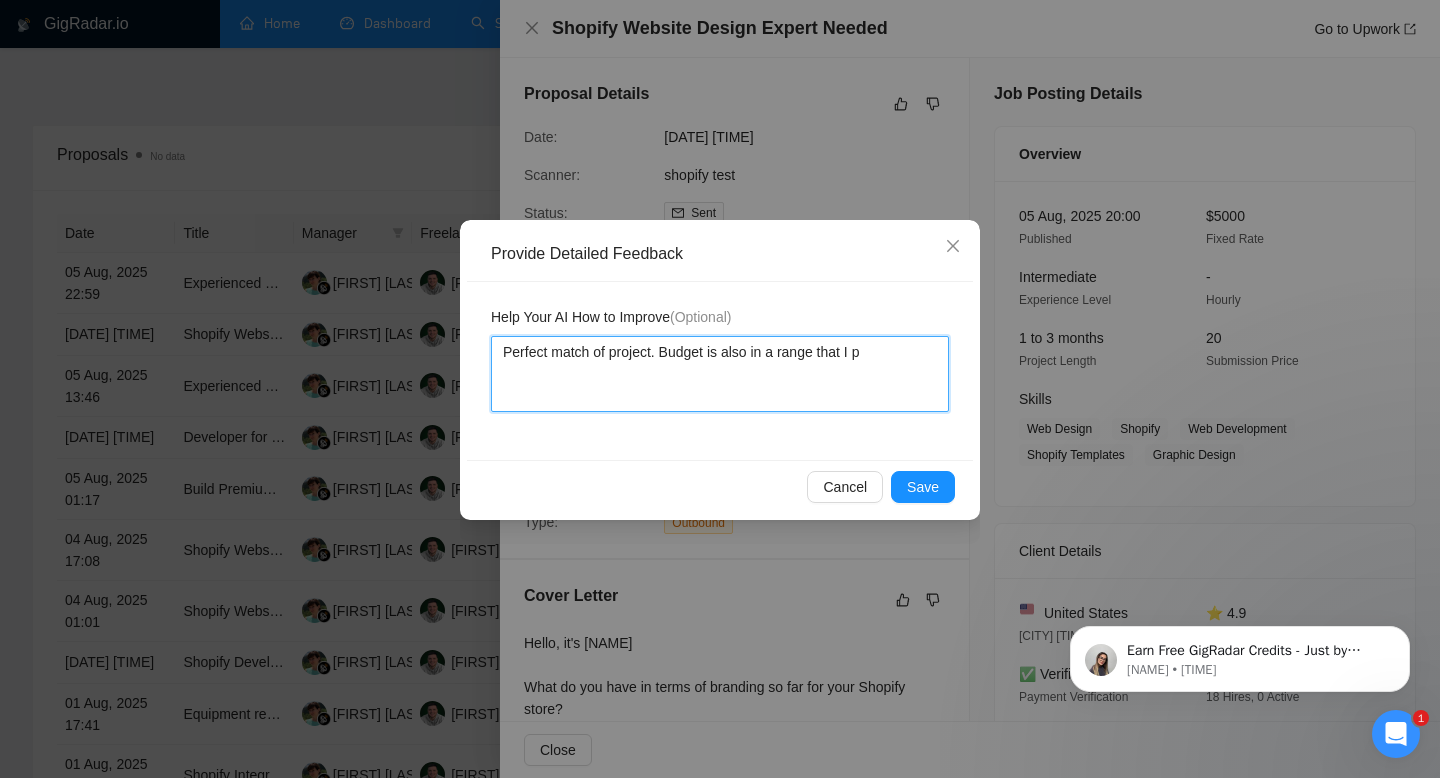 type 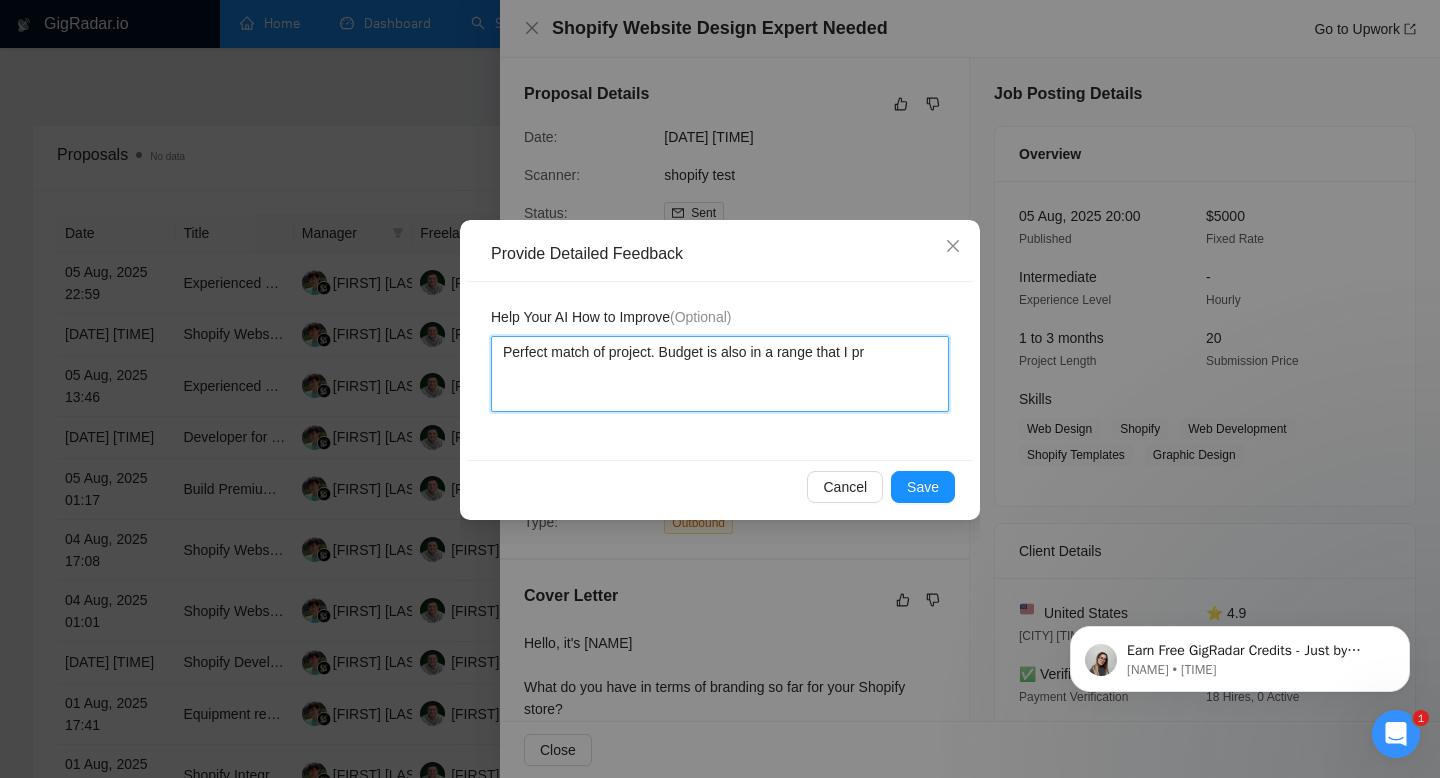 type 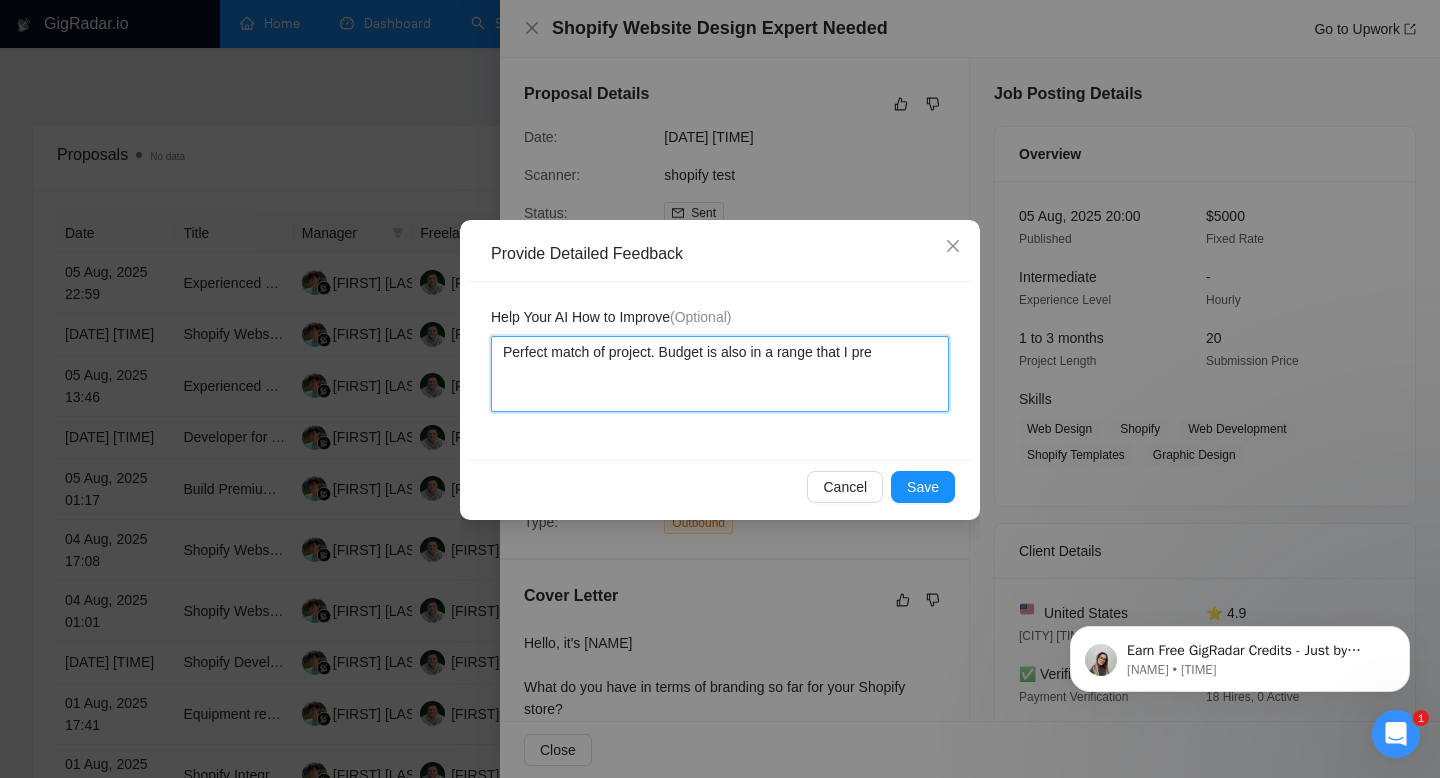 type 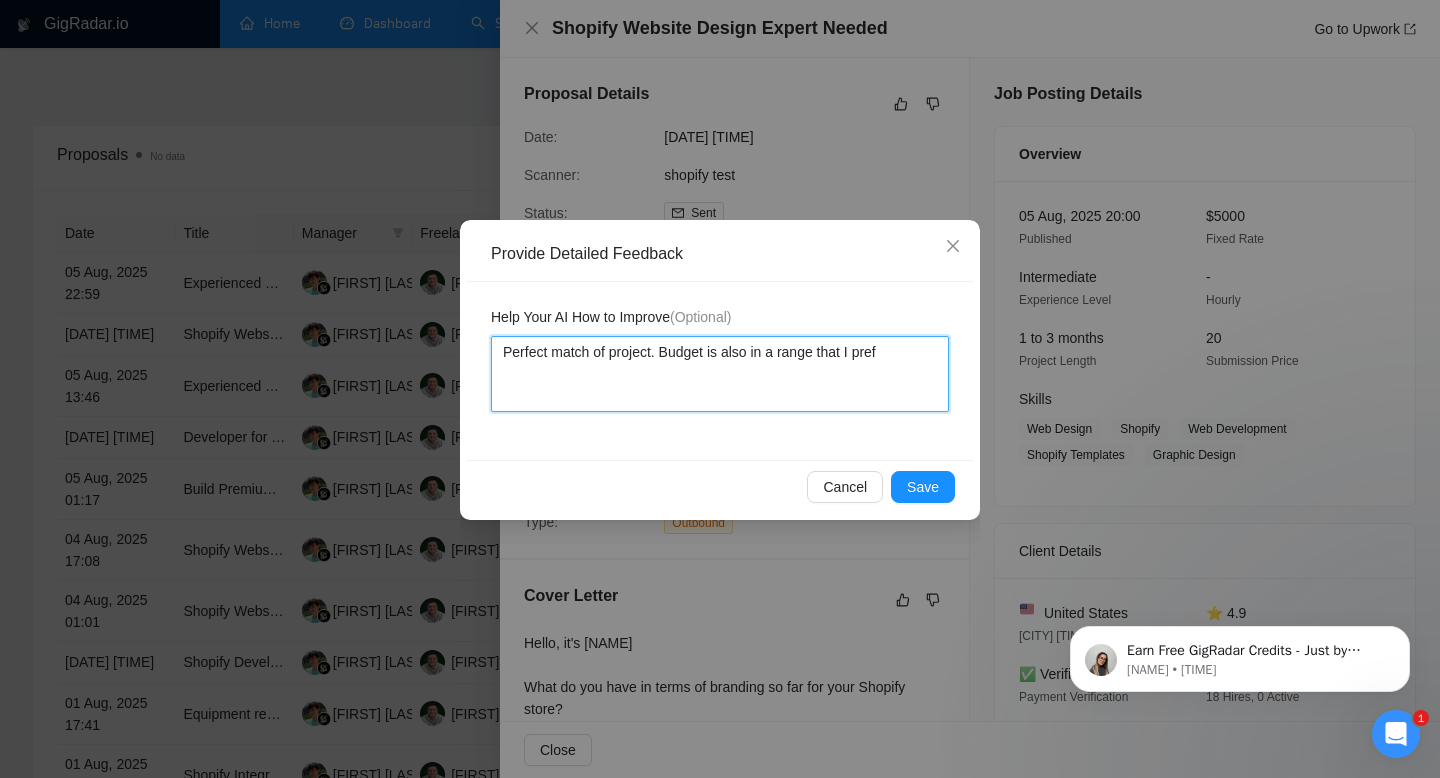 type 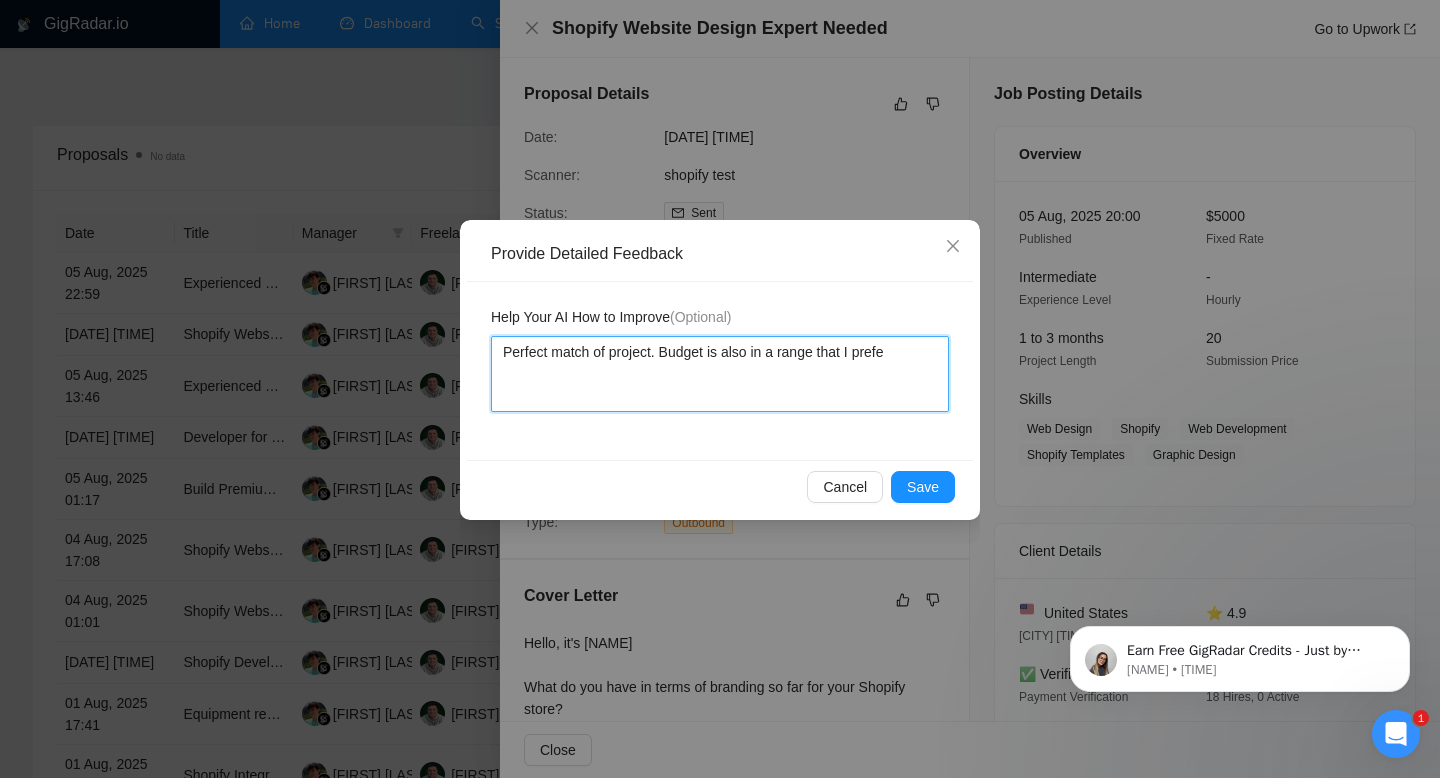 type 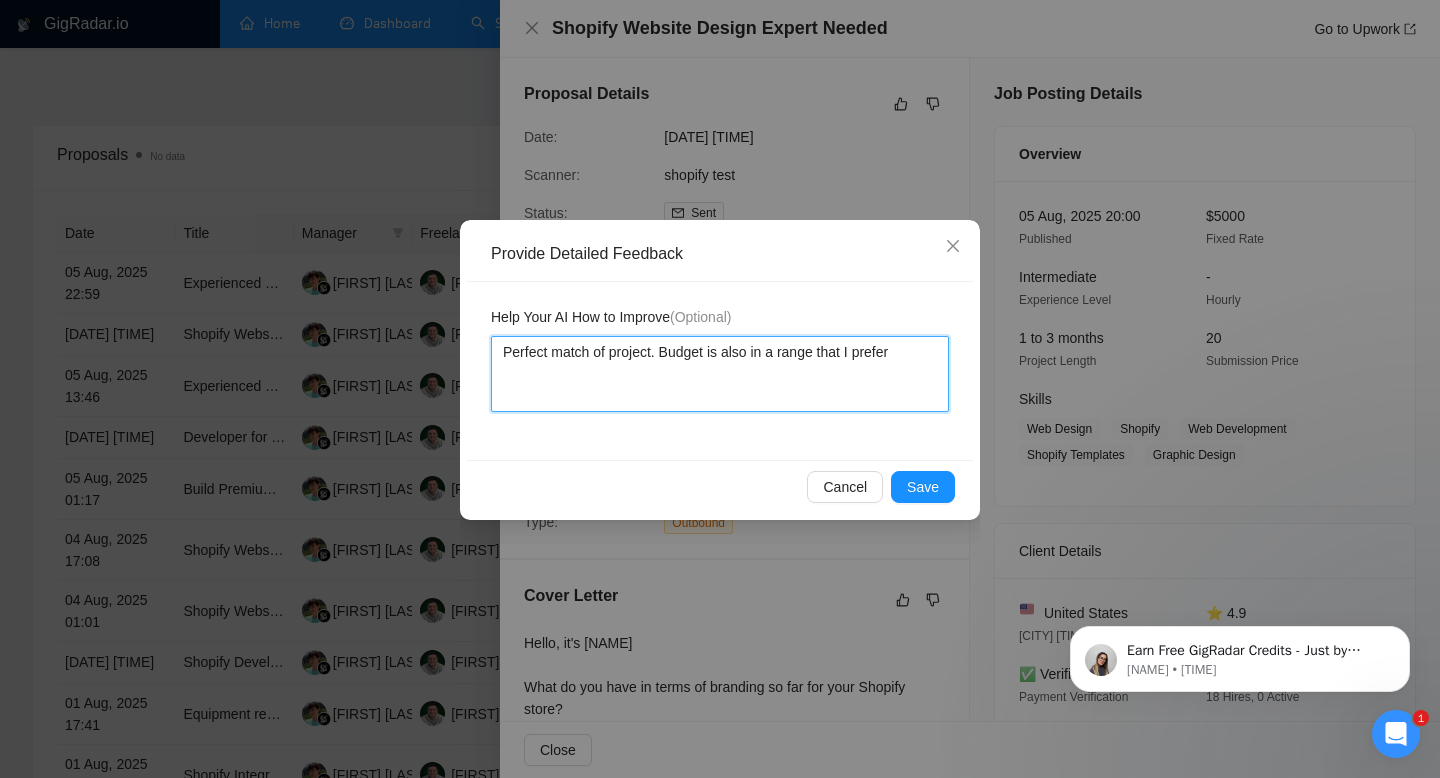 type 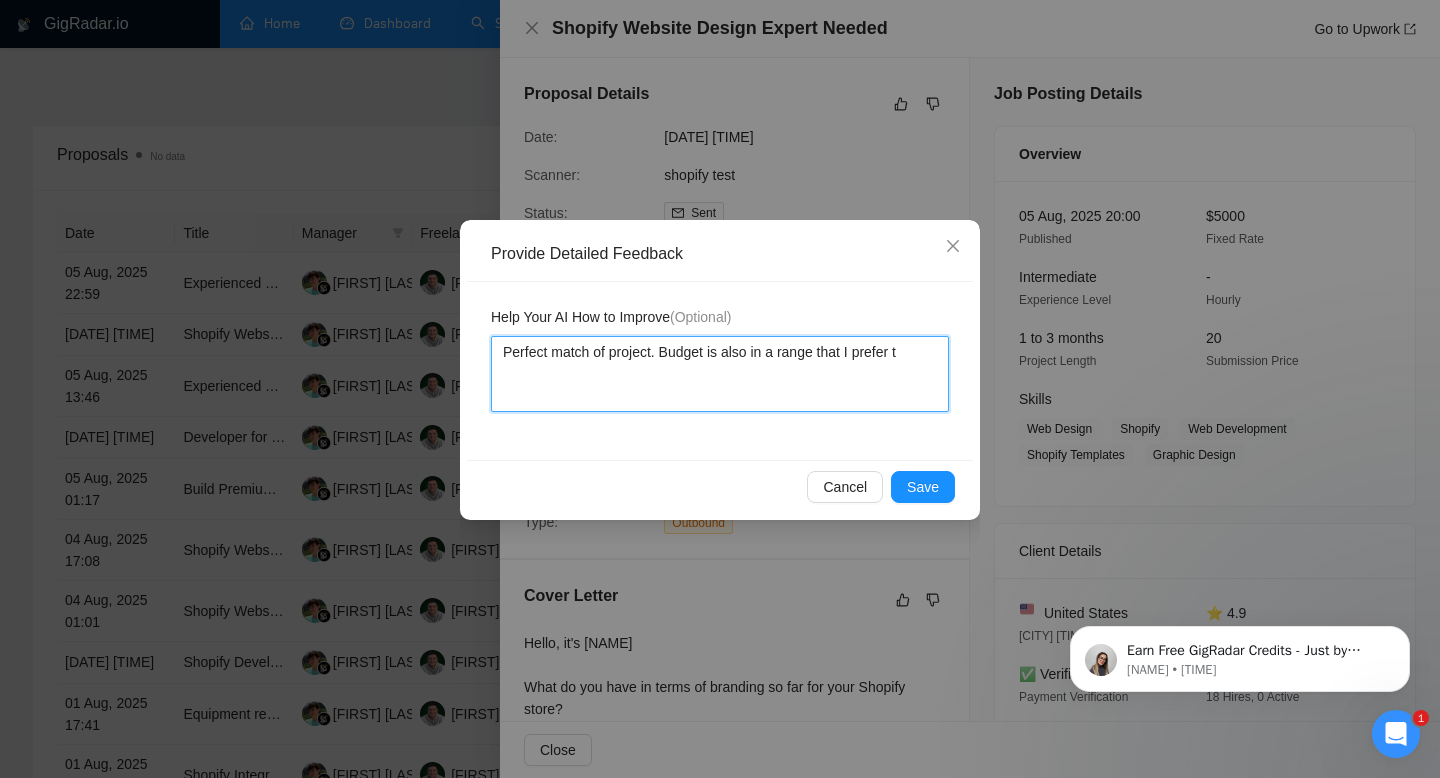type 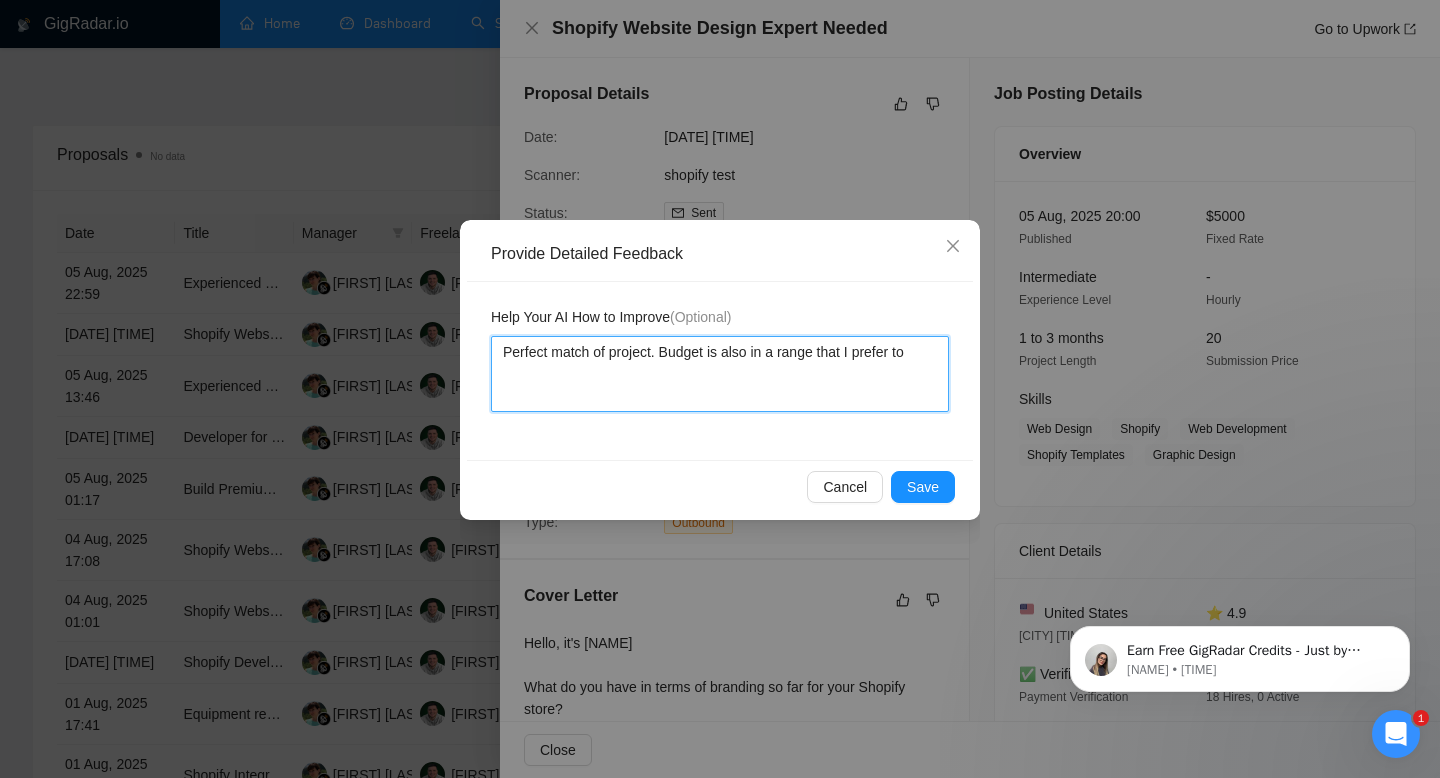 type 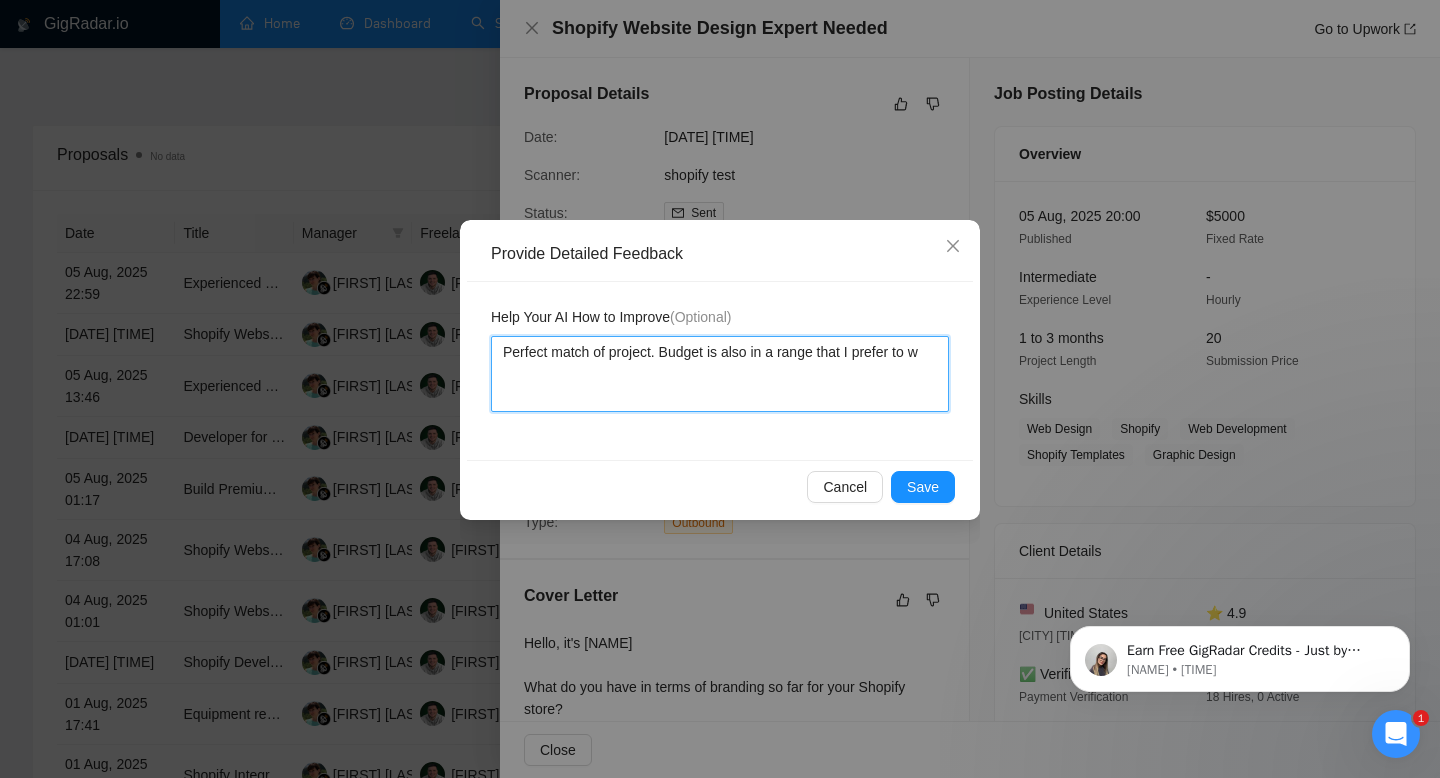 type 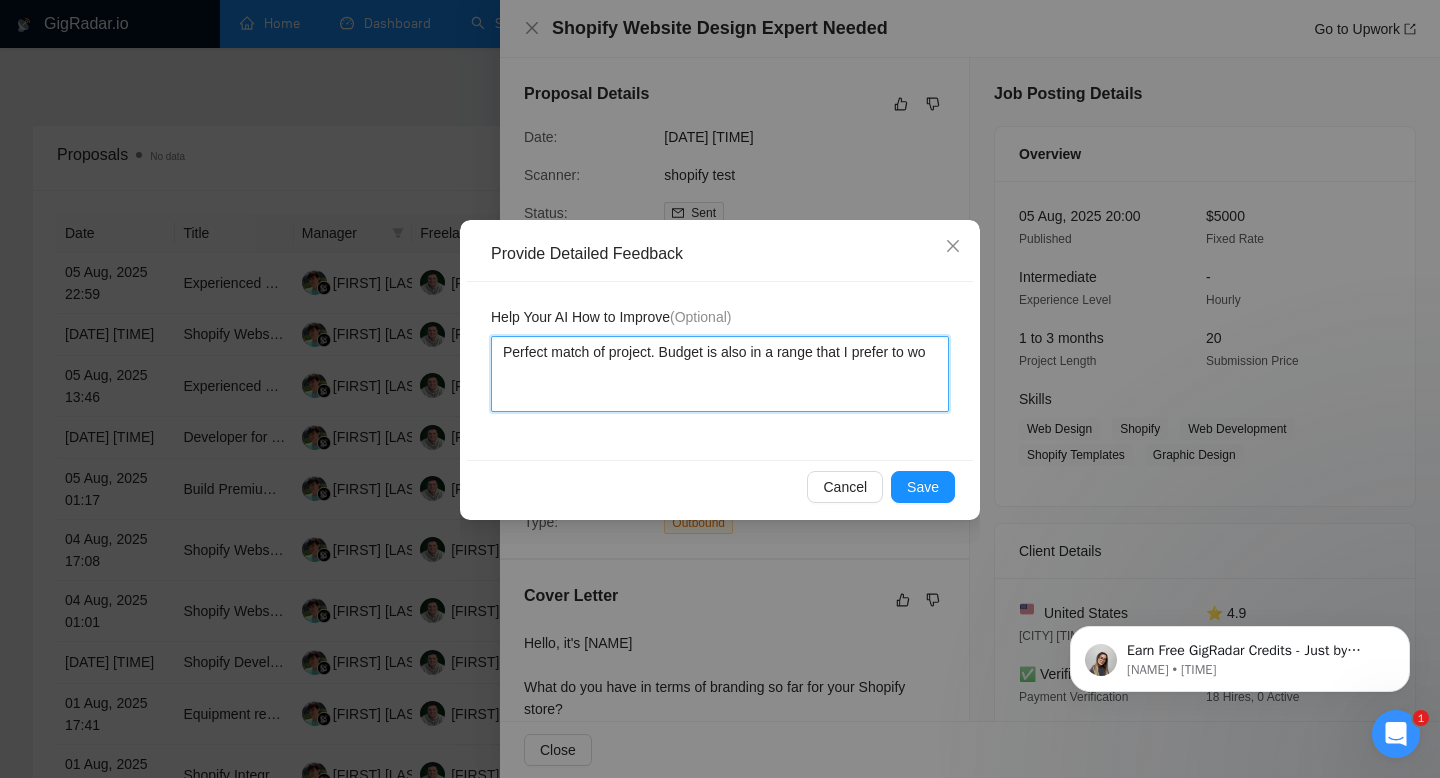type 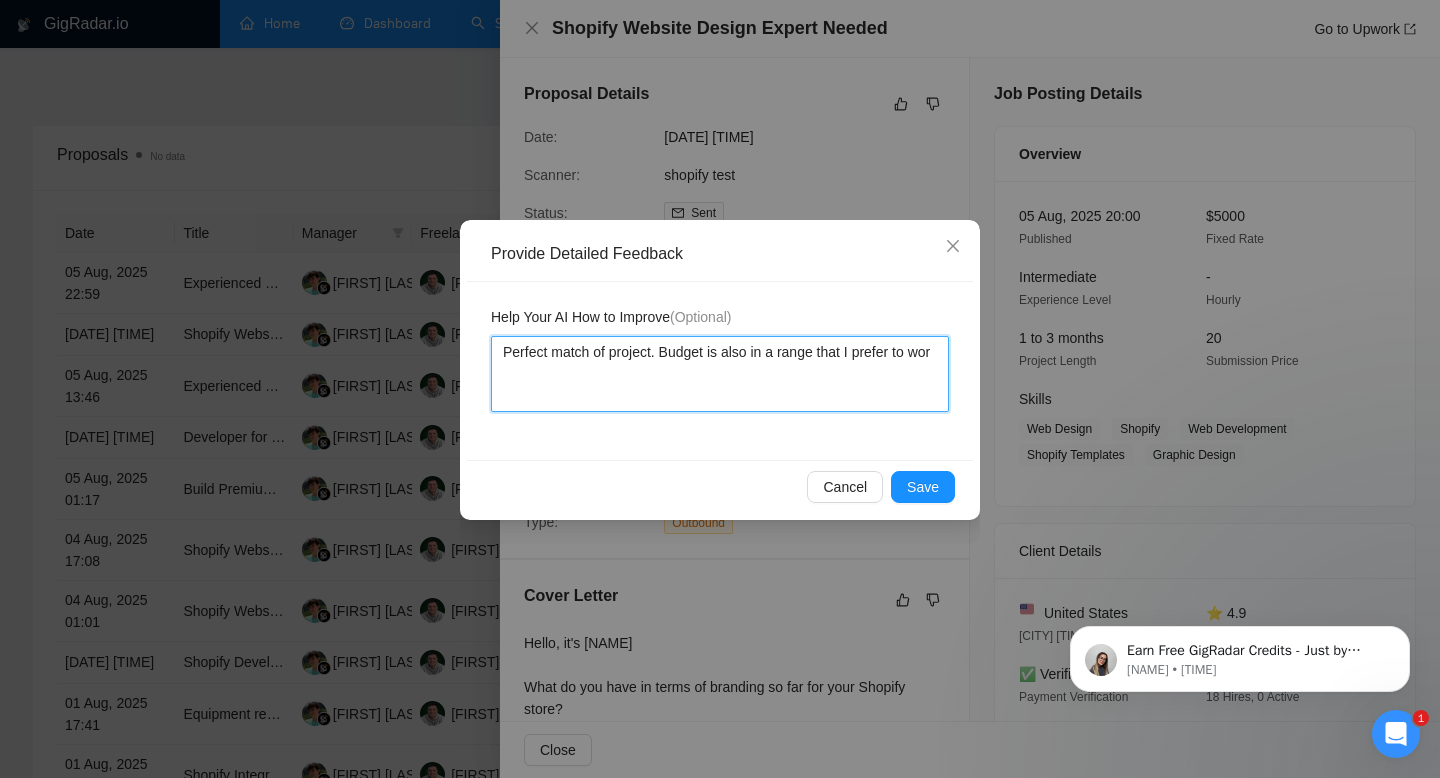type on "Perfect match of project. Budget is also in a range that I prefer to work" 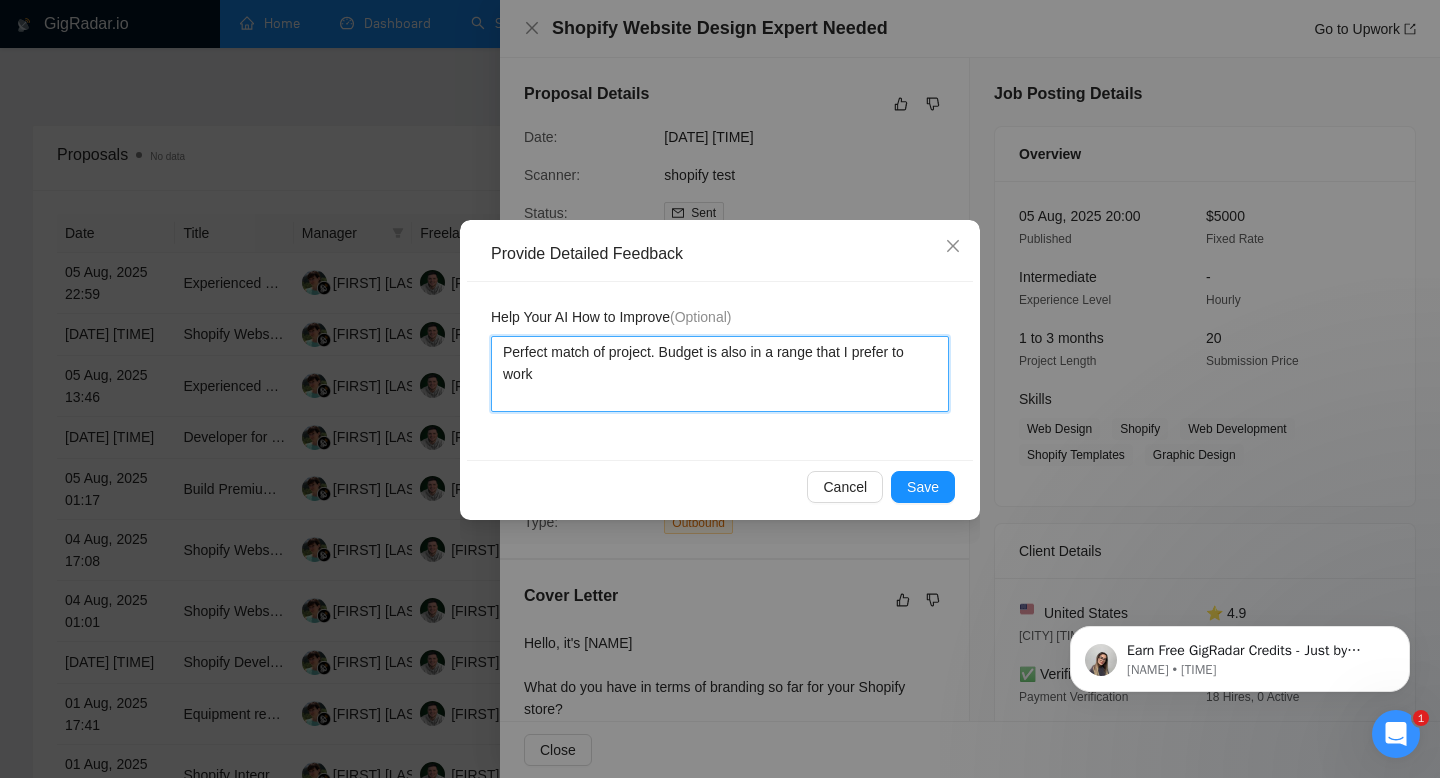 type 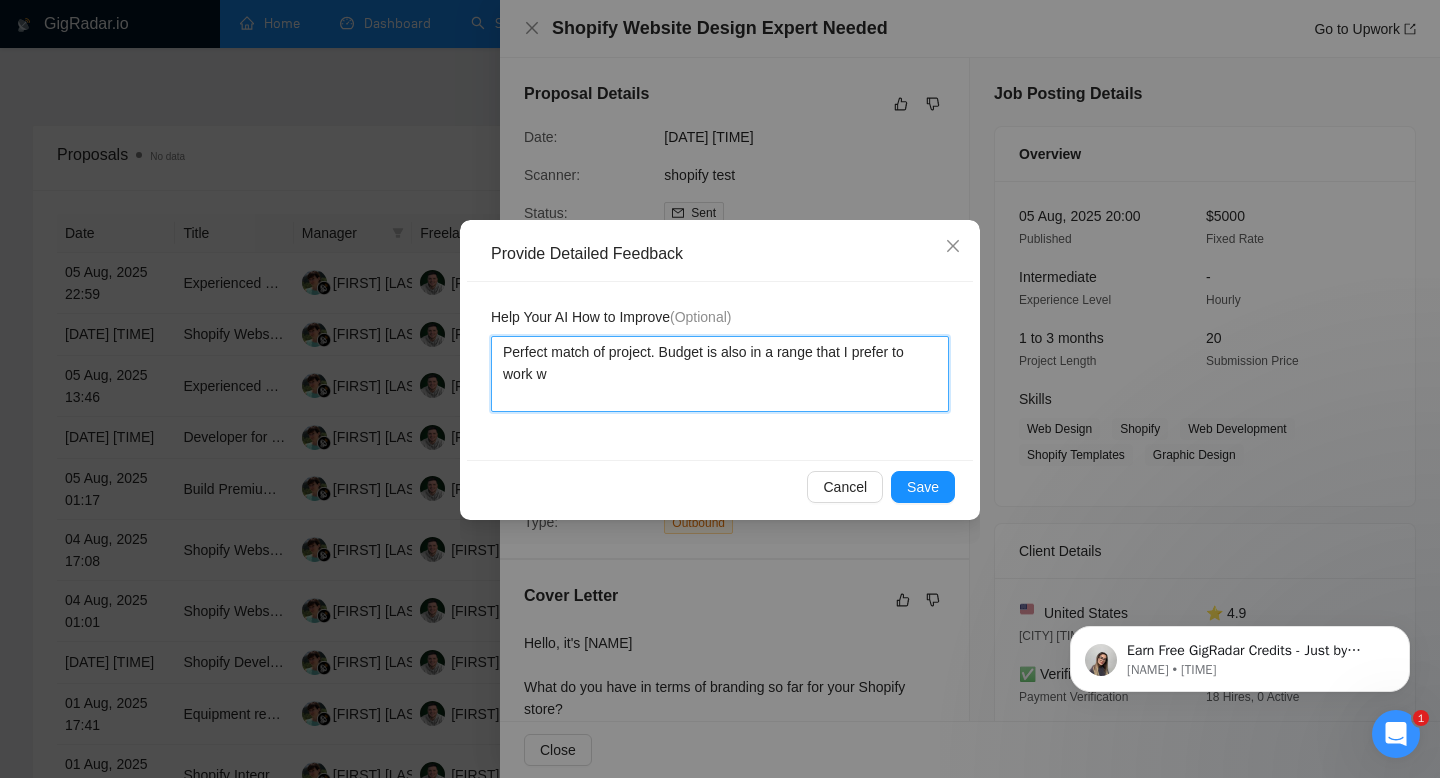 type 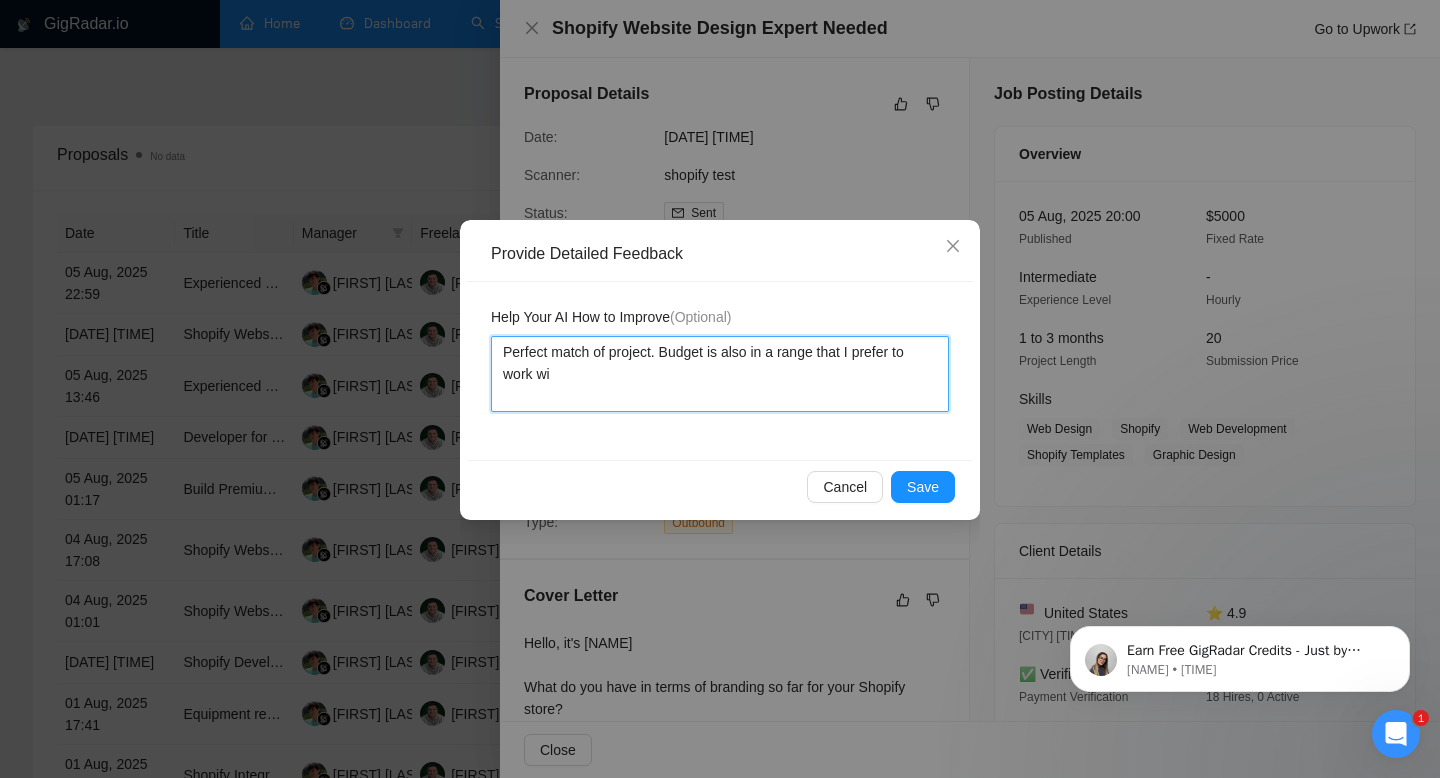 type 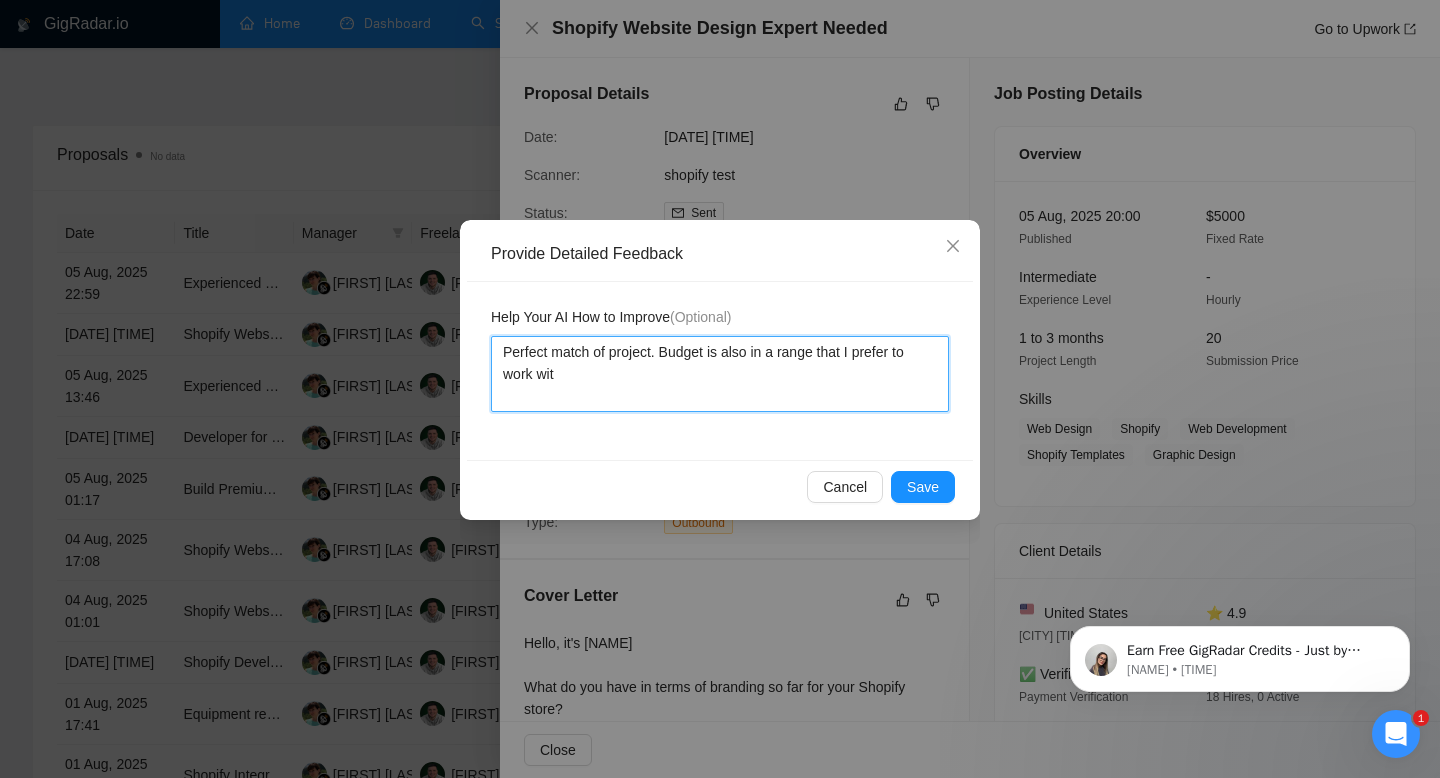 type 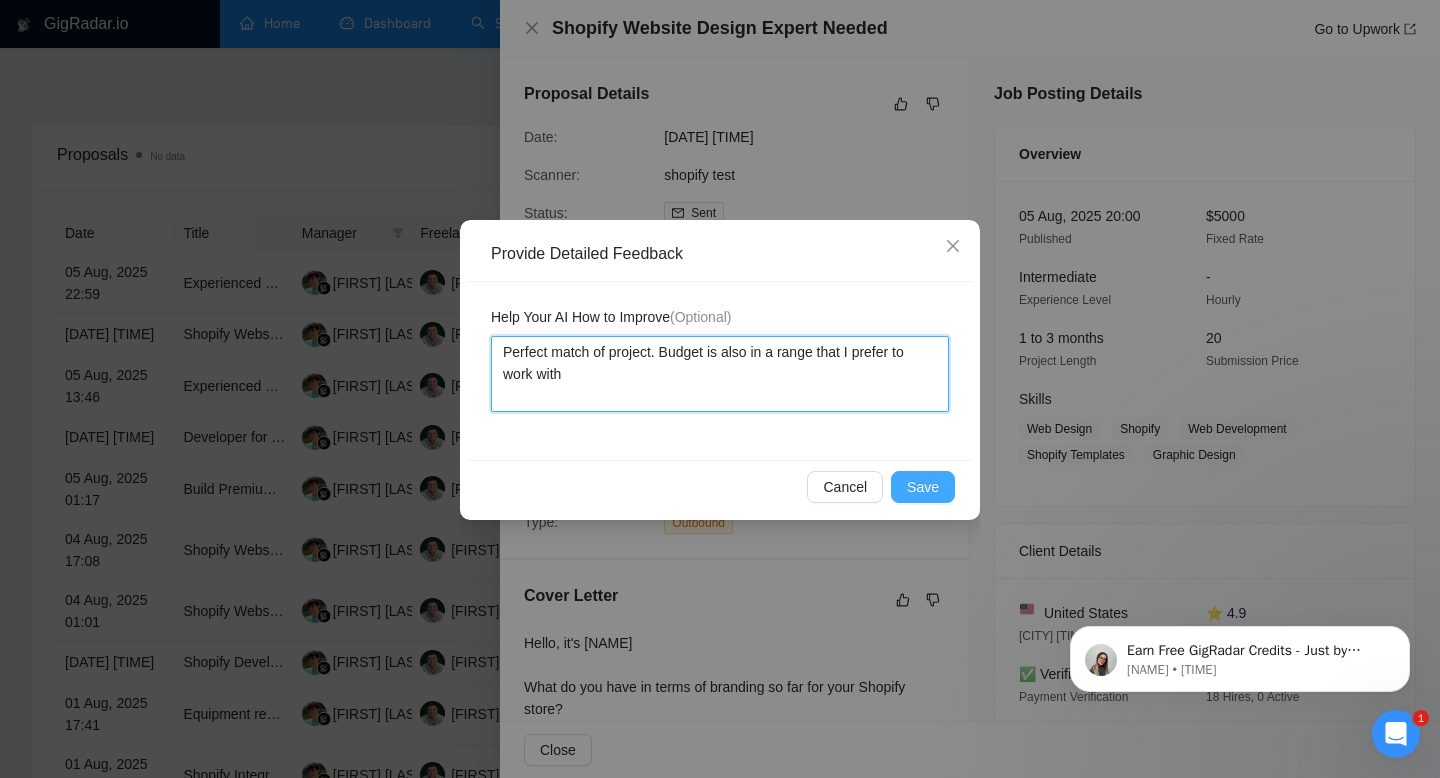 type on "Perfect match of project. Budget is also in a range that I prefer to work with" 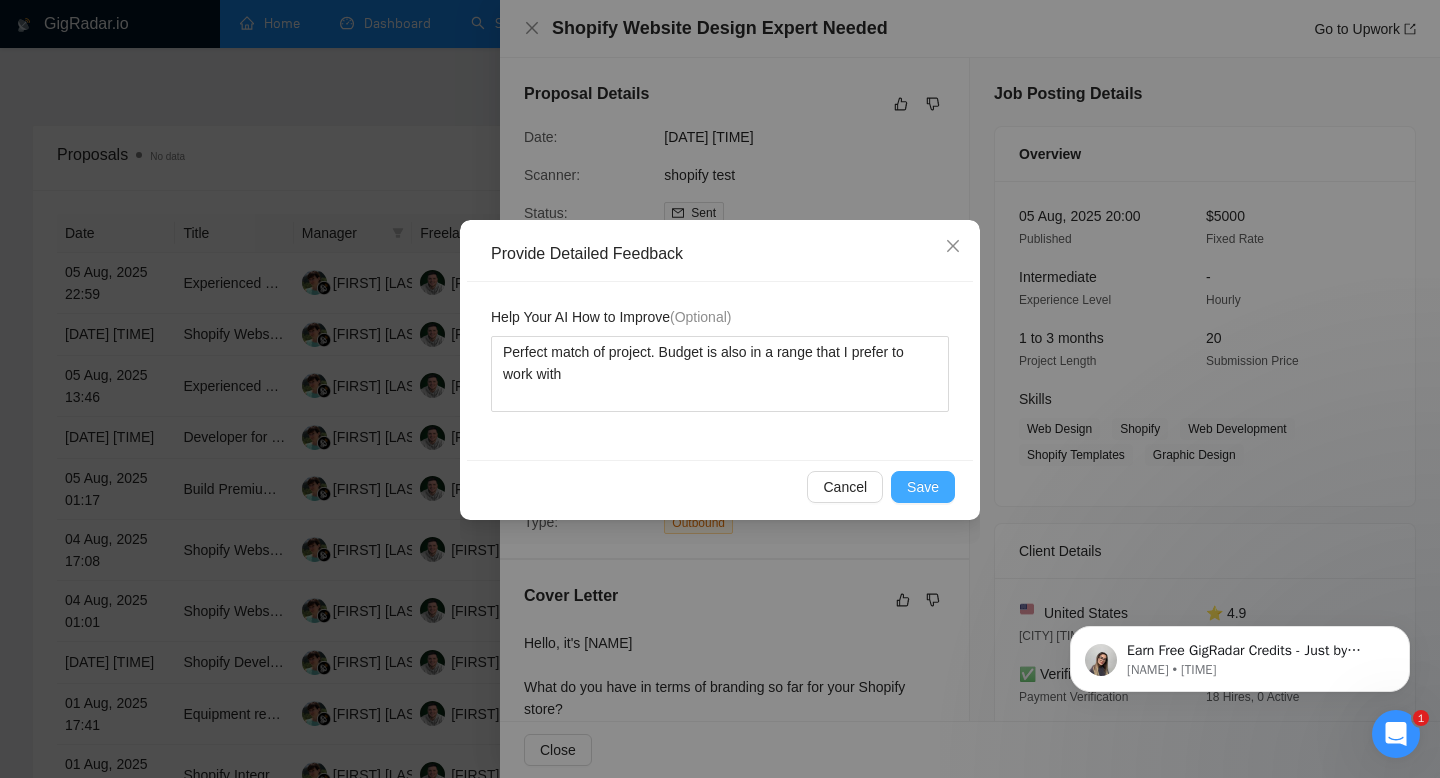 click on "Save" at bounding box center (923, 487) 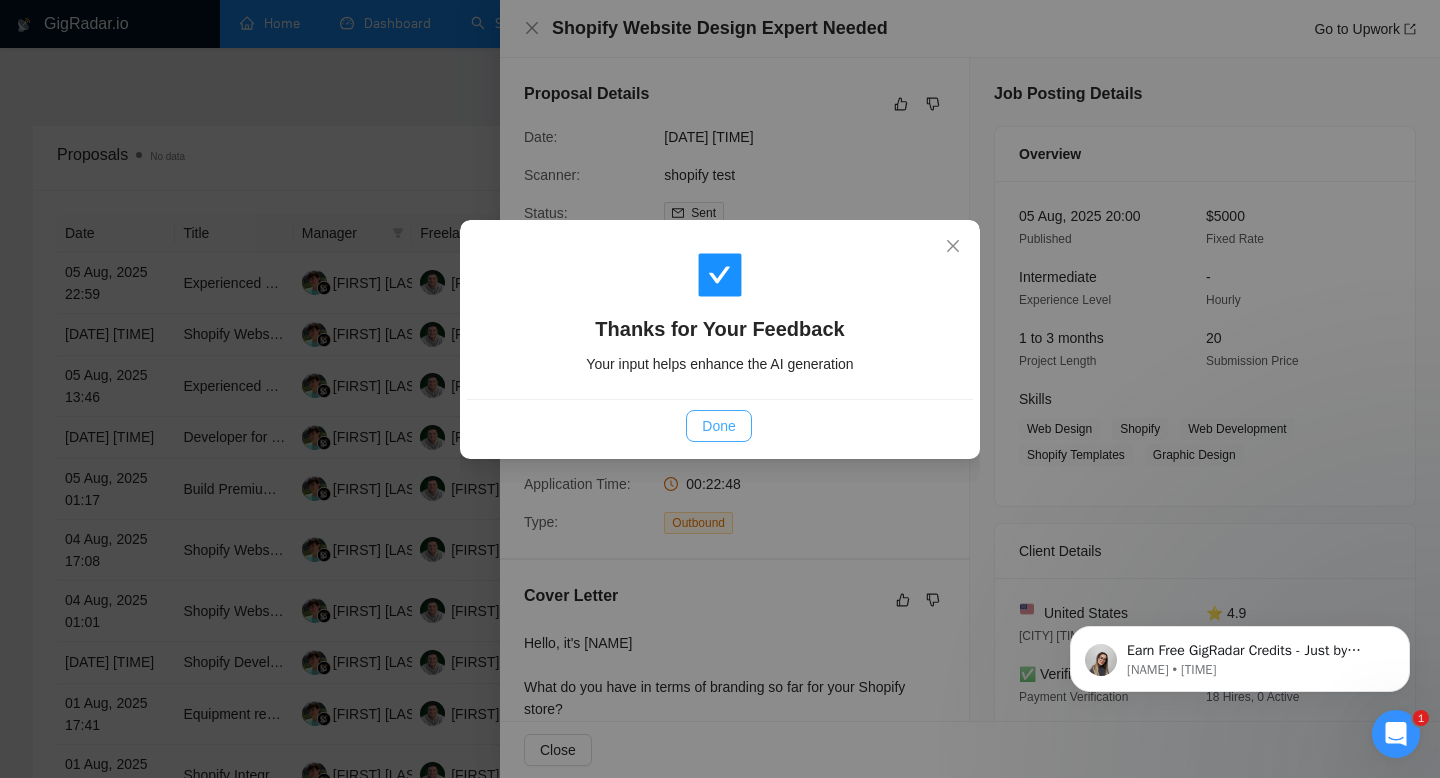 click on "Done" at bounding box center (718, 426) 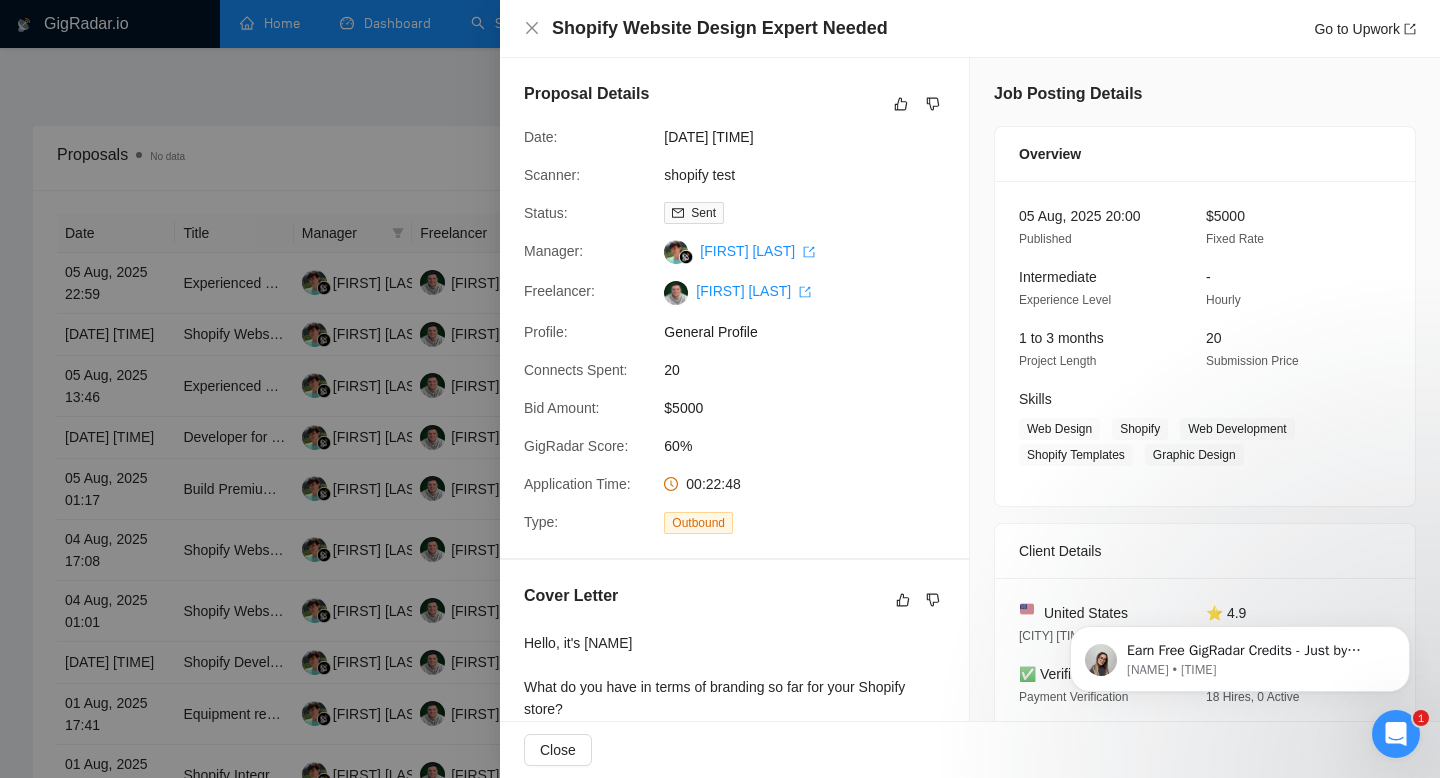 click at bounding box center [720, 389] 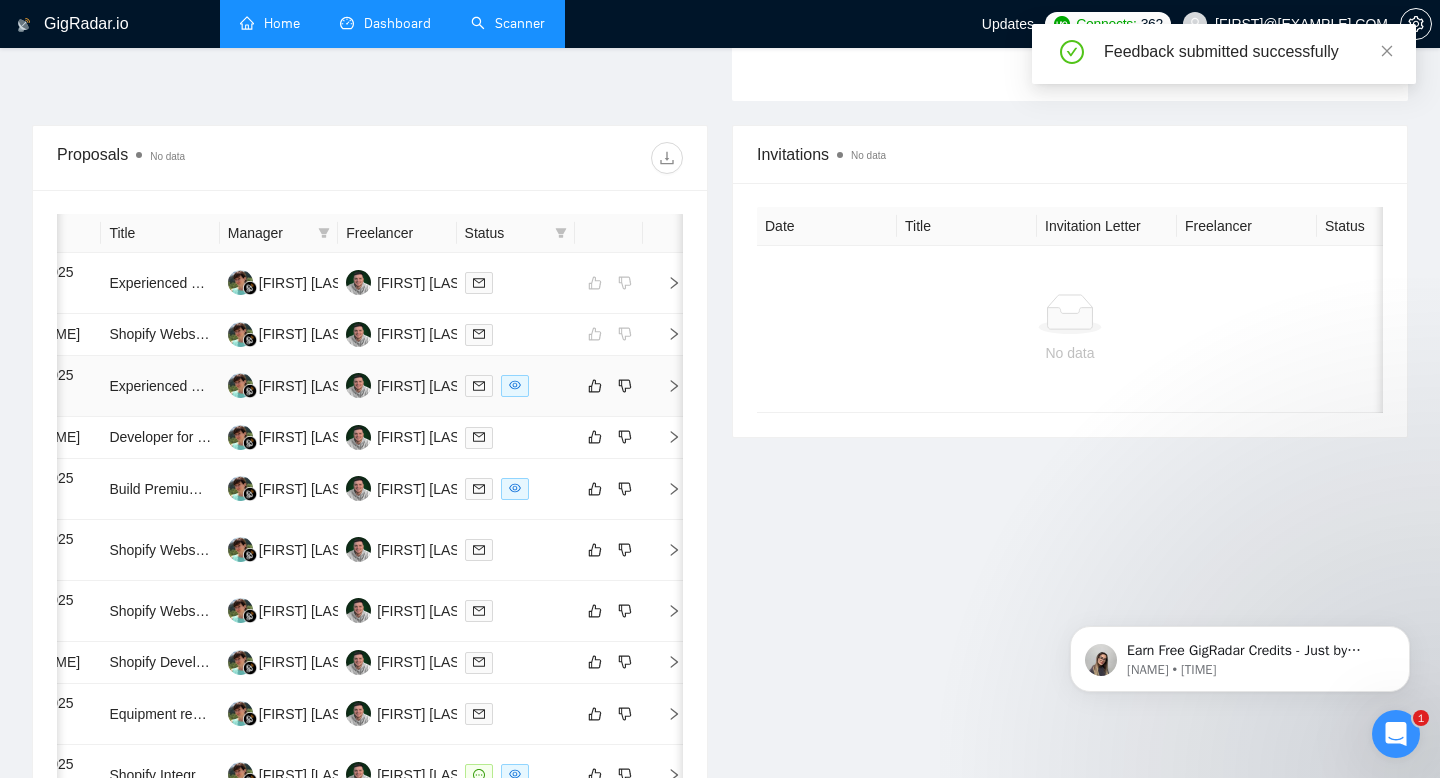 scroll, scrollTop: 0, scrollLeft: 0, axis: both 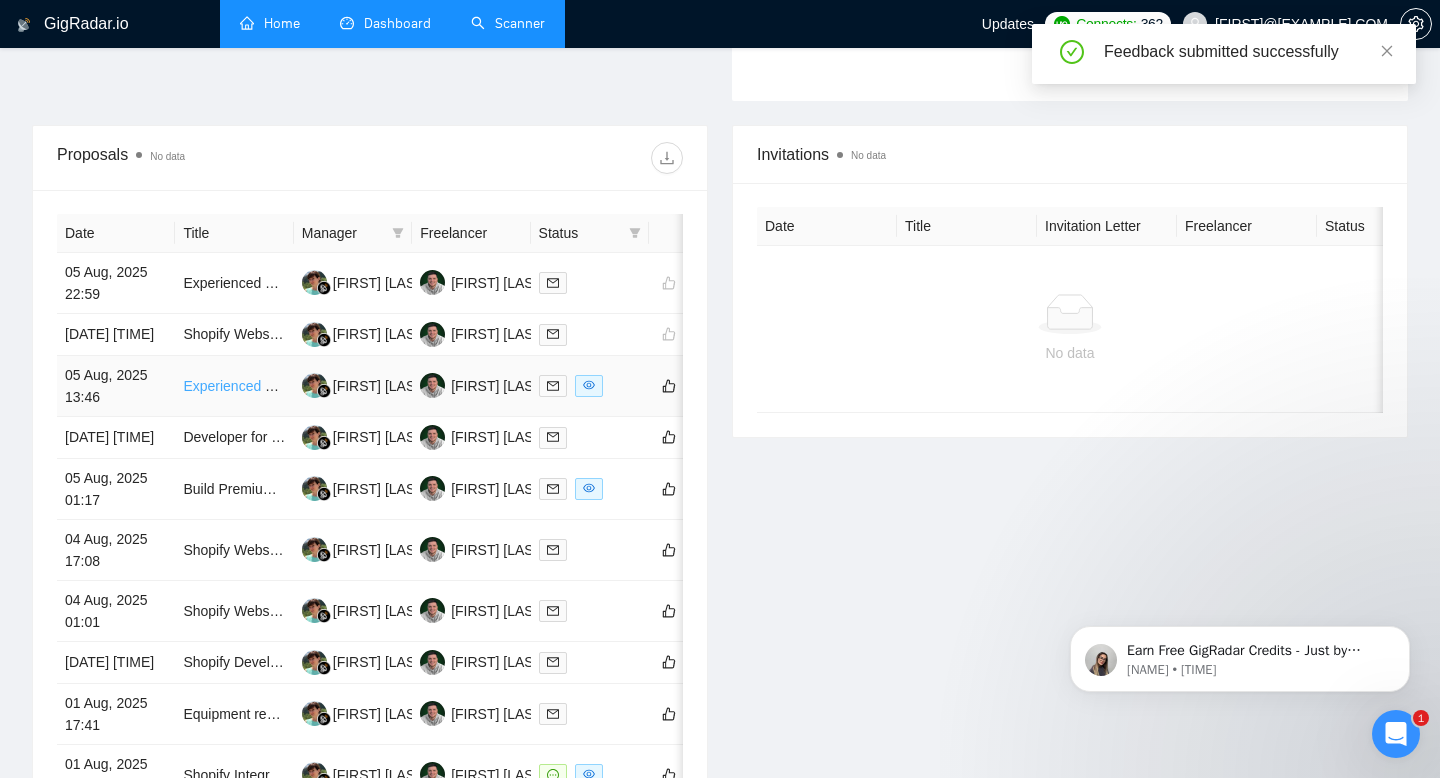 click on "Experienced Shopify Developer Needed to Build High-End Custom Watch Website" at bounding box center [438, 386] 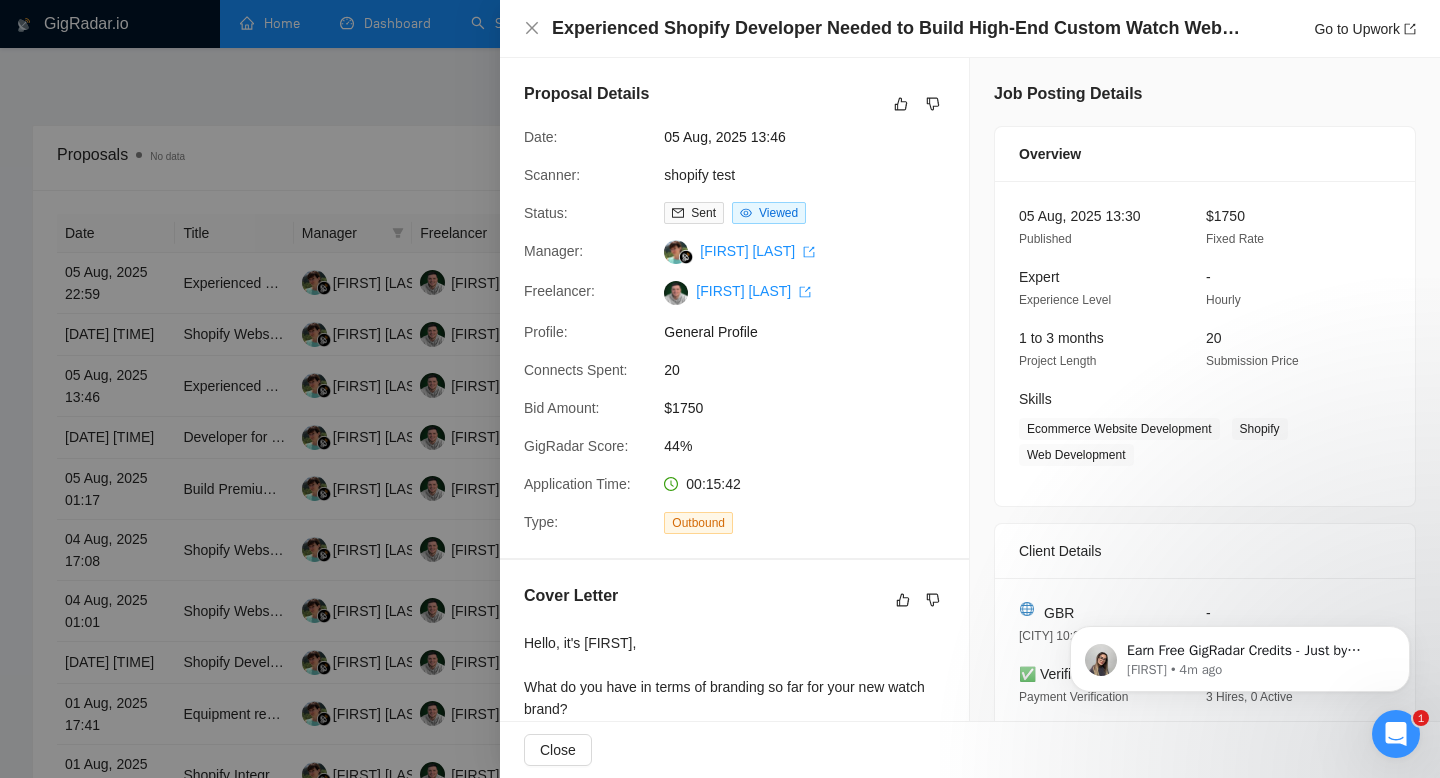click at bounding box center (720, 389) 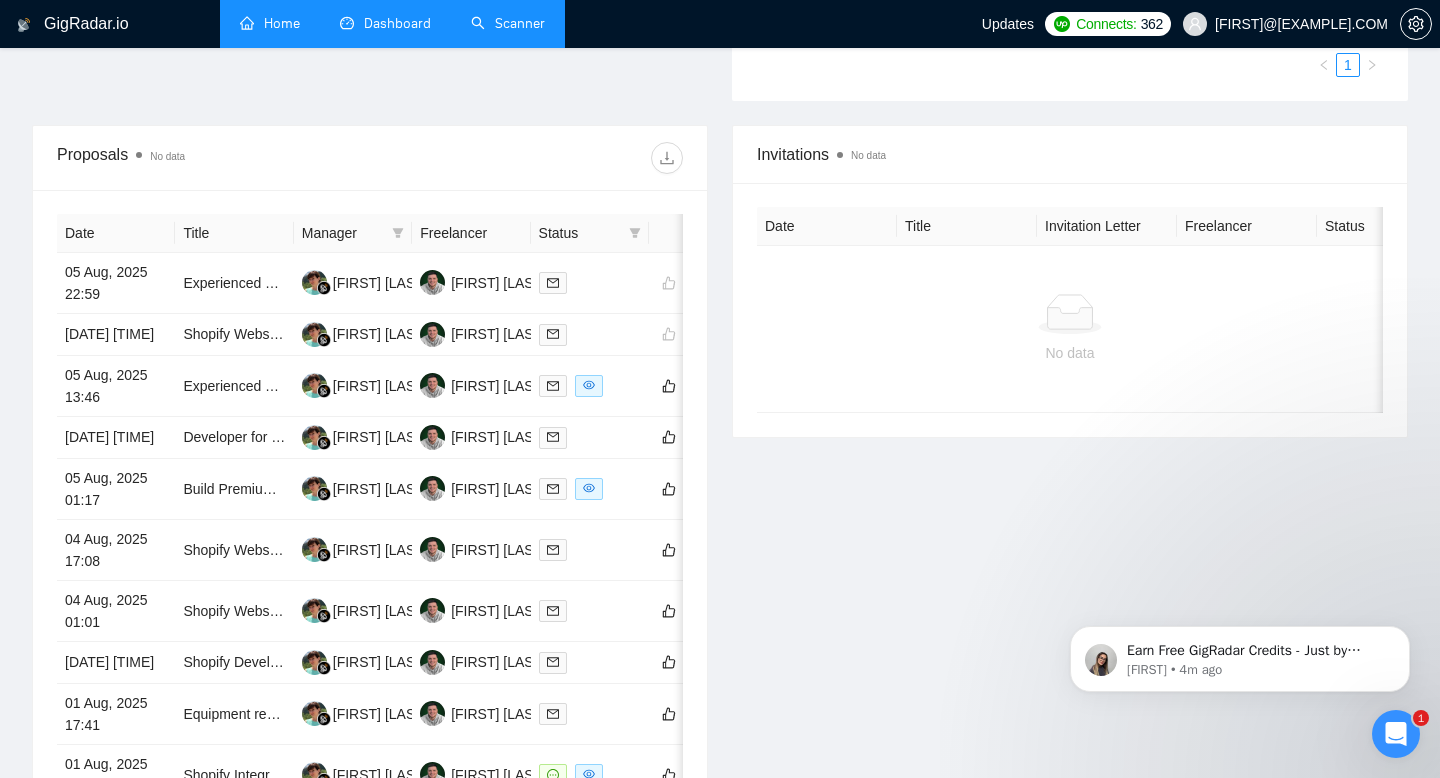 scroll, scrollTop: 0, scrollLeft: 0, axis: both 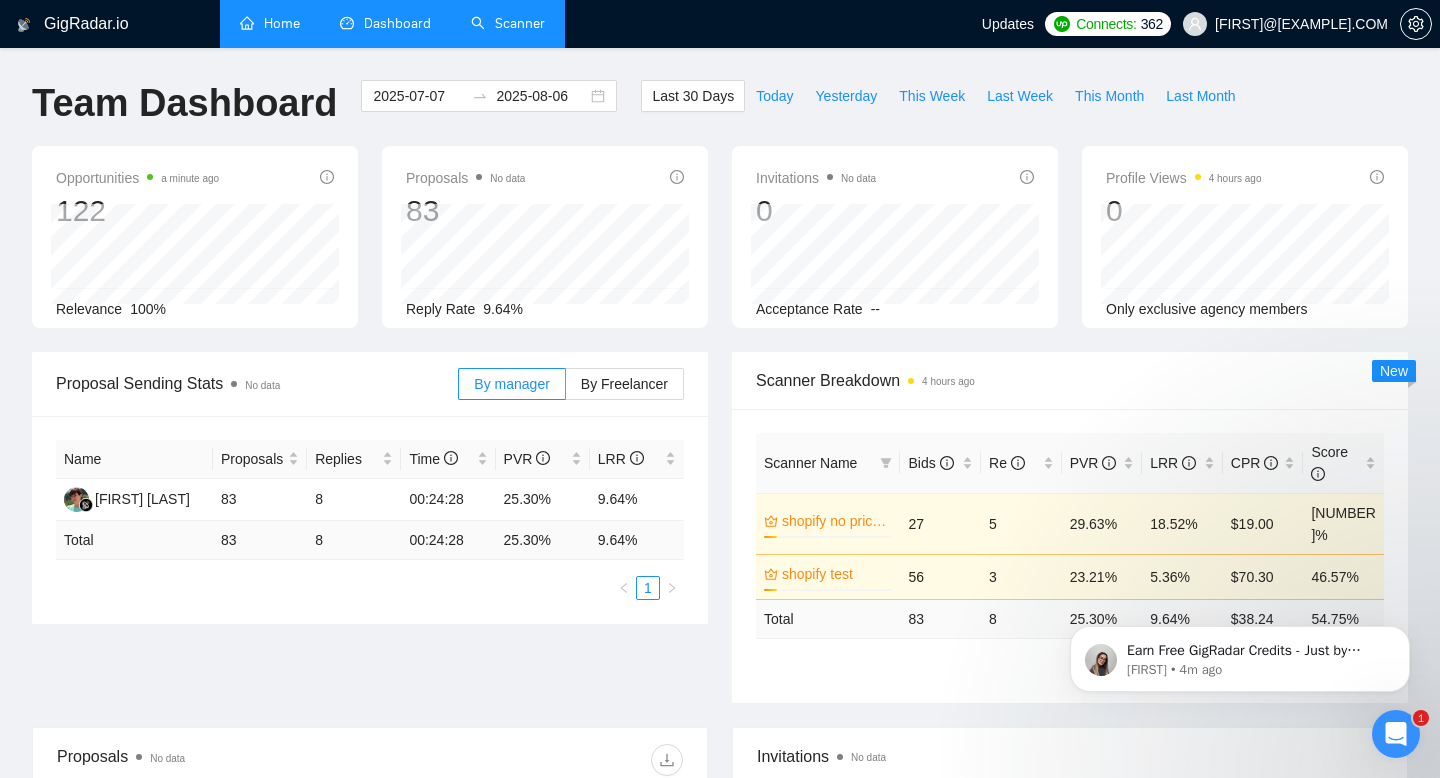 click on "Scanner" at bounding box center (508, 23) 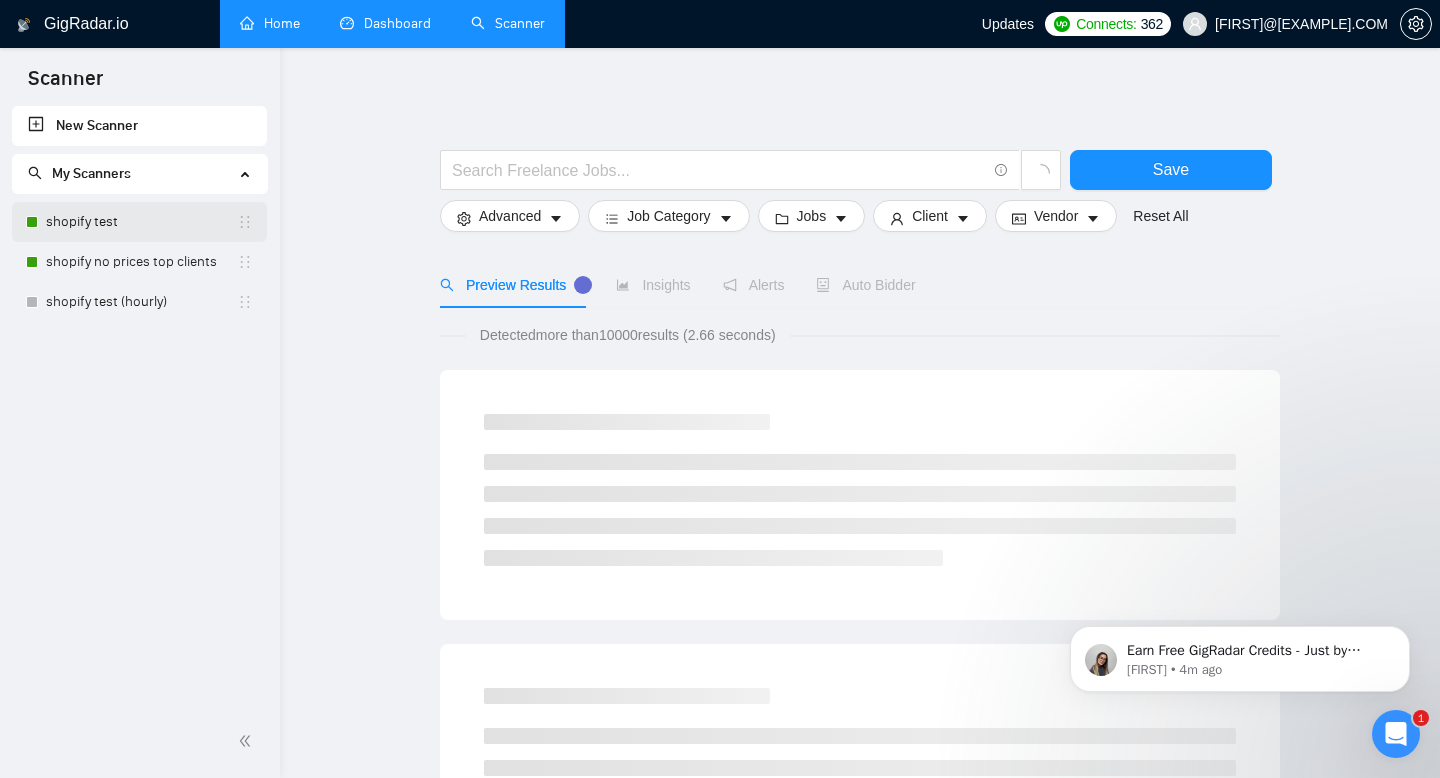 click on "shopify test" at bounding box center [141, 222] 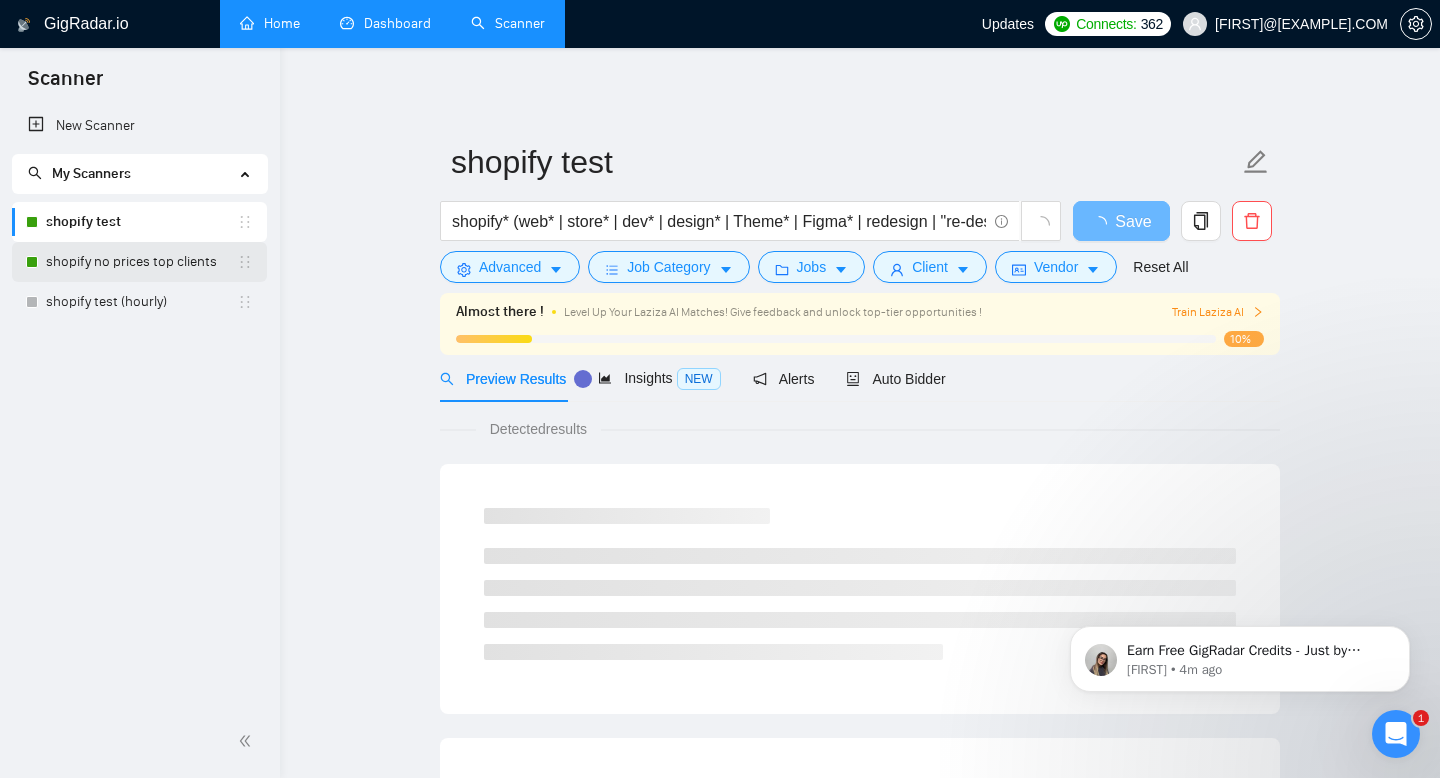 click on "shopify no prices top clients" at bounding box center [141, 262] 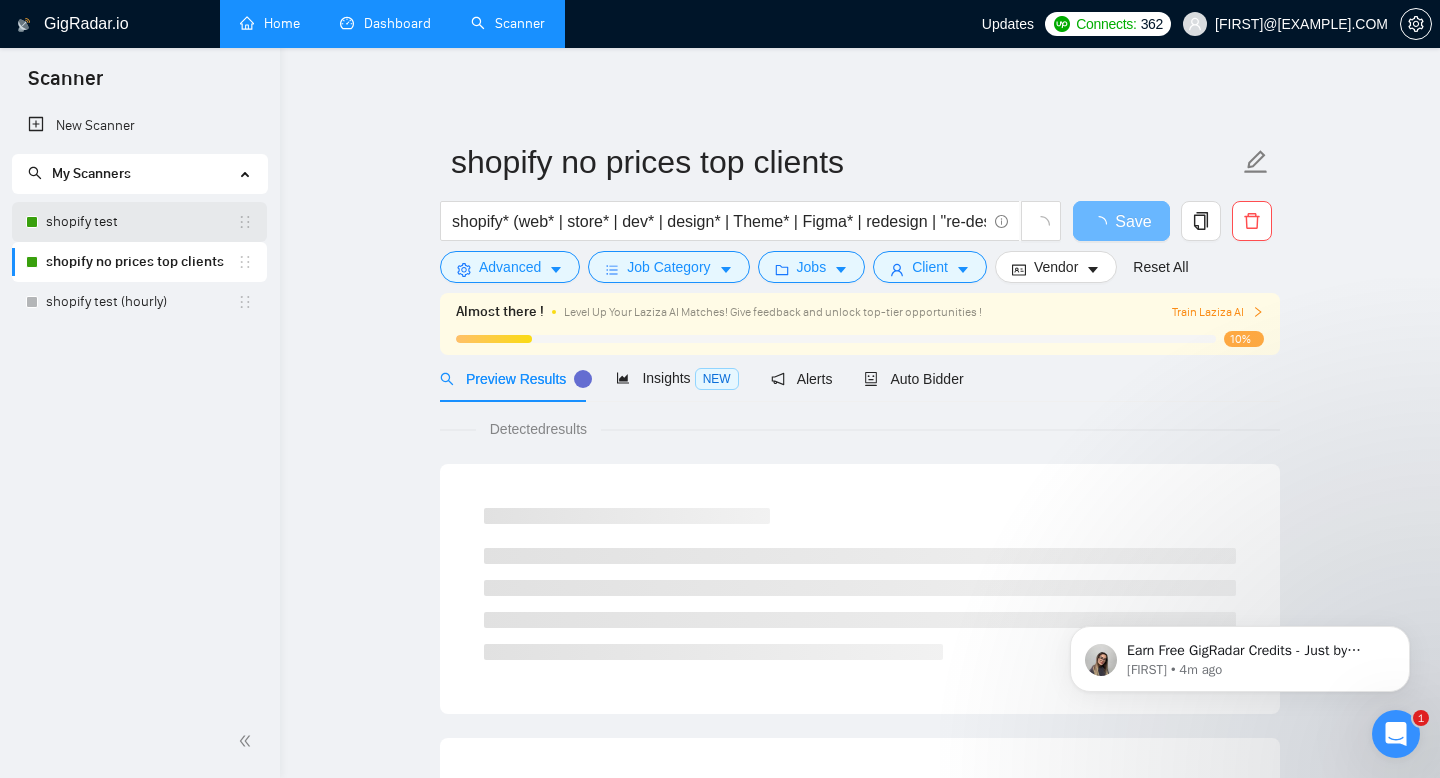 click on "shopify test" at bounding box center [141, 222] 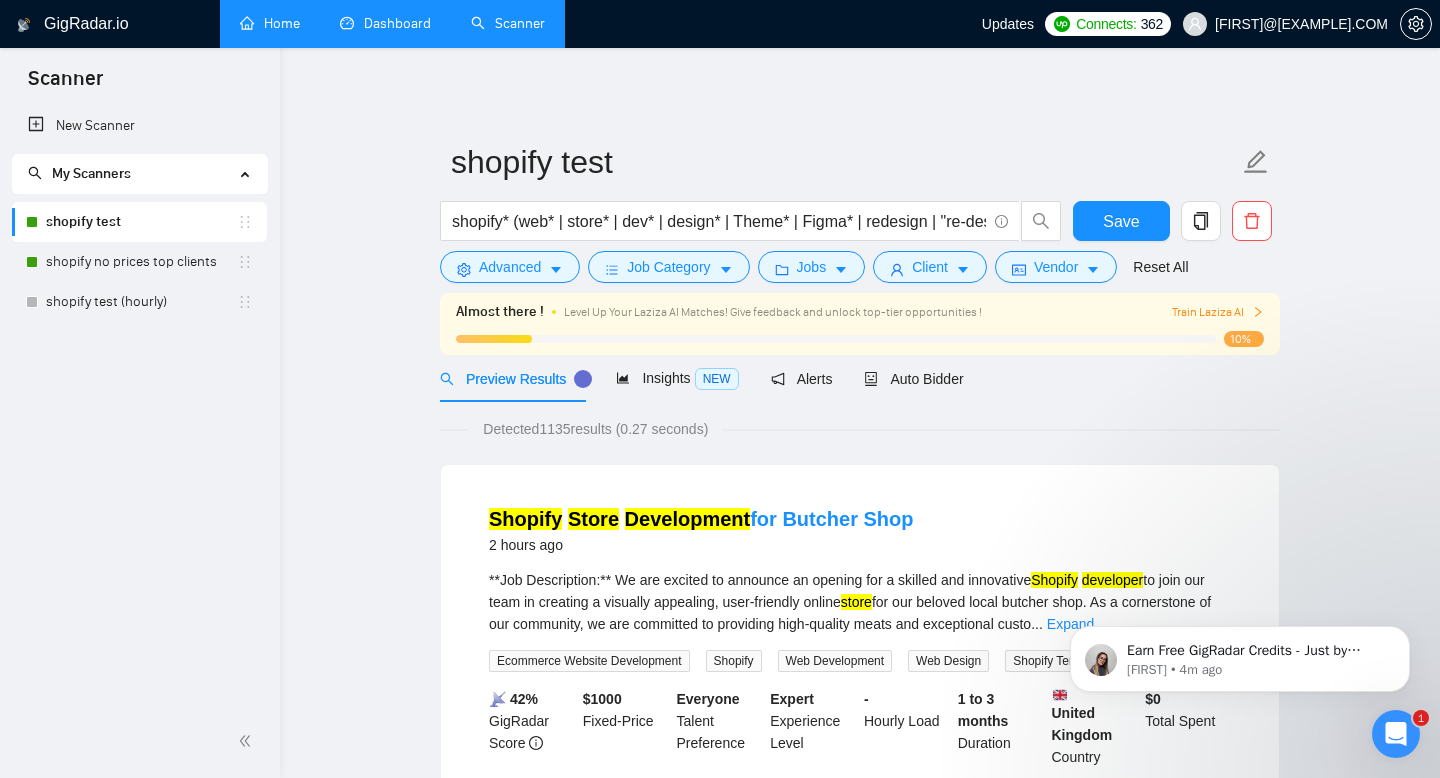 click on "Train Laziza AI" at bounding box center (1218, 312) 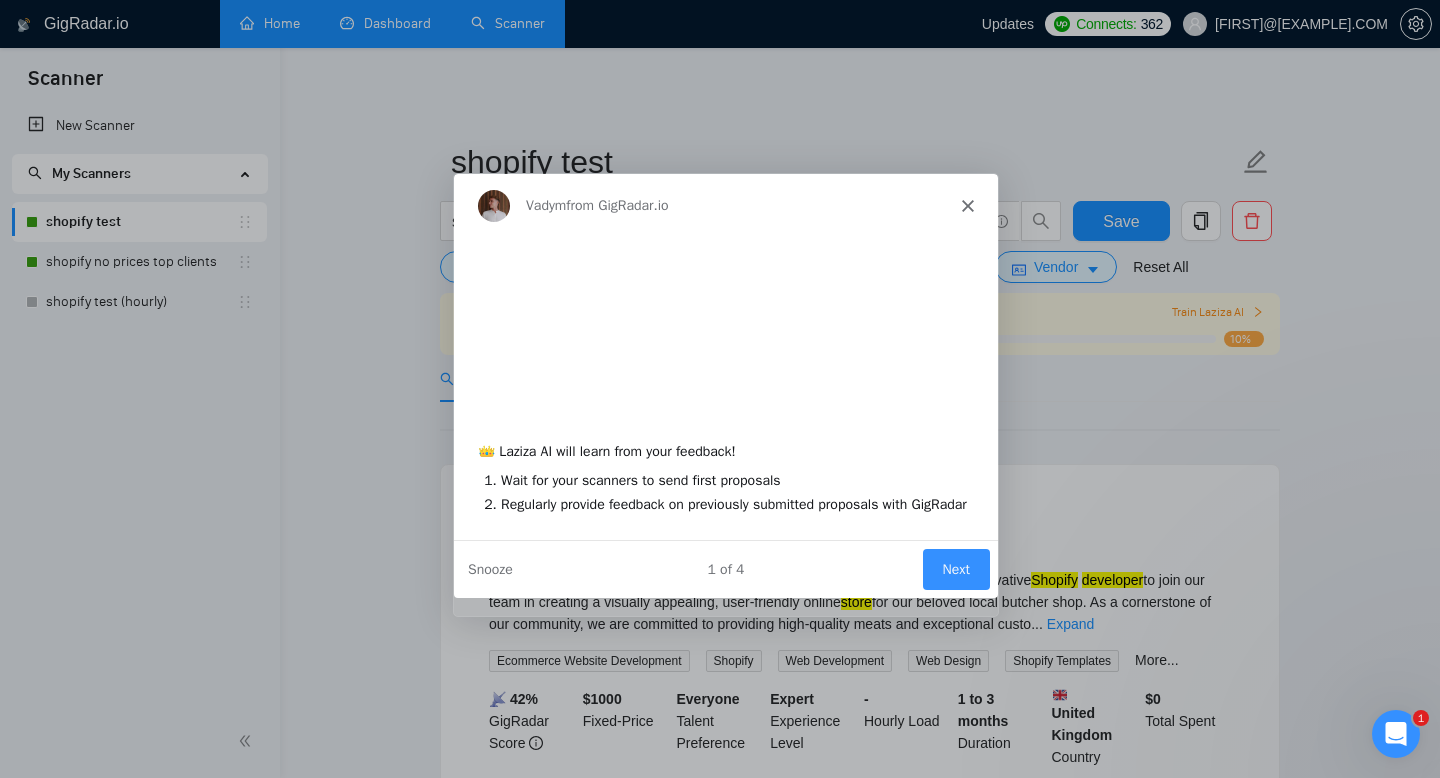 scroll, scrollTop: 0, scrollLeft: 0, axis: both 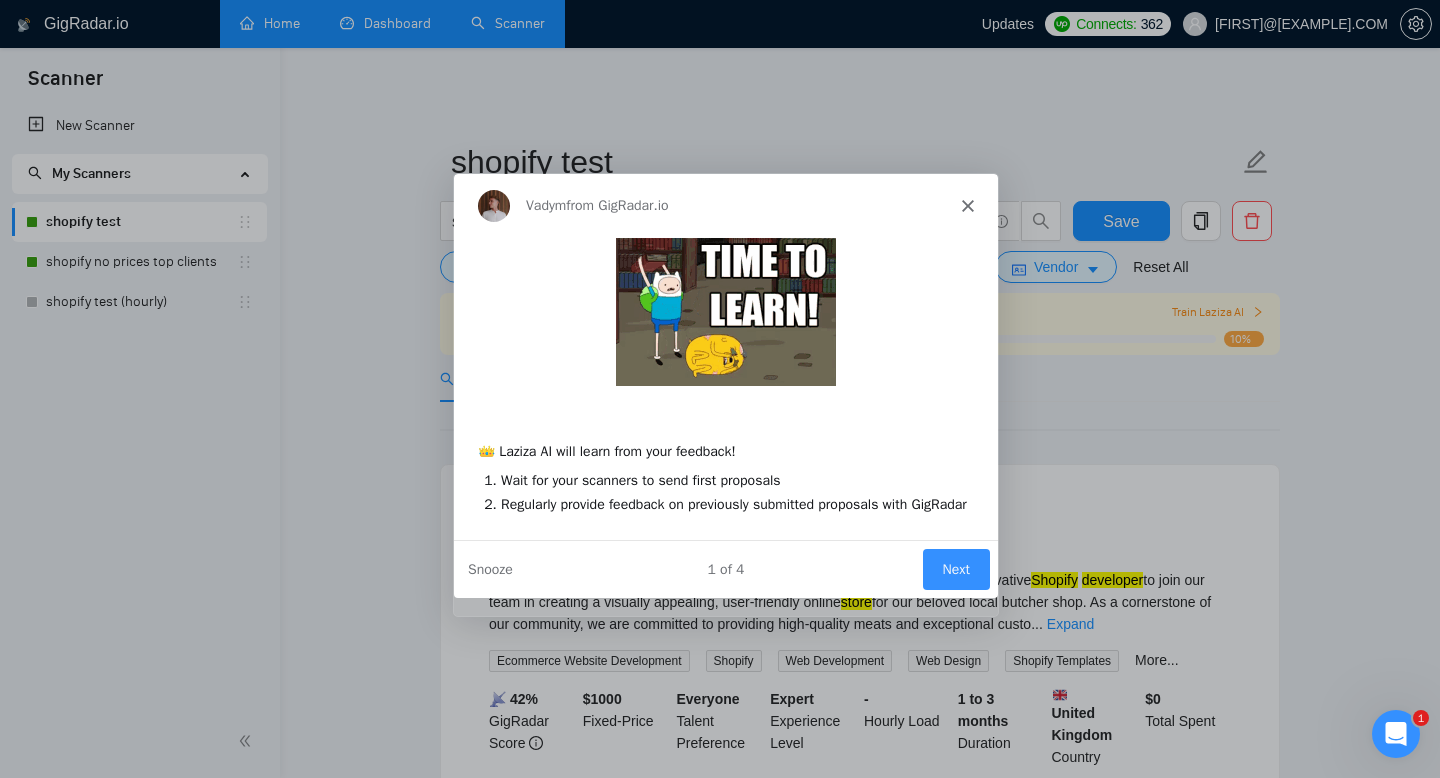 click on "Next" at bounding box center [955, 567] 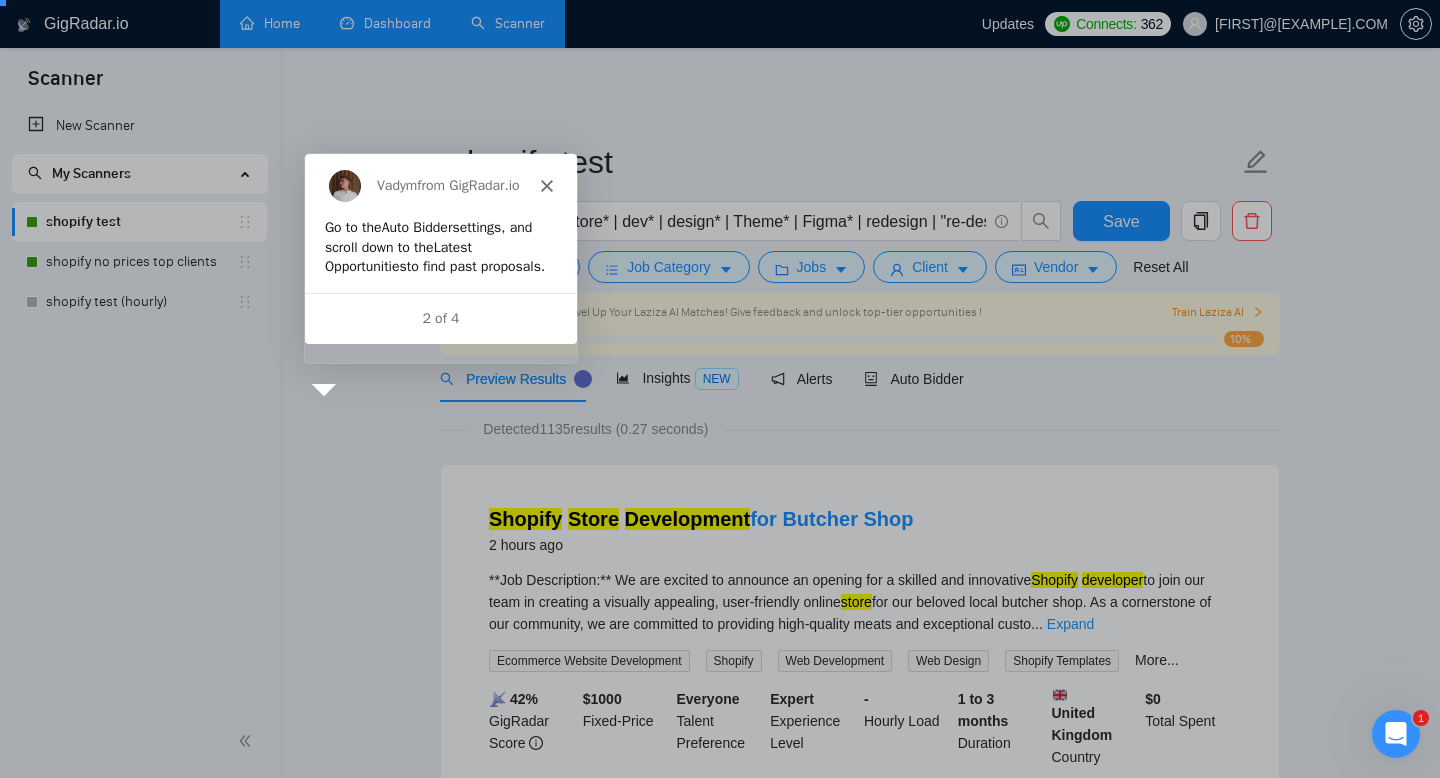 scroll, scrollTop: 0, scrollLeft: 0, axis: both 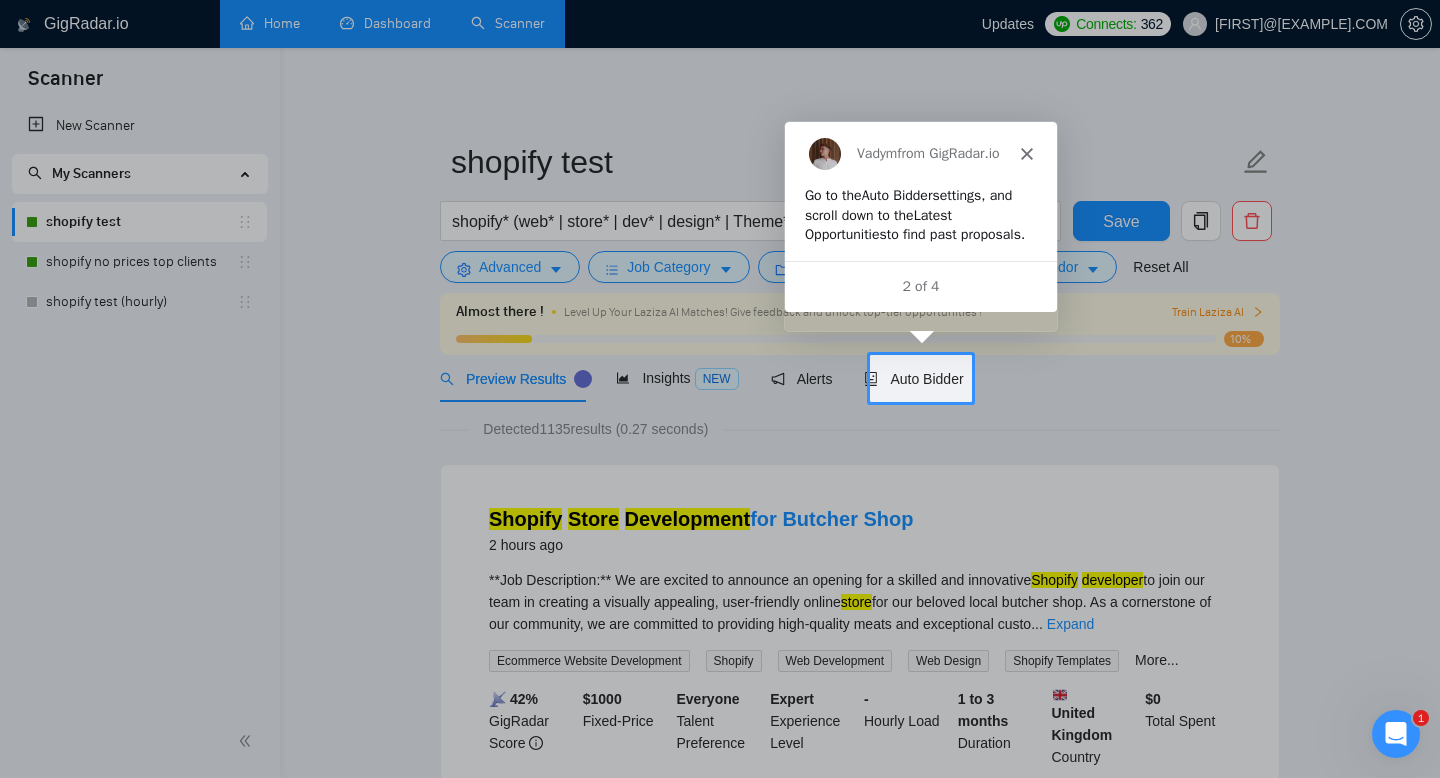 click on "Go to the  Auto Bidder  settings, and scroll down to the  Latest Opportunities  to find past proposals." at bounding box center (919, 213) 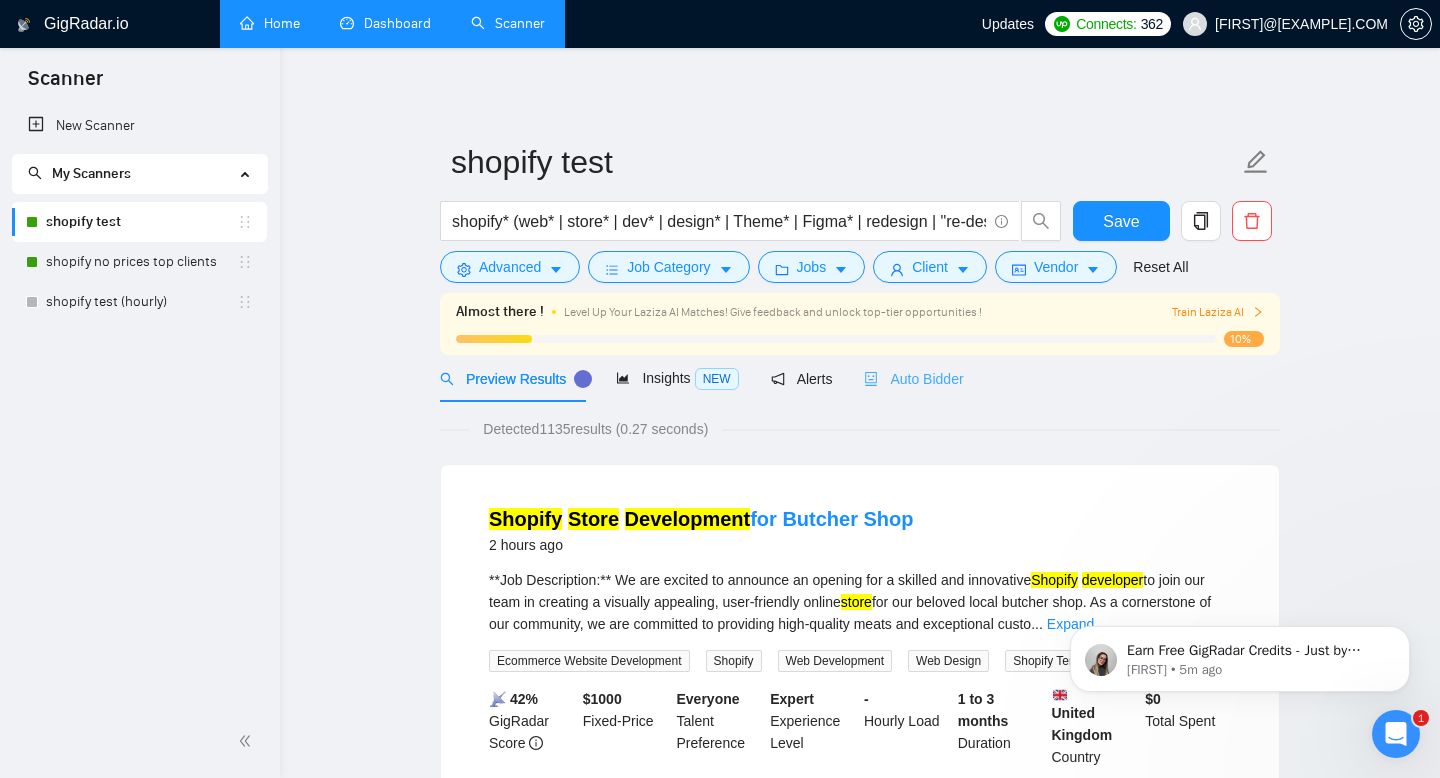 scroll, scrollTop: 0, scrollLeft: 0, axis: both 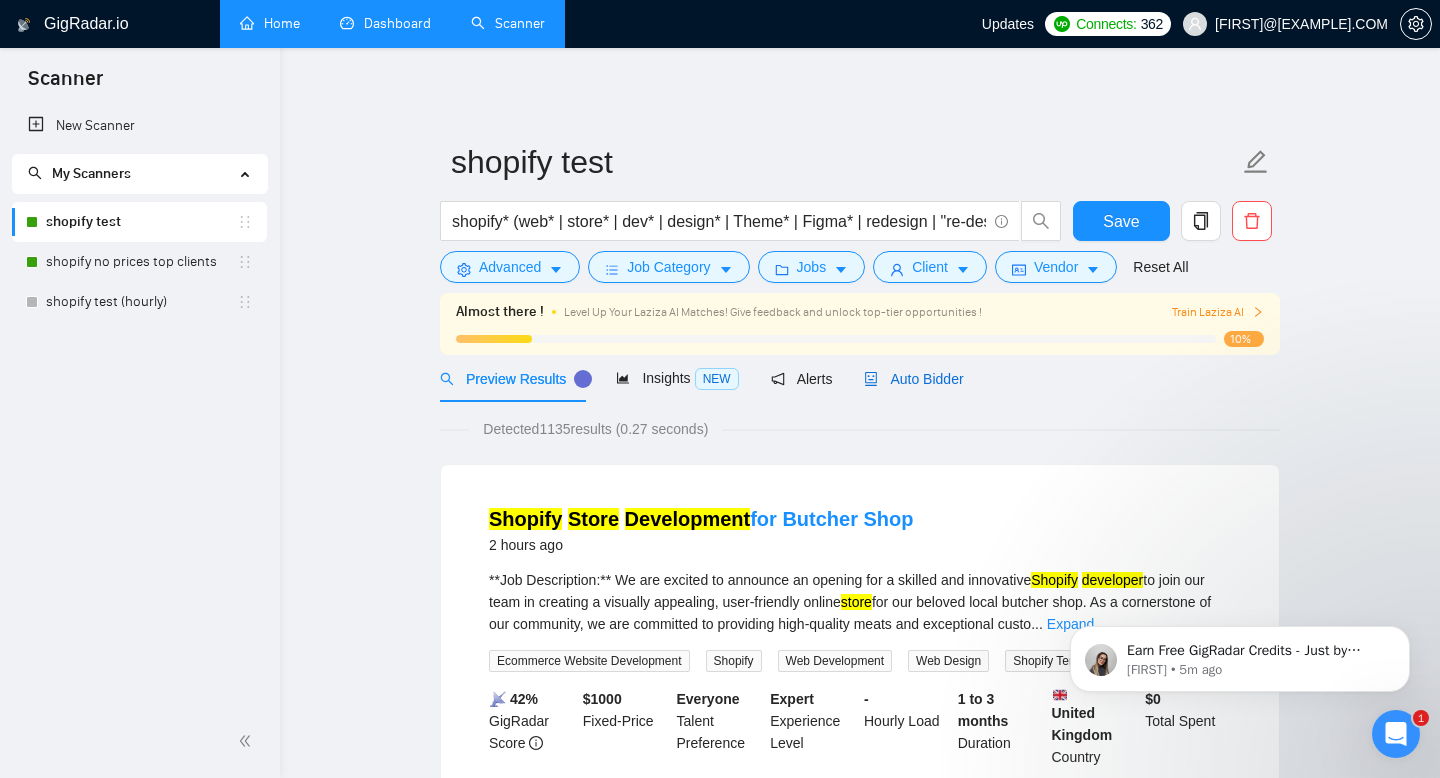 click on "Auto Bidder" at bounding box center (913, 379) 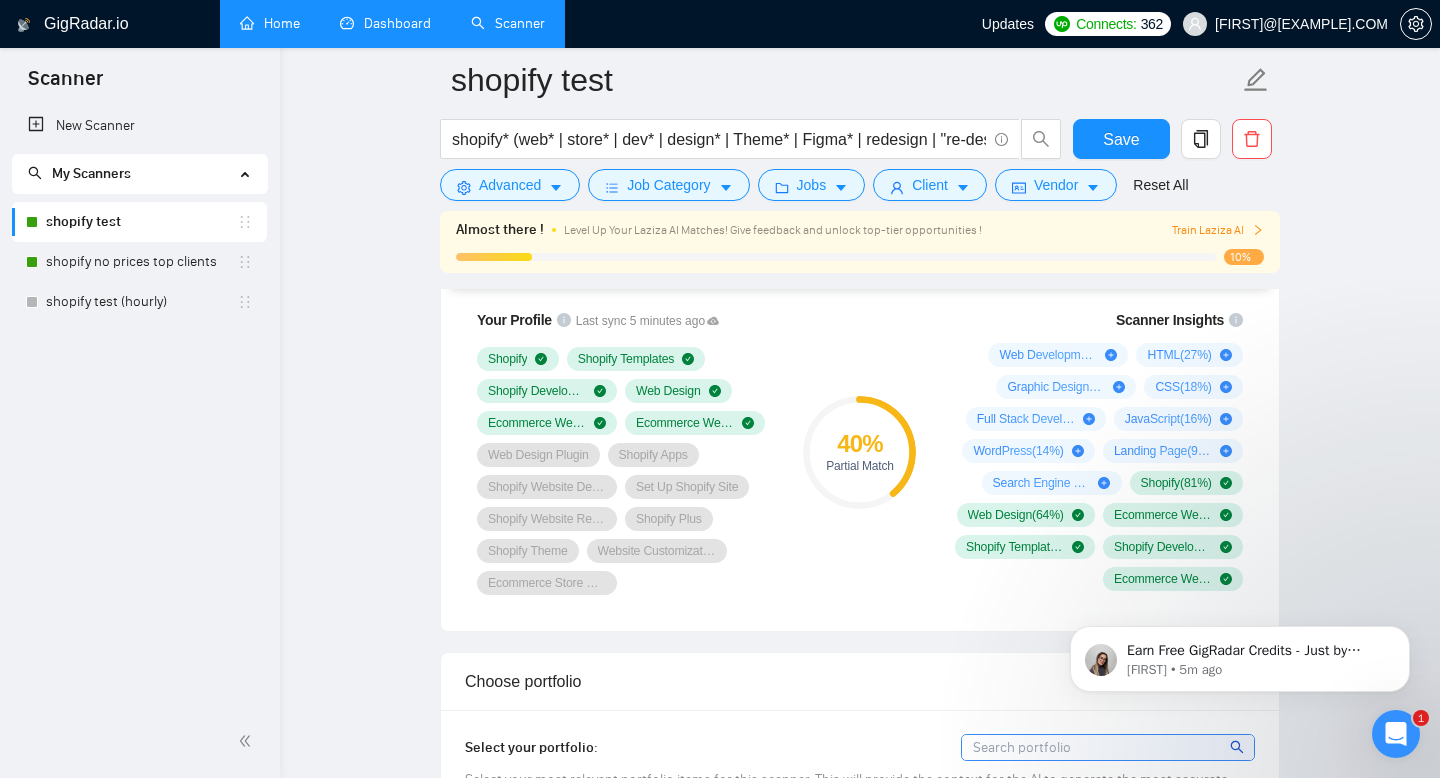 scroll, scrollTop: 1397, scrollLeft: 0, axis: vertical 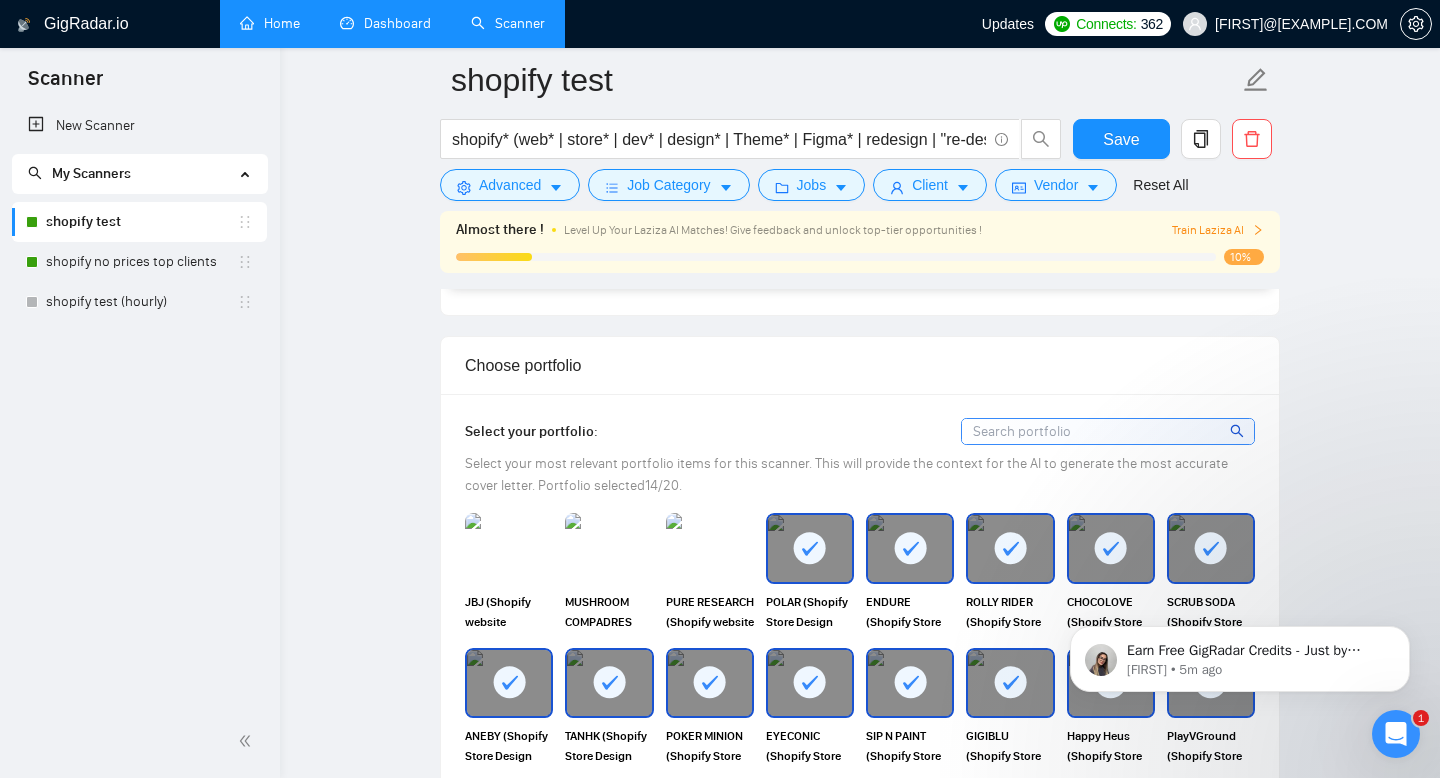 click at bounding box center [1108, 431] 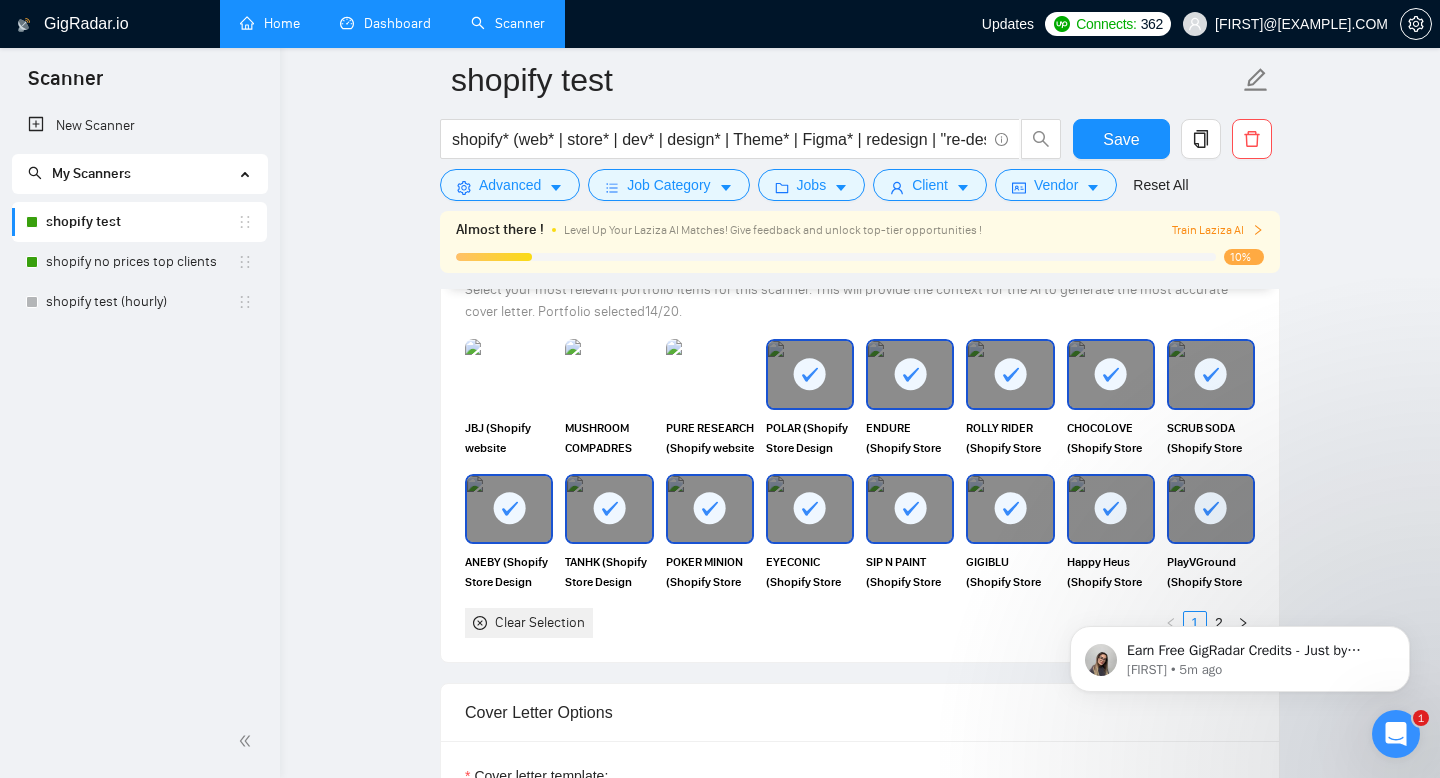 scroll, scrollTop: 1873, scrollLeft: 0, axis: vertical 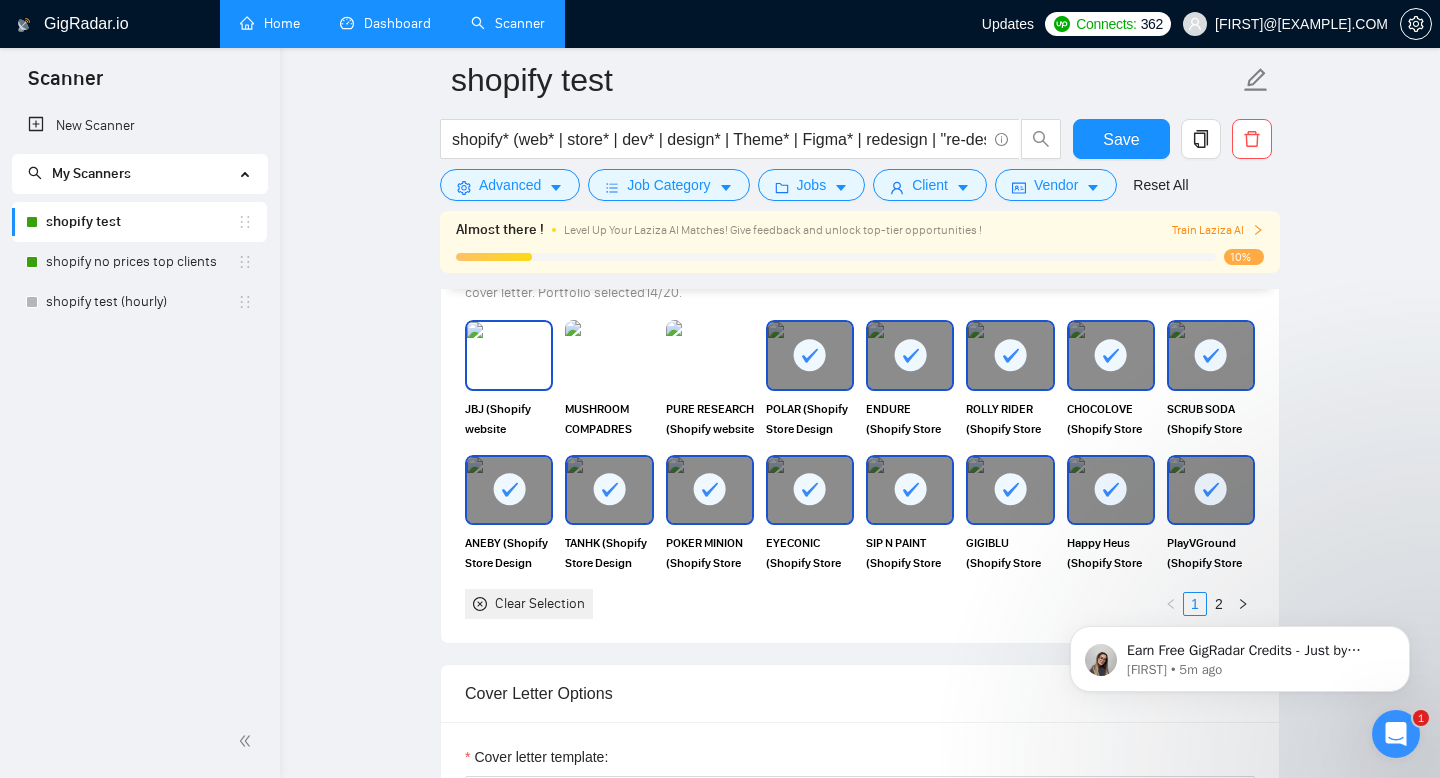 click at bounding box center [509, 355] 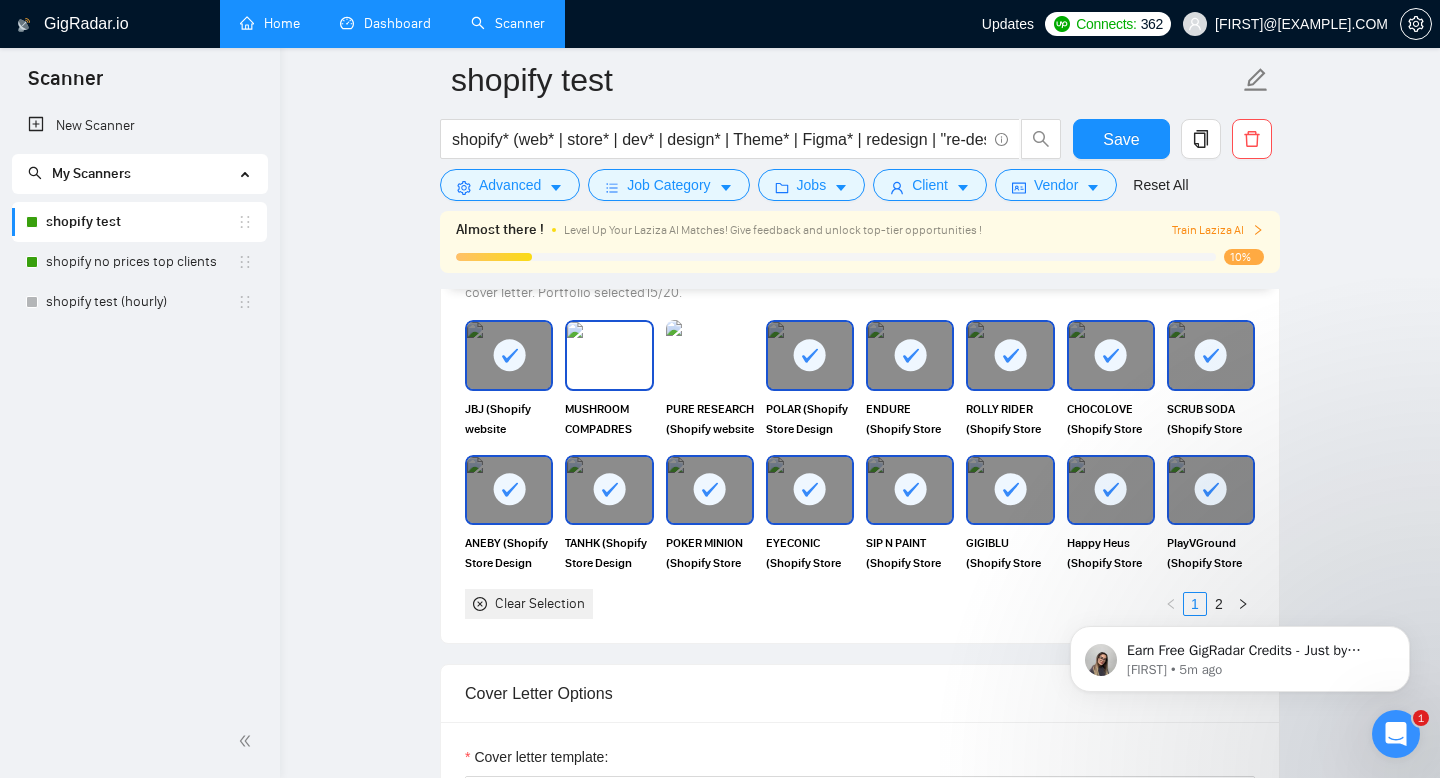 click at bounding box center (609, 355) 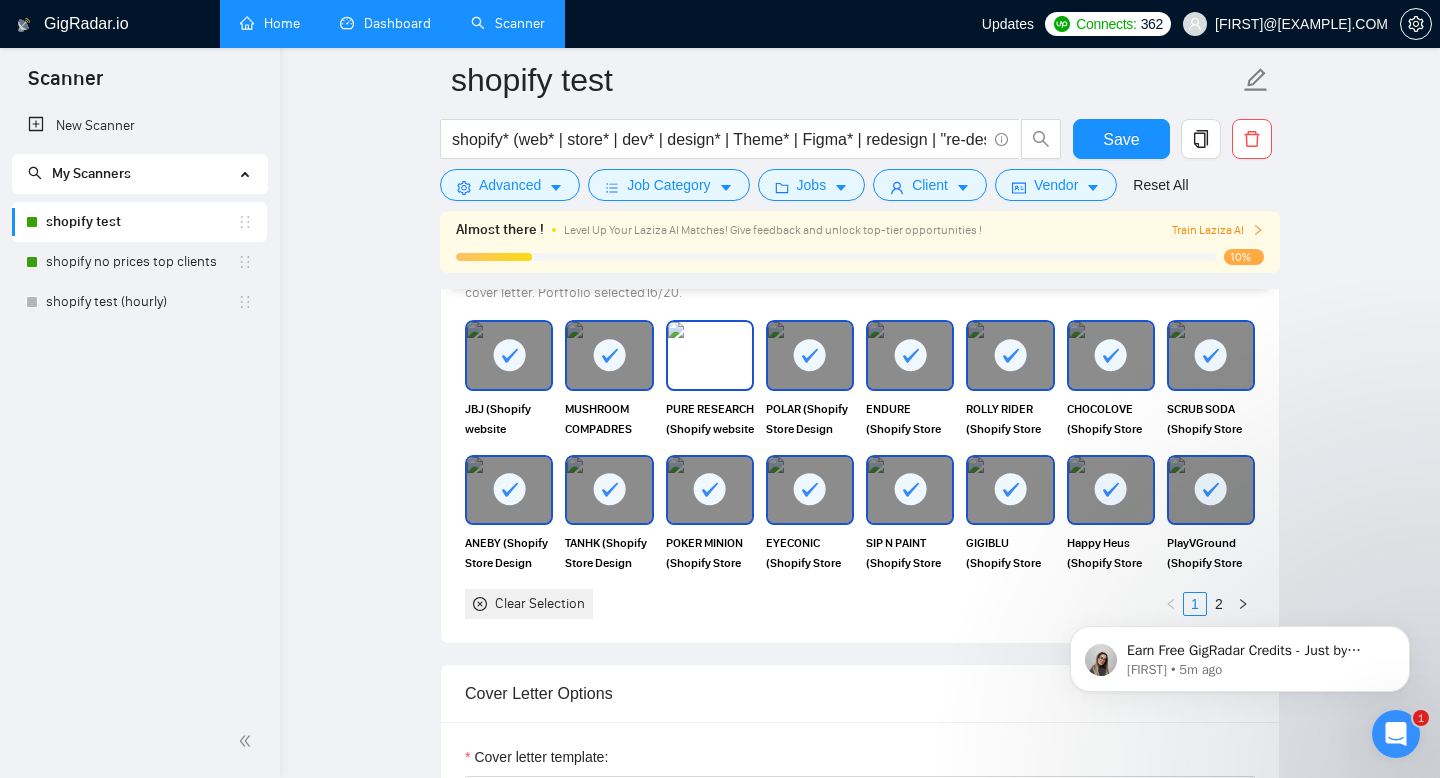 click at bounding box center (710, 355) 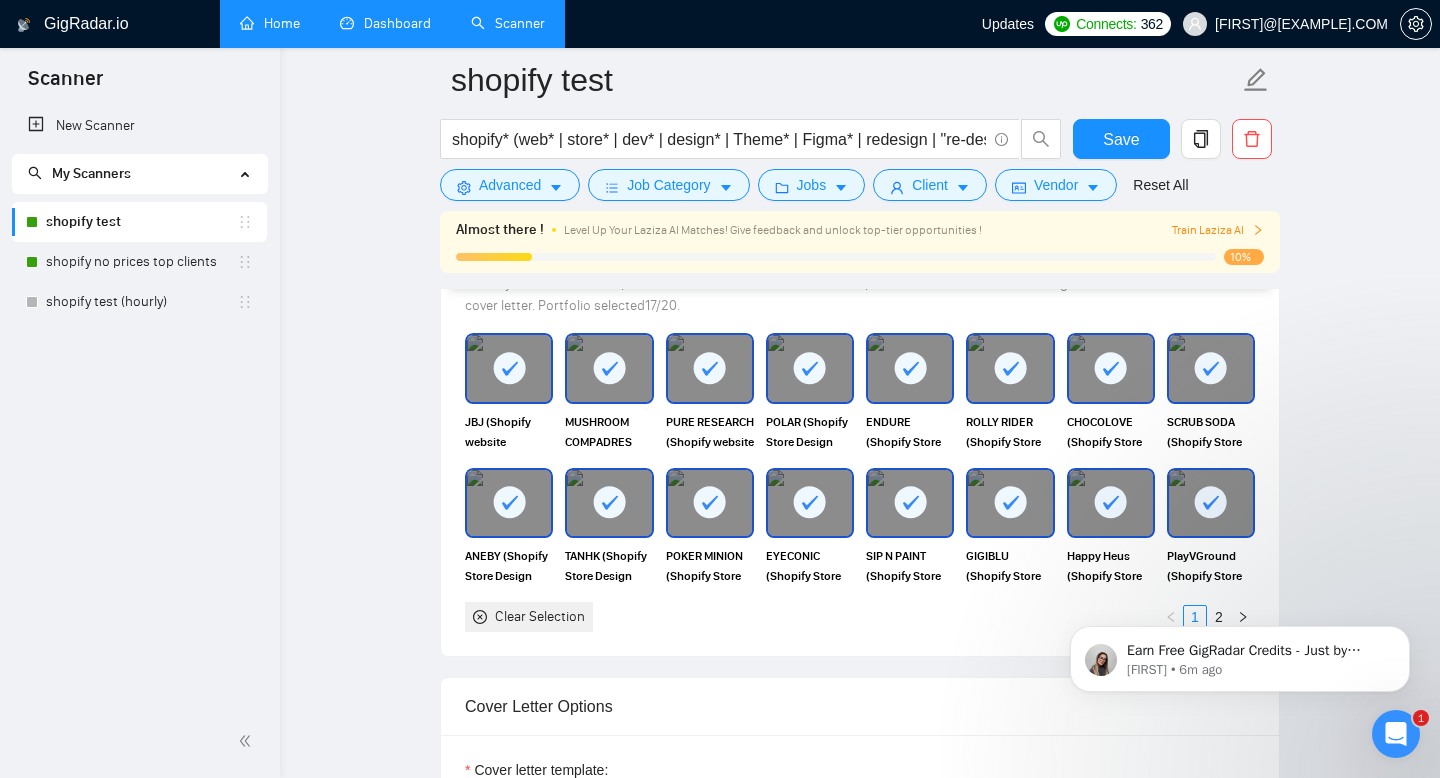 scroll, scrollTop: 1900, scrollLeft: 0, axis: vertical 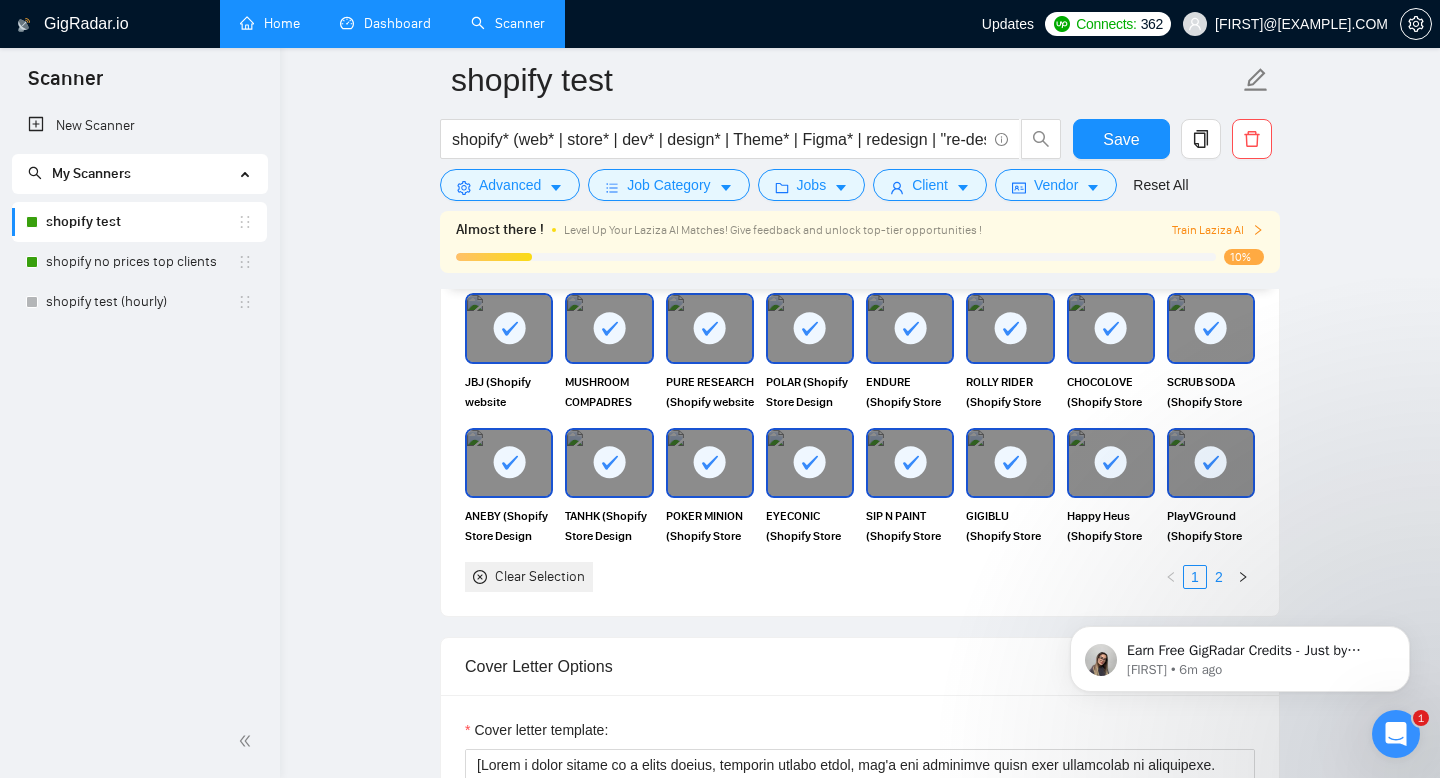 click on "2" at bounding box center (1219, 577) 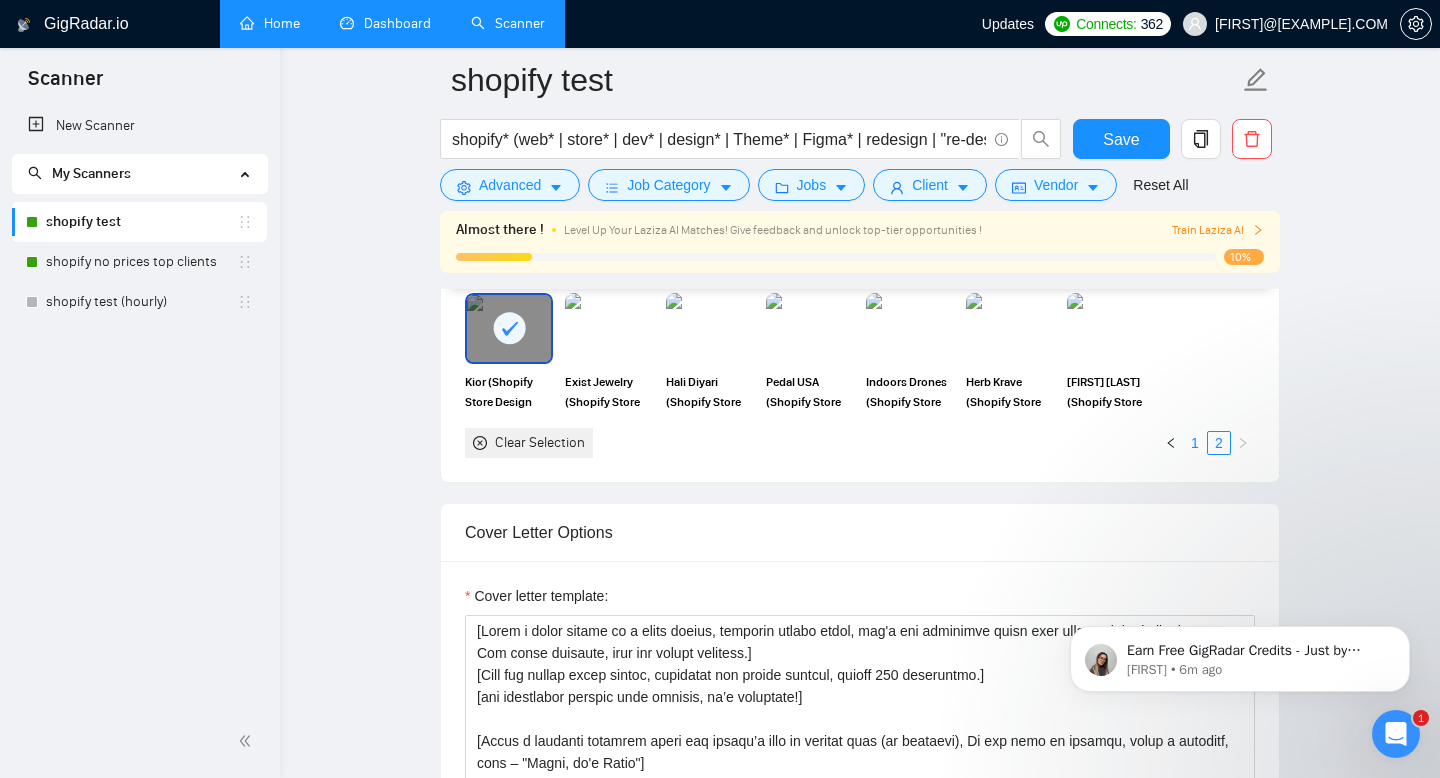 click on "1" at bounding box center (1195, 443) 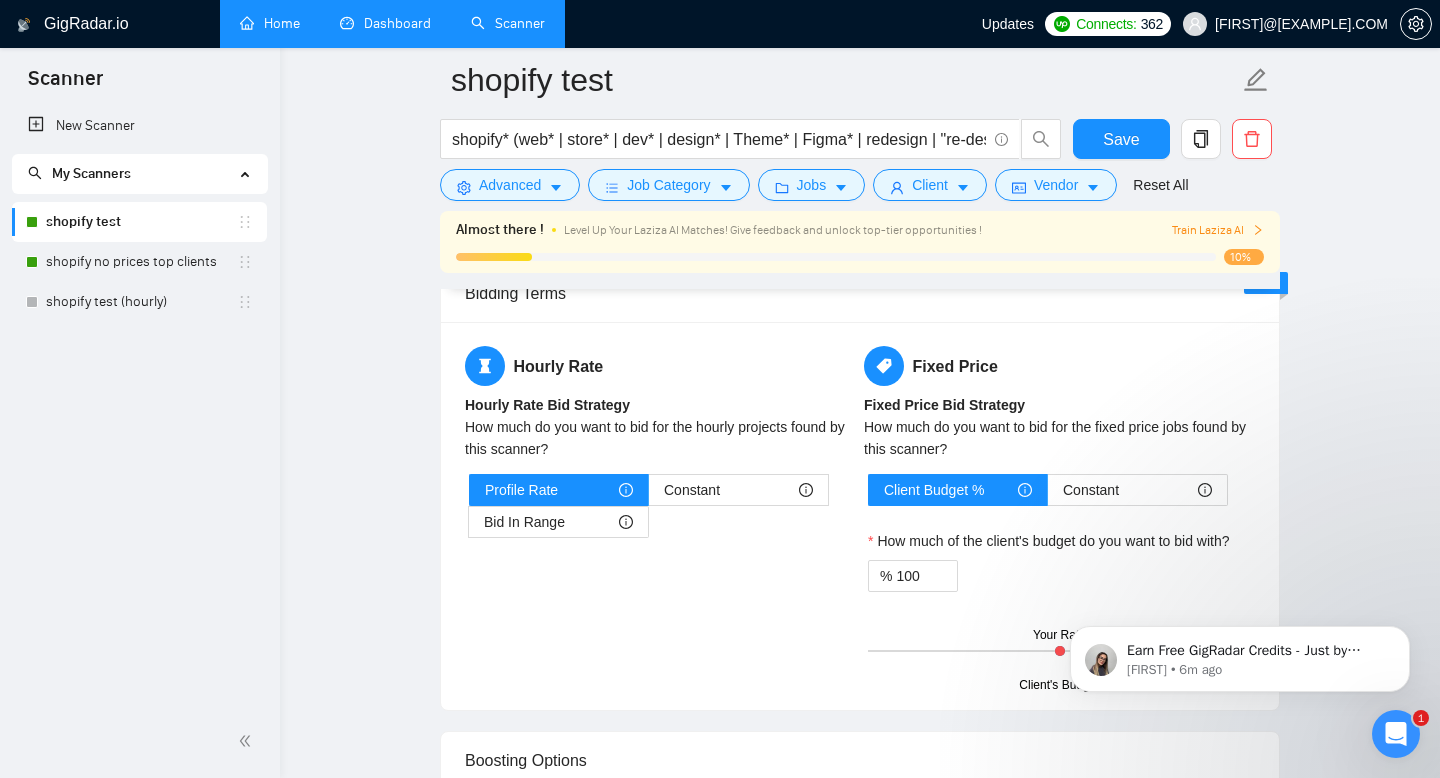 scroll, scrollTop: 3263, scrollLeft: 0, axis: vertical 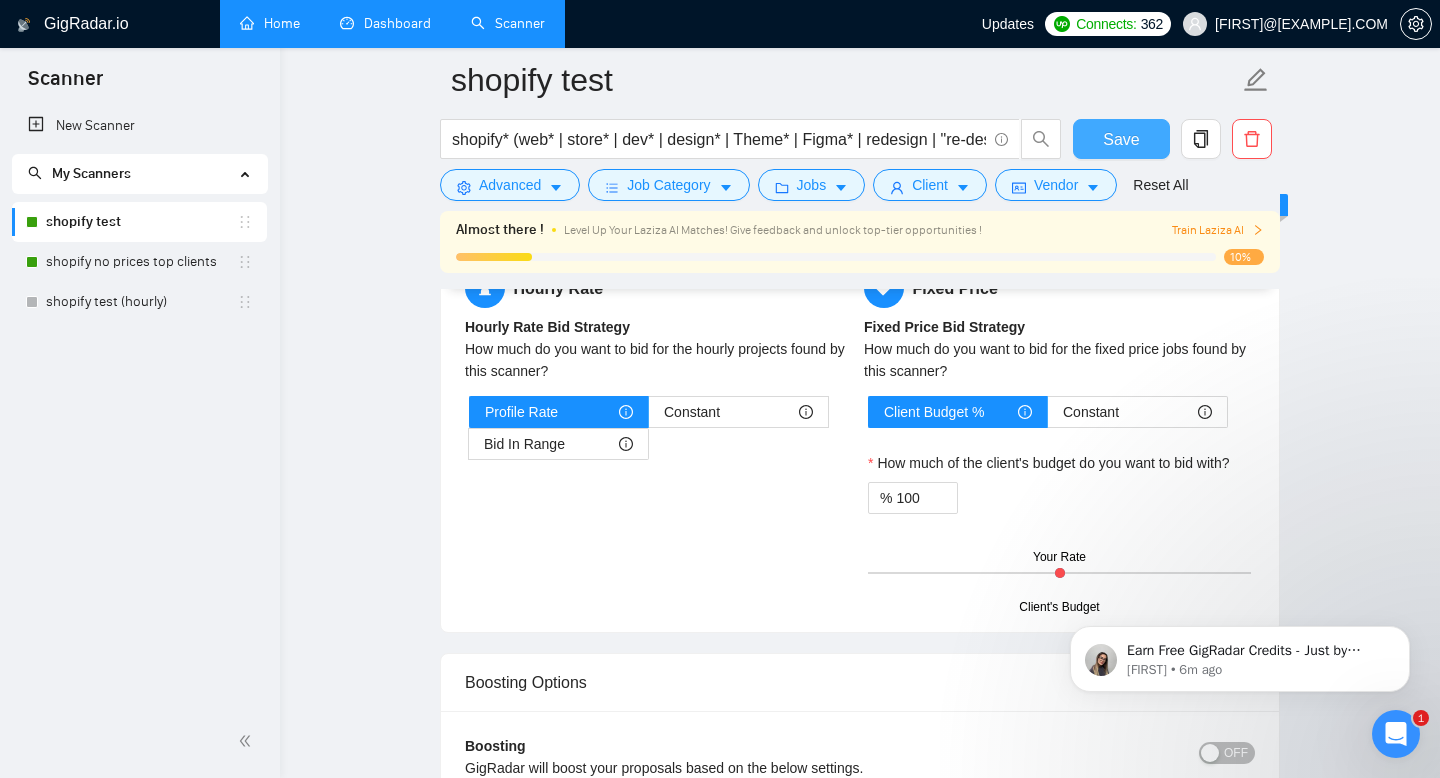 click on "Save" at bounding box center [1121, 139] 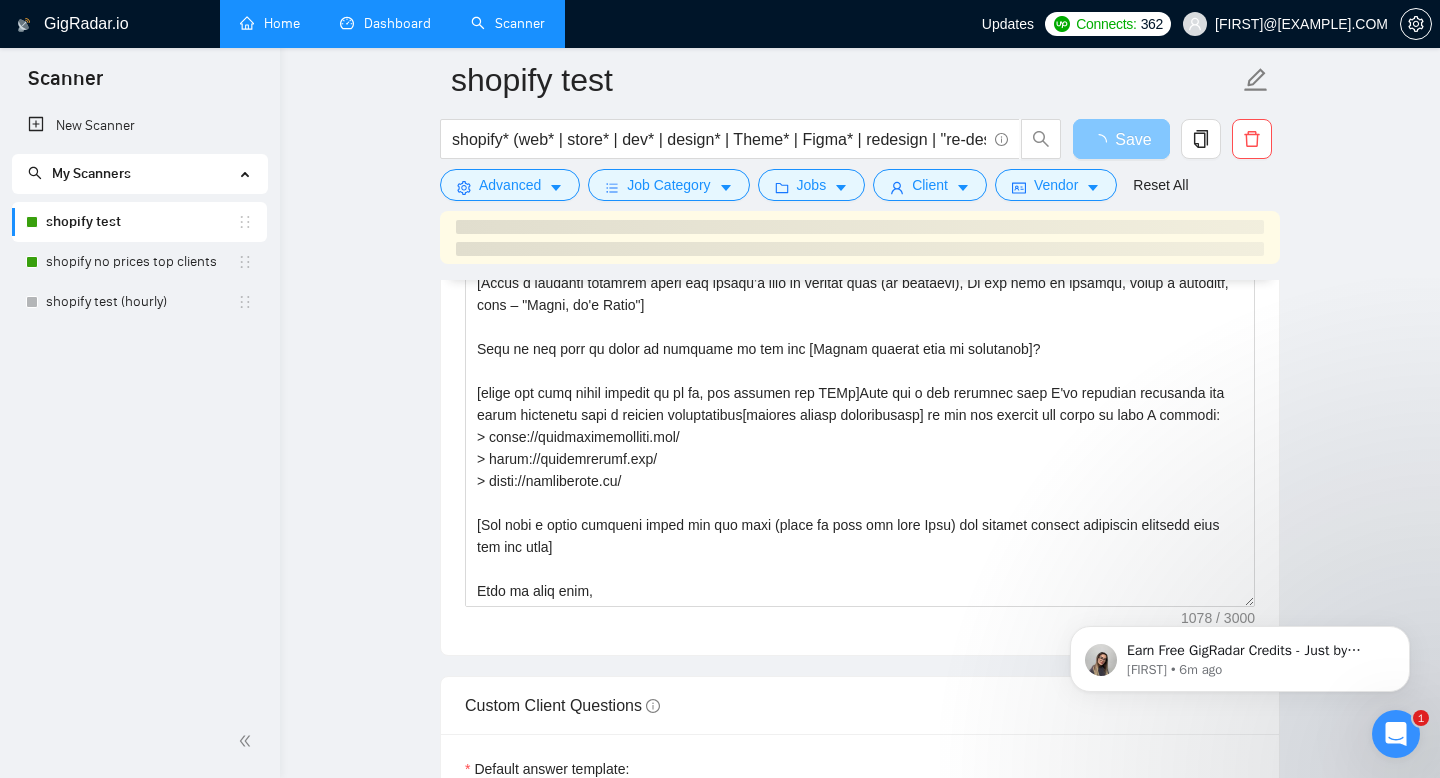 scroll, scrollTop: 2372, scrollLeft: 0, axis: vertical 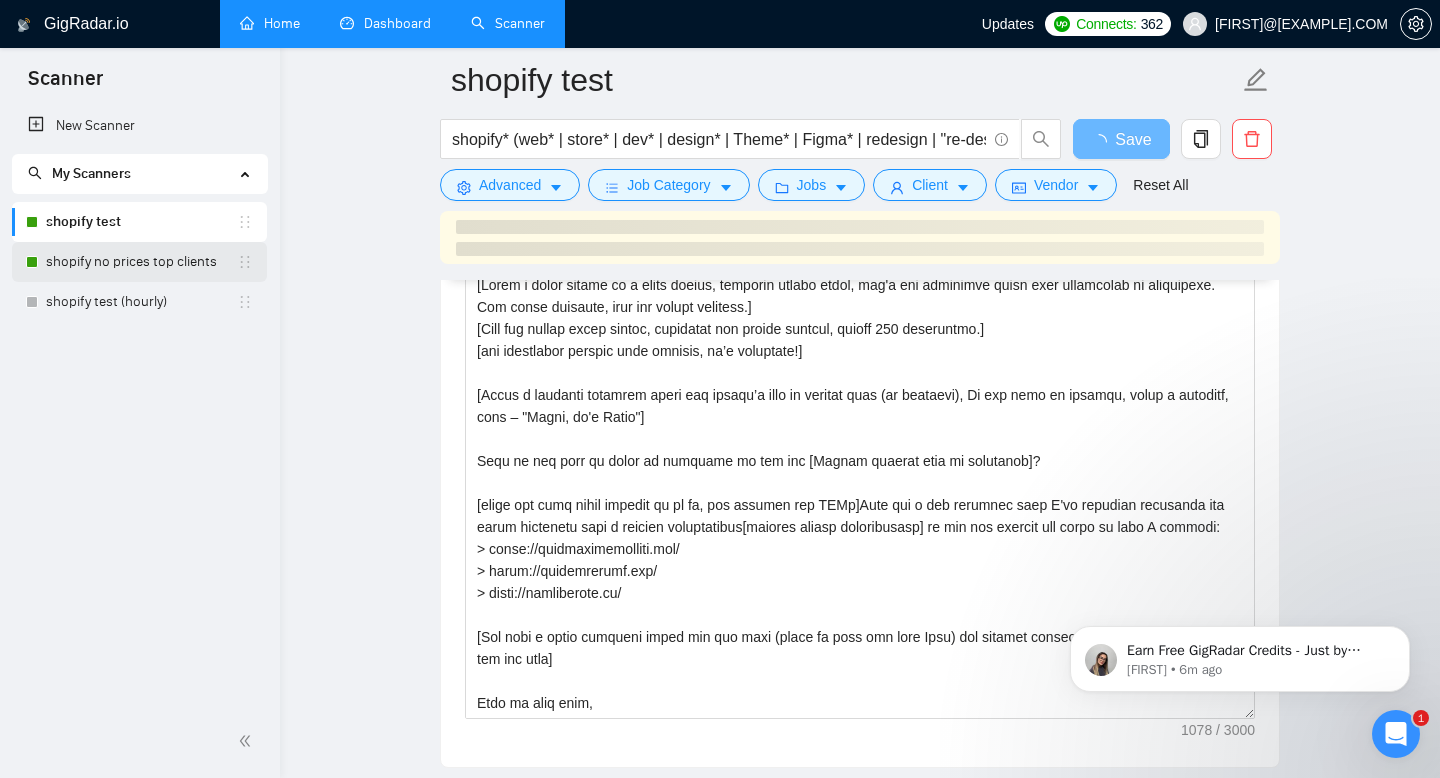click on "shopify no prices top clients" at bounding box center [141, 262] 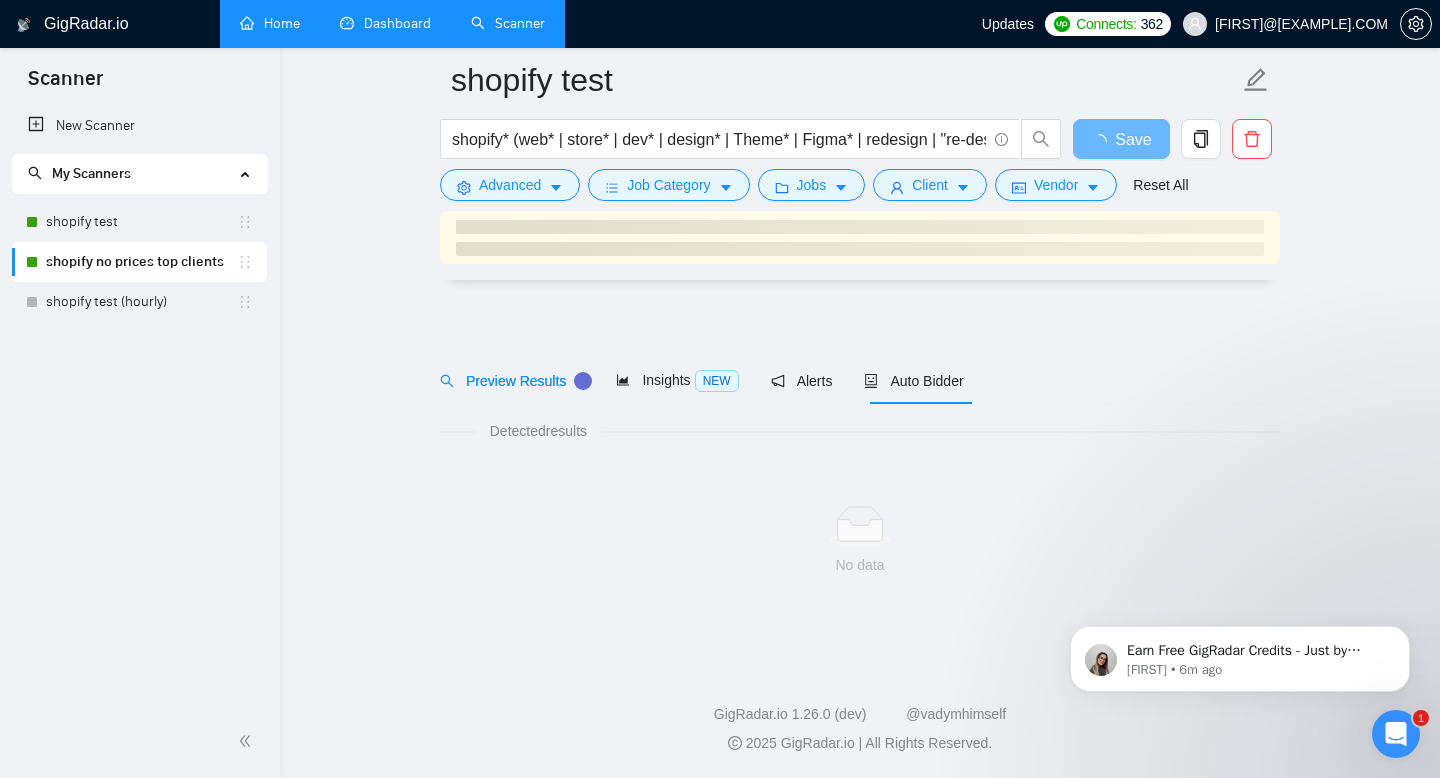 scroll, scrollTop: 6, scrollLeft: 0, axis: vertical 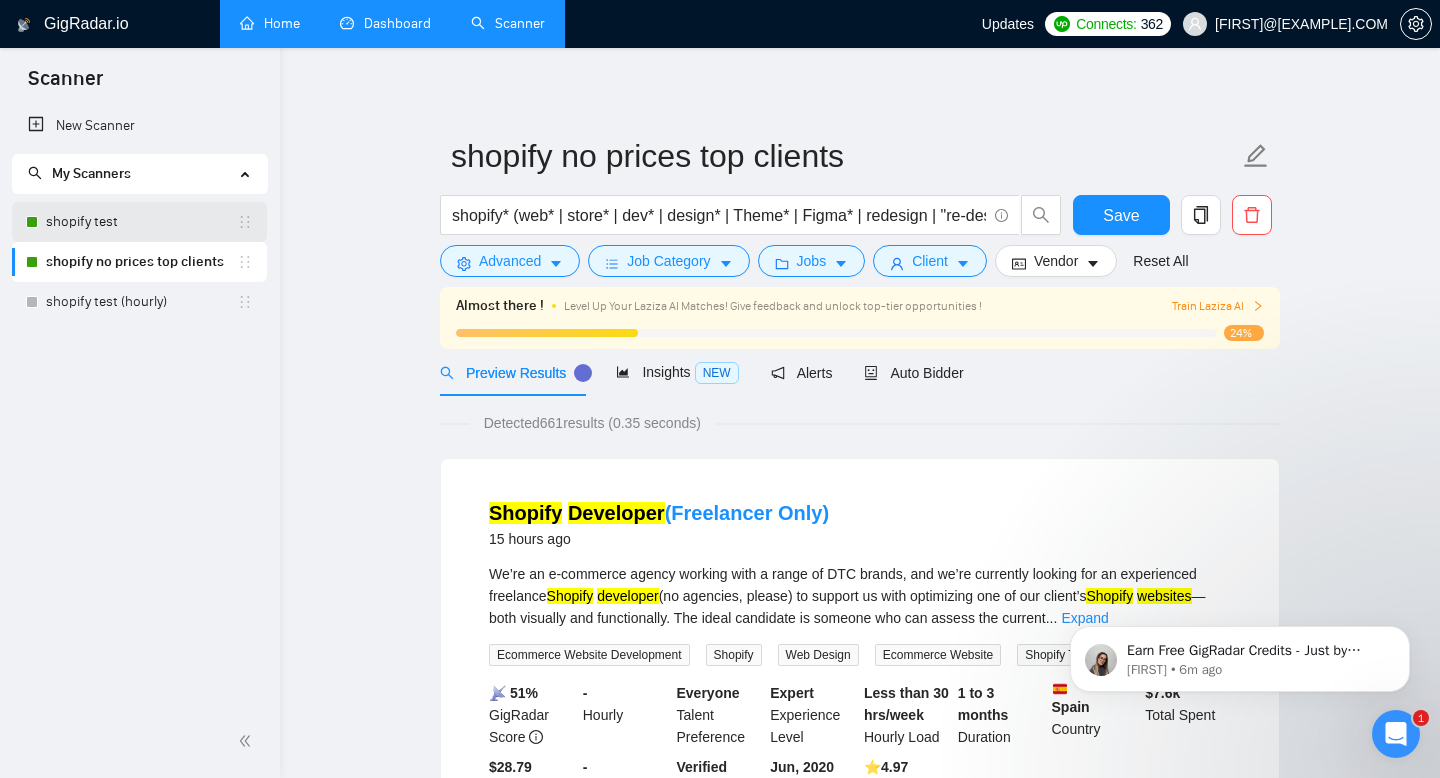 click on "shopify test" at bounding box center [141, 222] 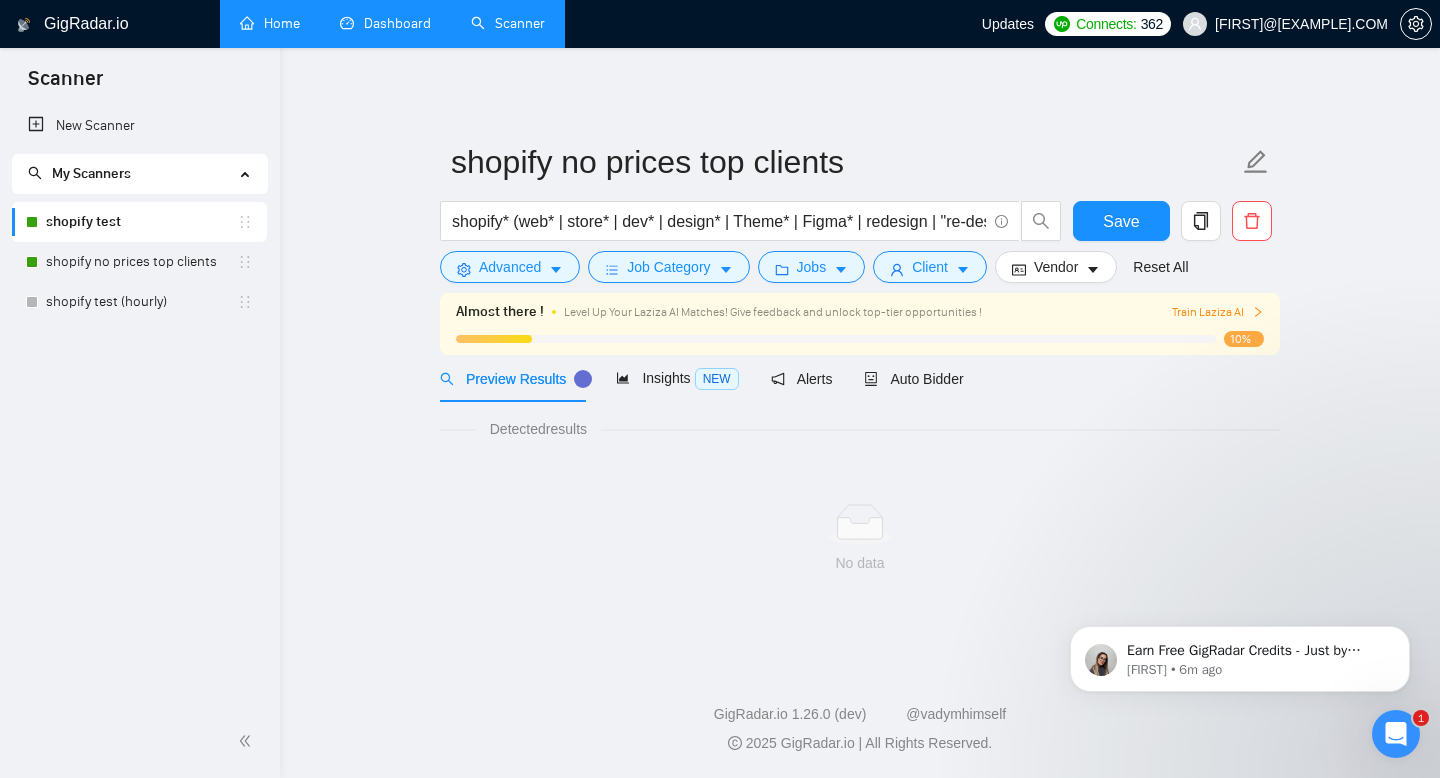 scroll, scrollTop: 0, scrollLeft: 0, axis: both 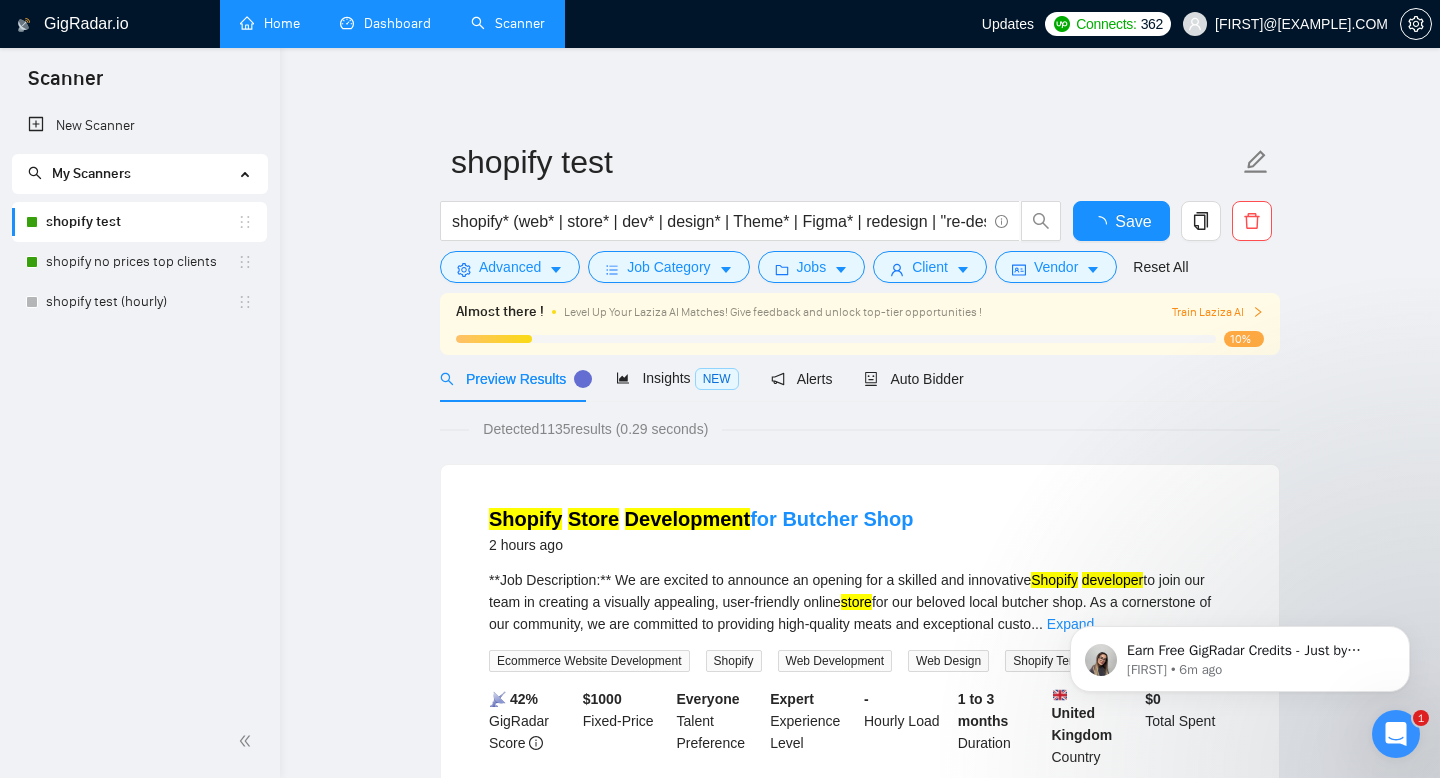 click on "GigRadar.io" at bounding box center [86, 24] 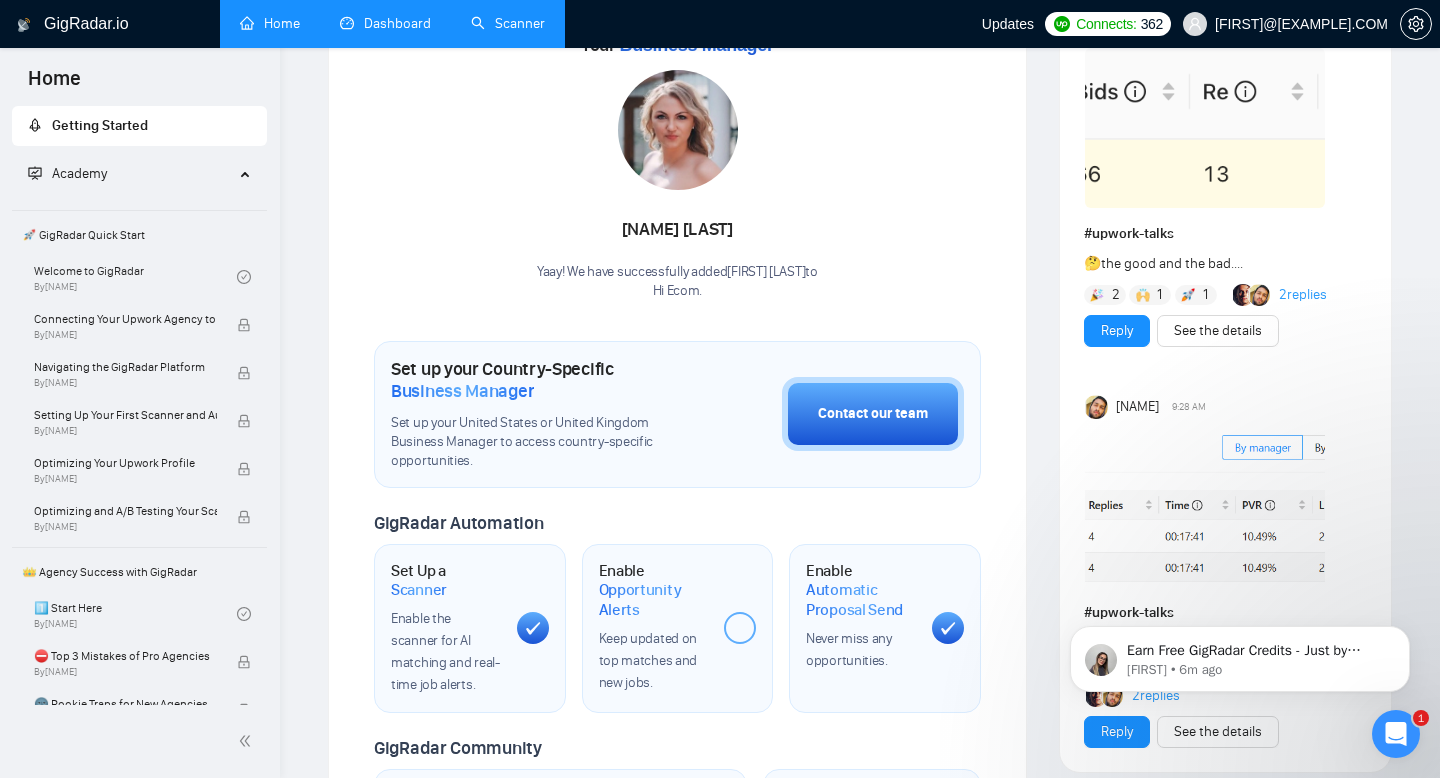 scroll, scrollTop: 0, scrollLeft: 0, axis: both 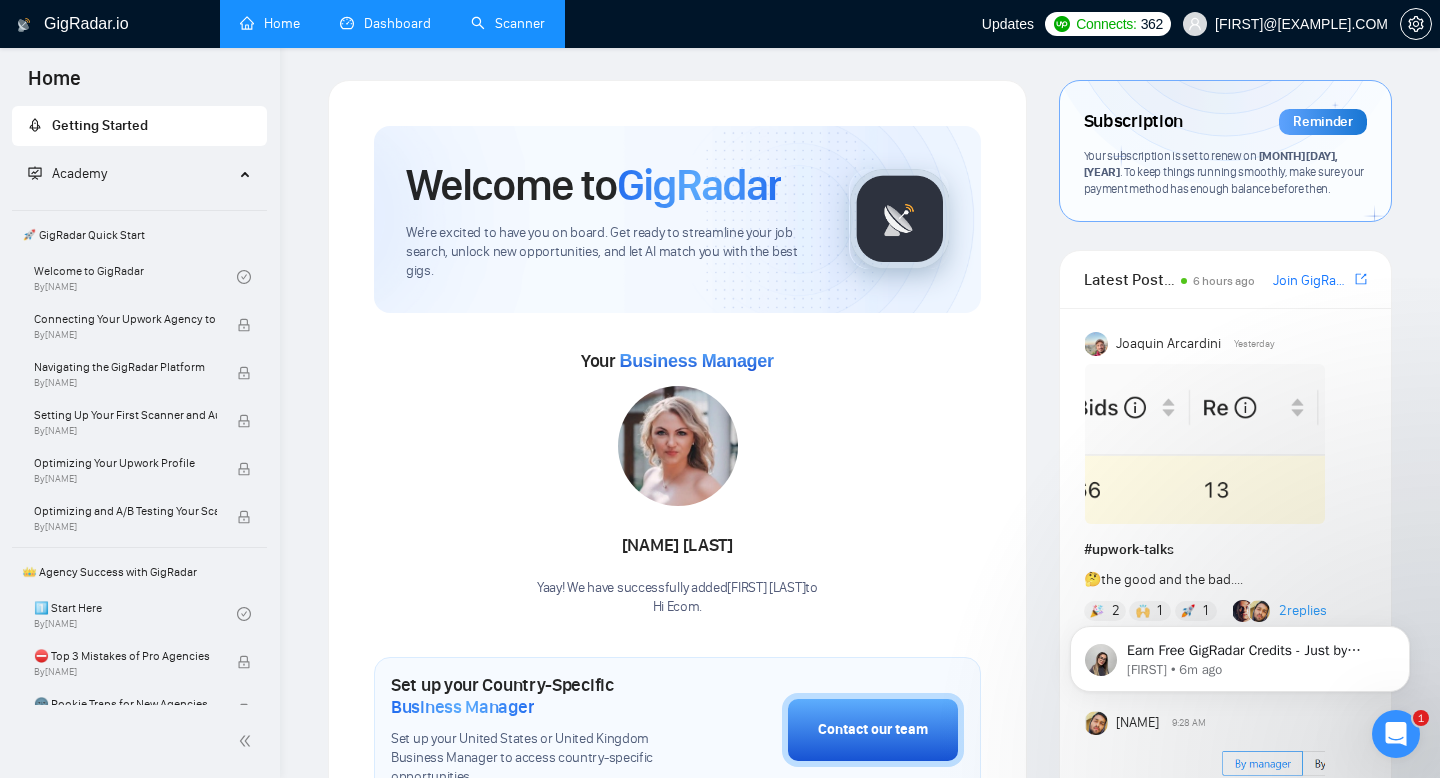 click on "Dashboard" at bounding box center (385, 23) 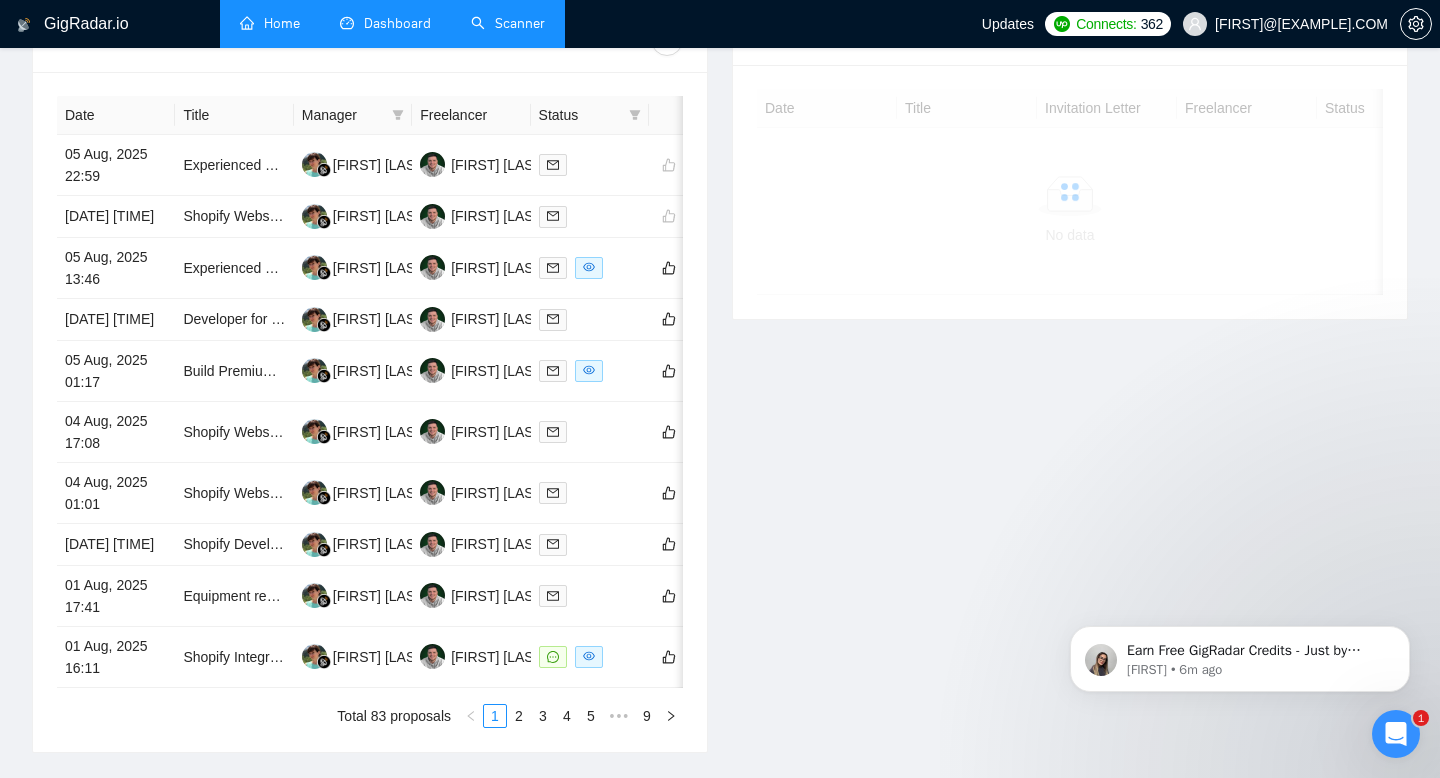 scroll, scrollTop: 593, scrollLeft: 0, axis: vertical 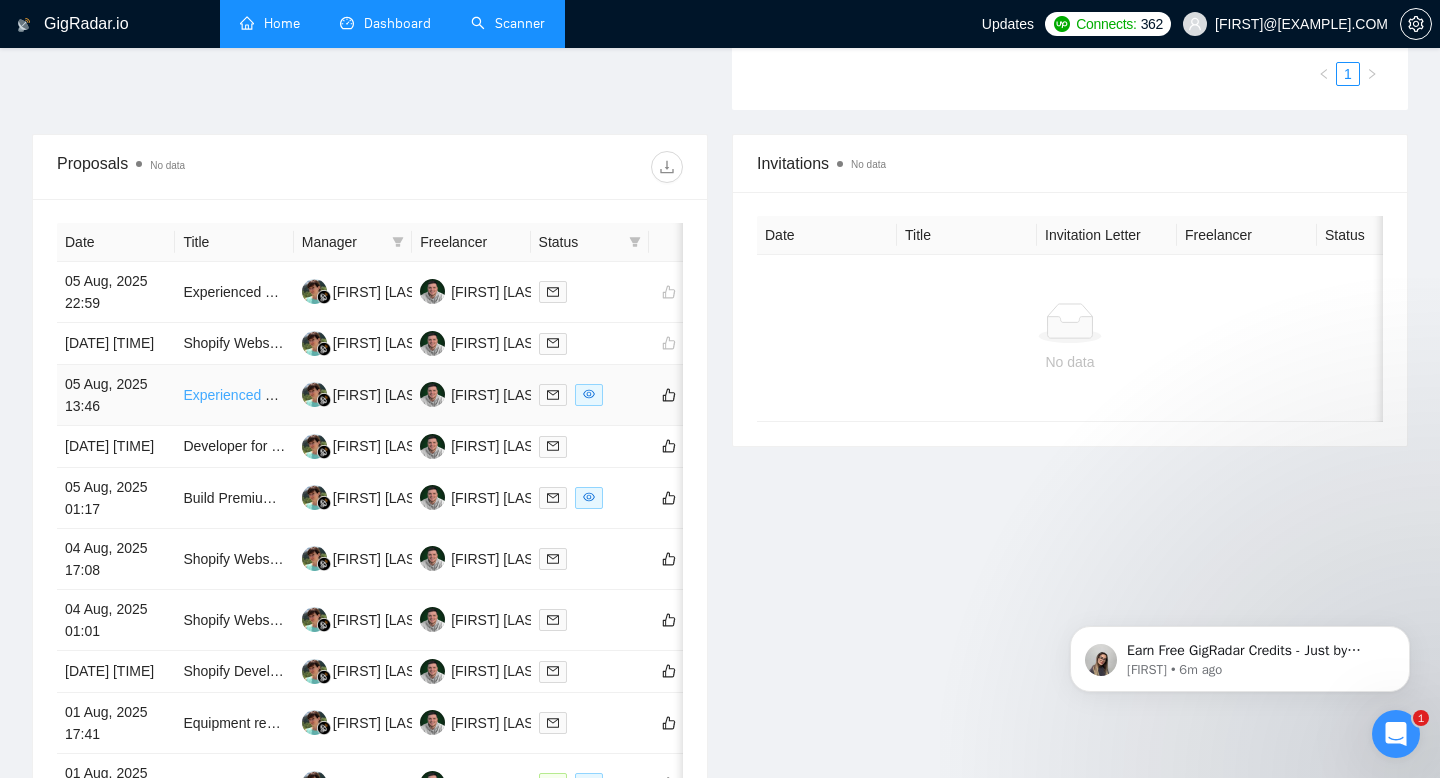 click on "Experienced Shopify Developer Needed to Build High-End Custom Watch Website" at bounding box center (438, 395) 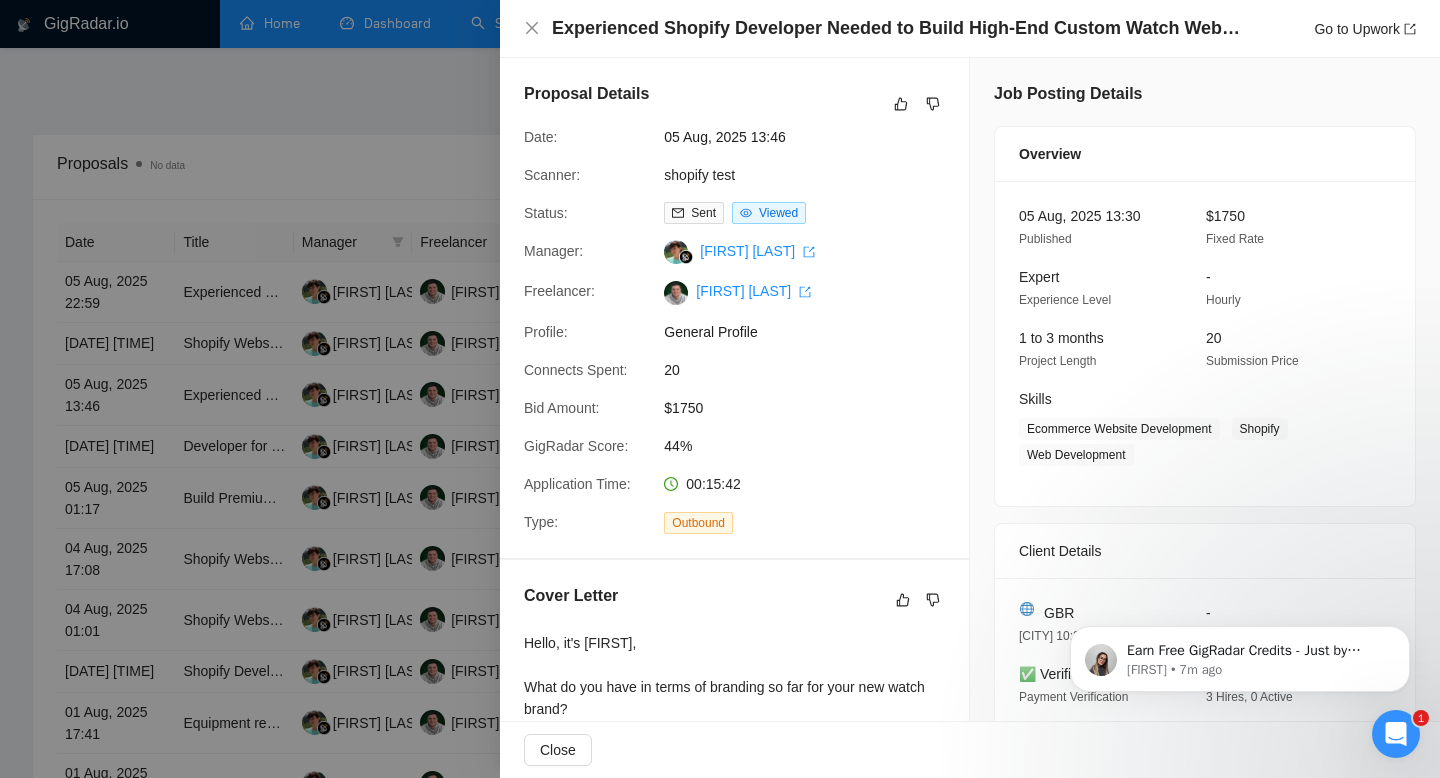 click at bounding box center [720, 389] 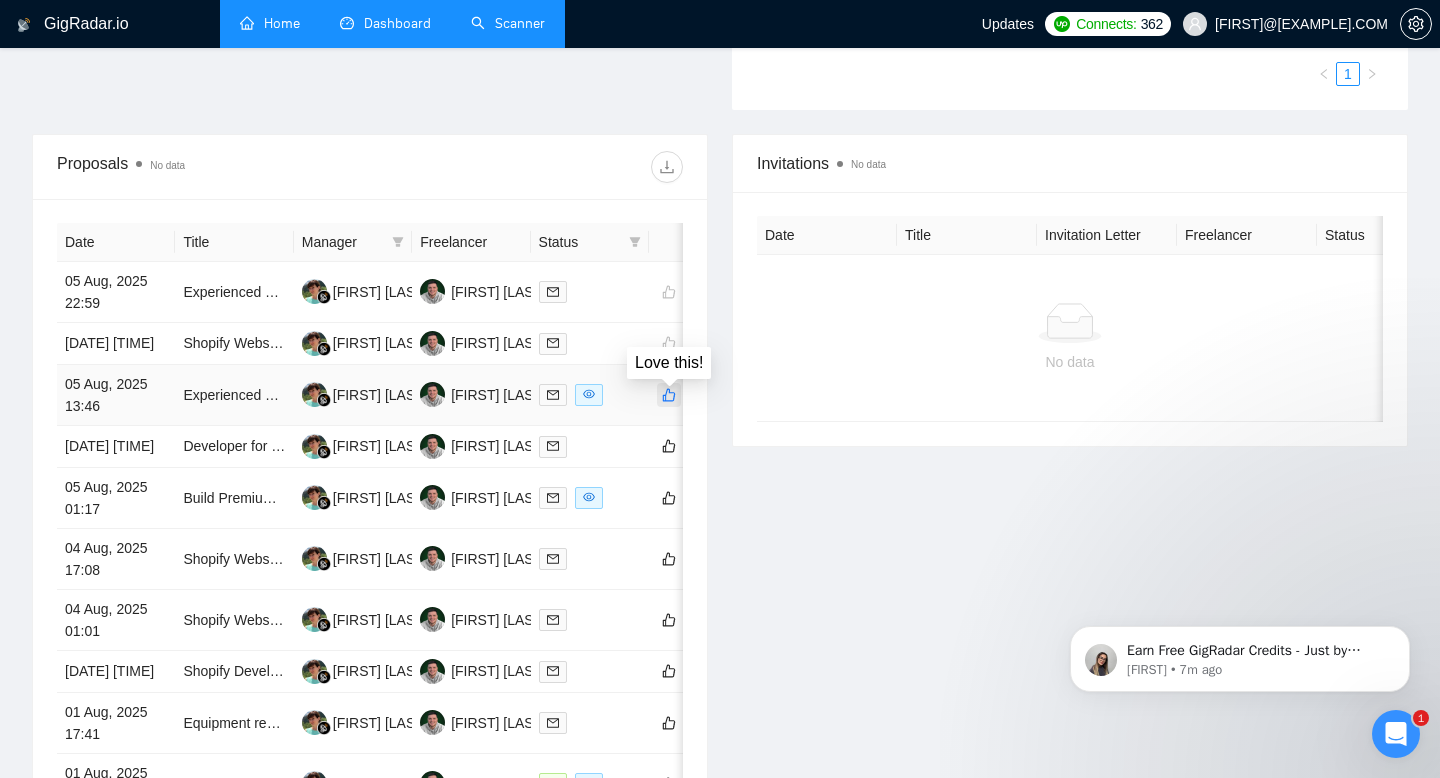 click 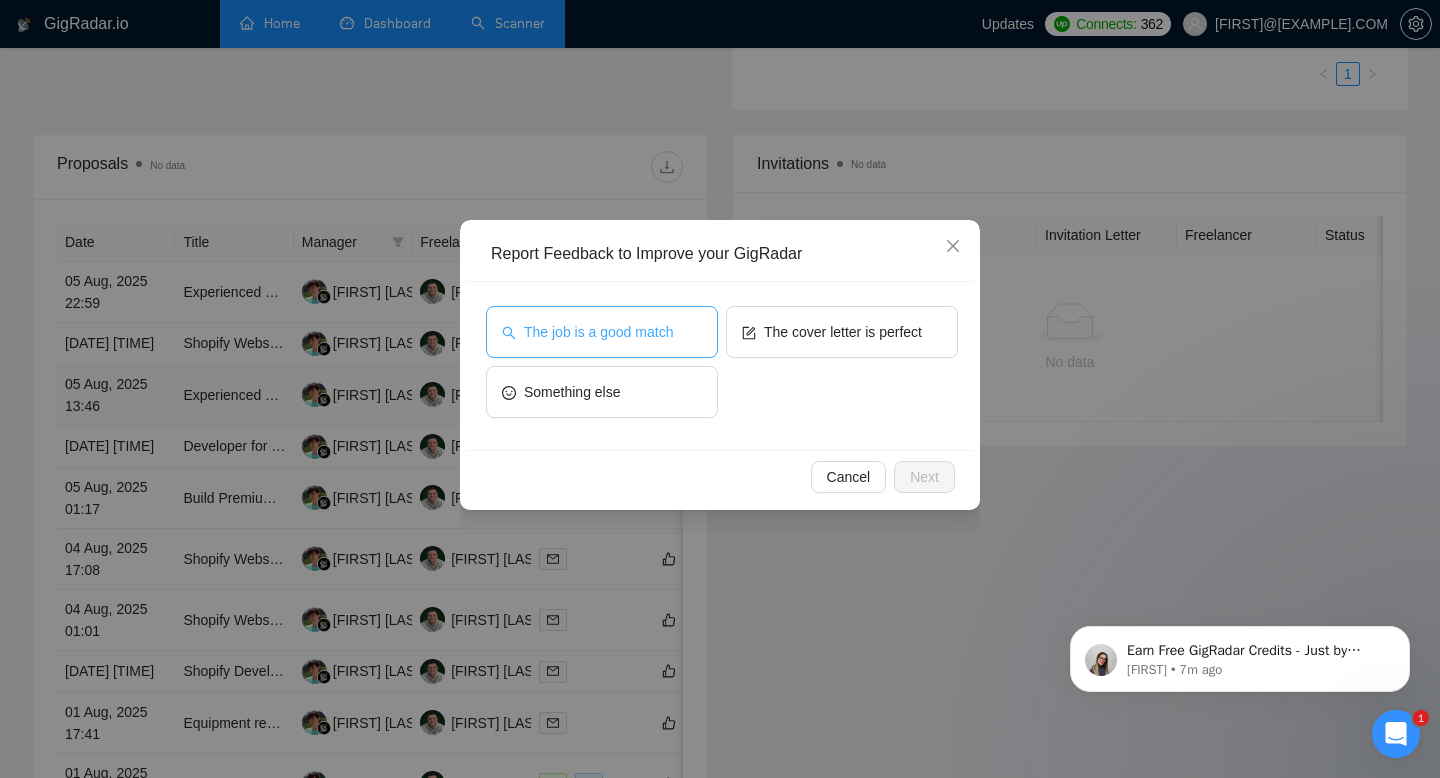 click on "The job is a good match" at bounding box center [598, 332] 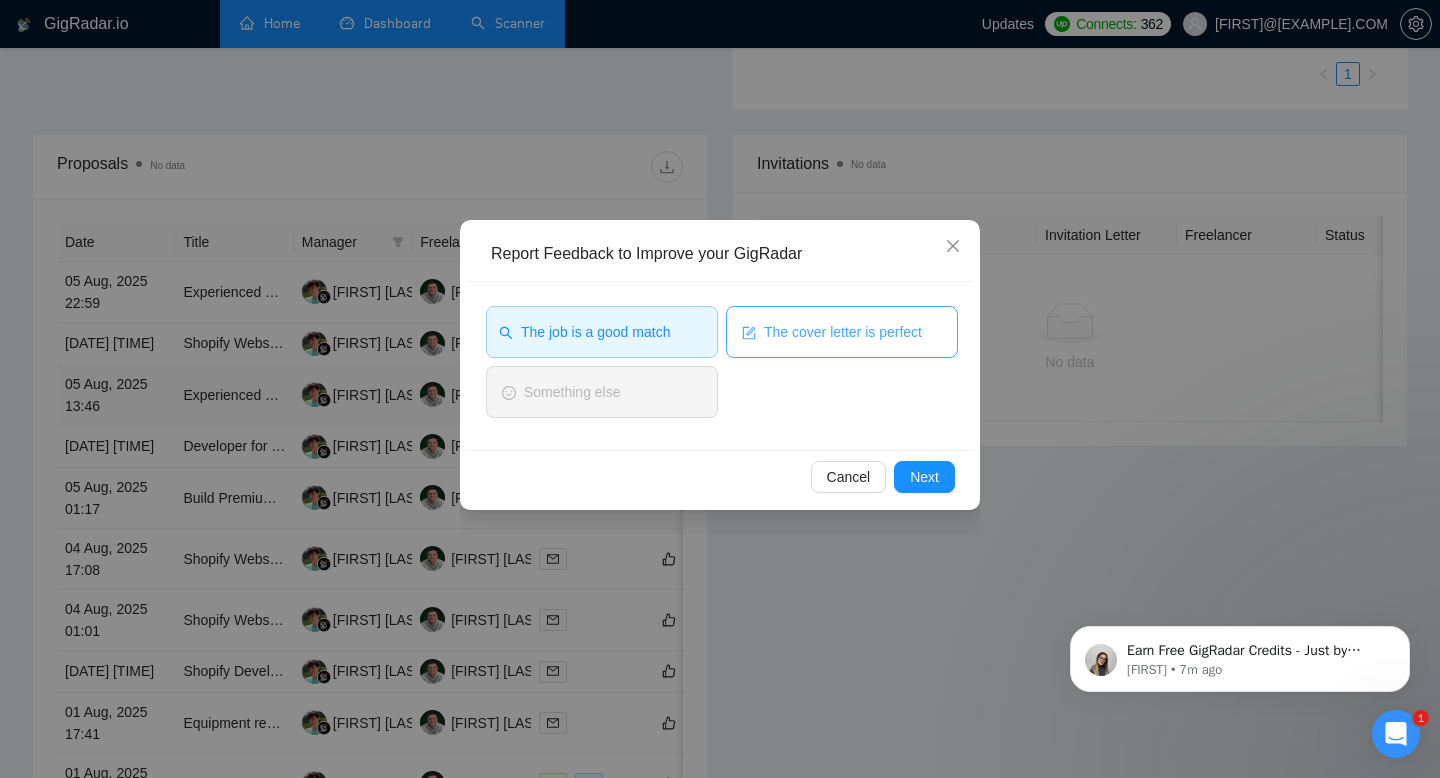 click on "The cover letter is perfect" at bounding box center (843, 332) 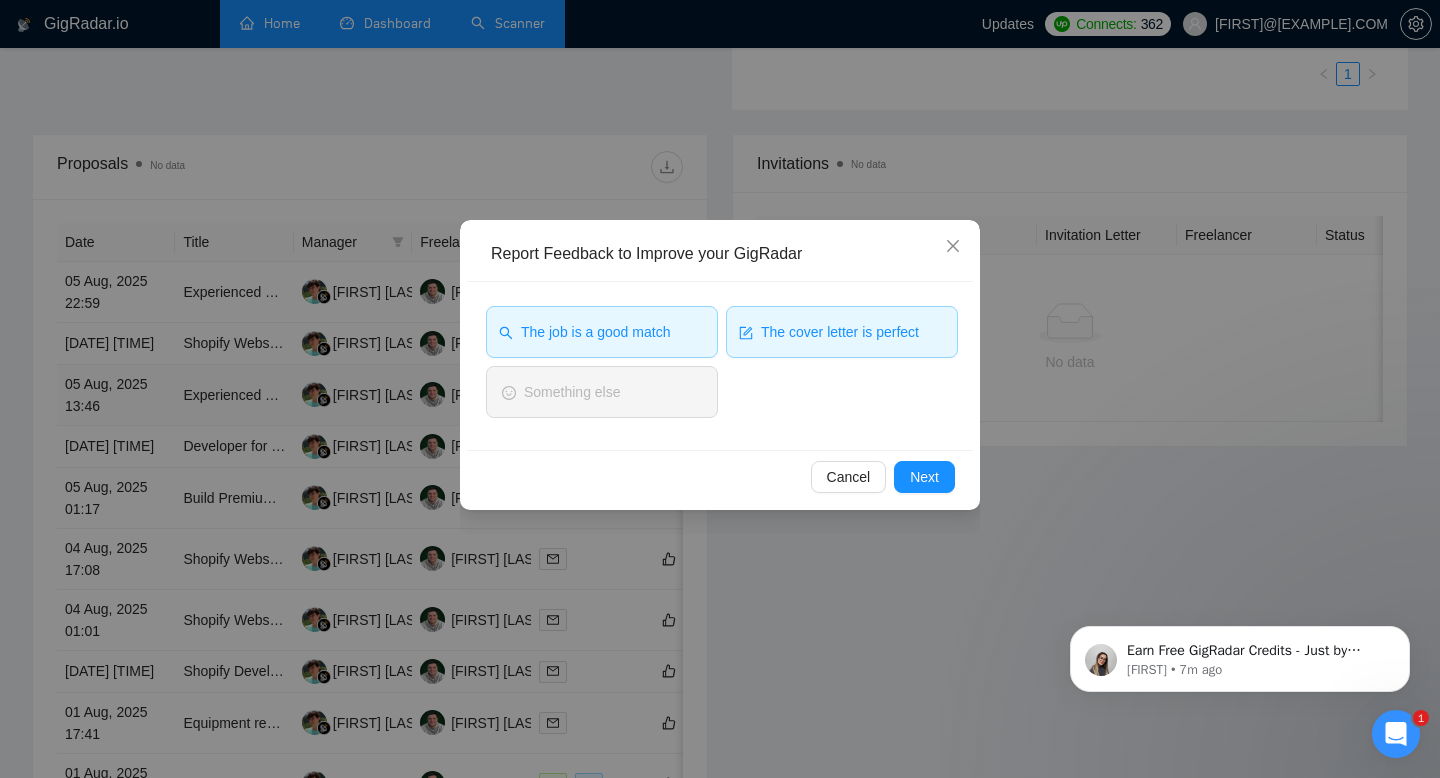 click on "The cover letter is perfect" at bounding box center [842, 332] 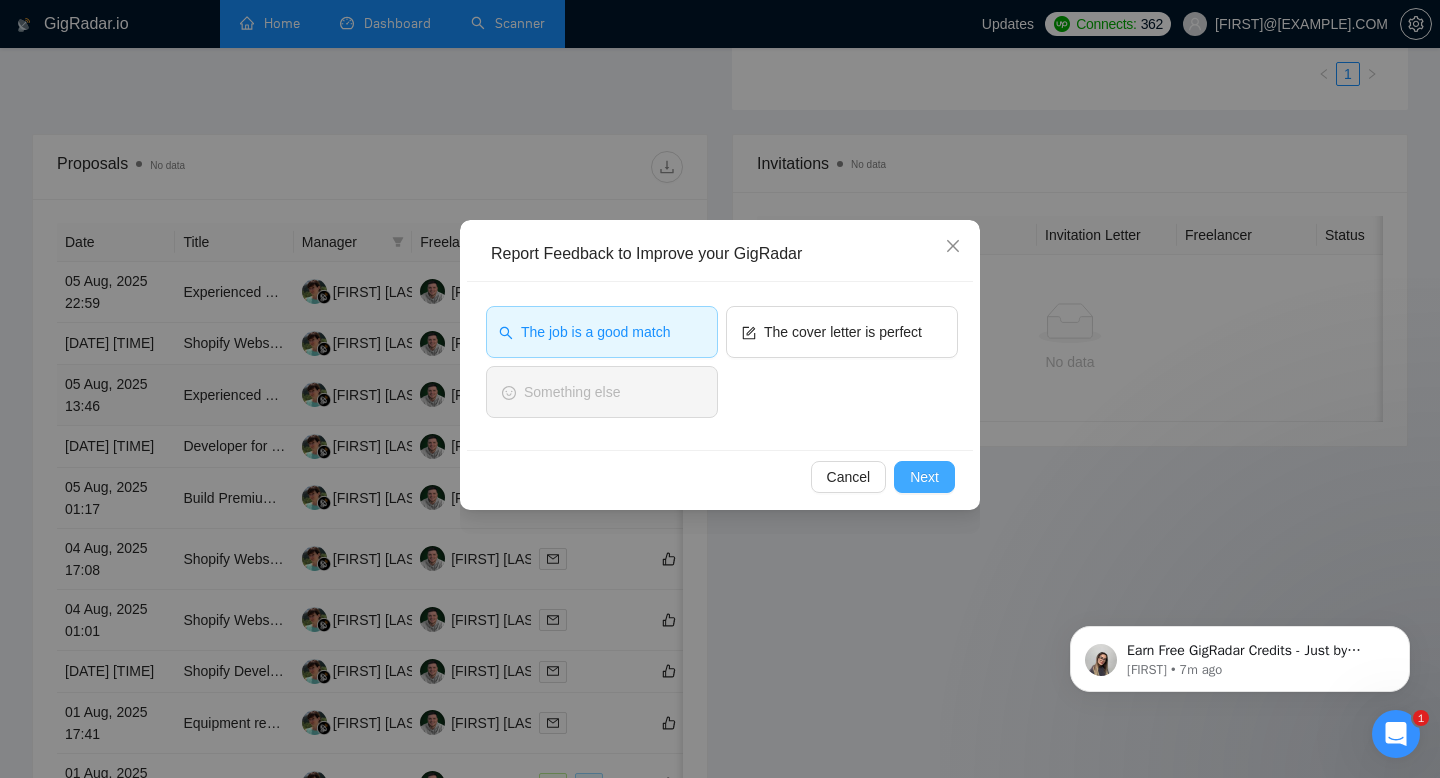 click on "Next" at bounding box center [924, 477] 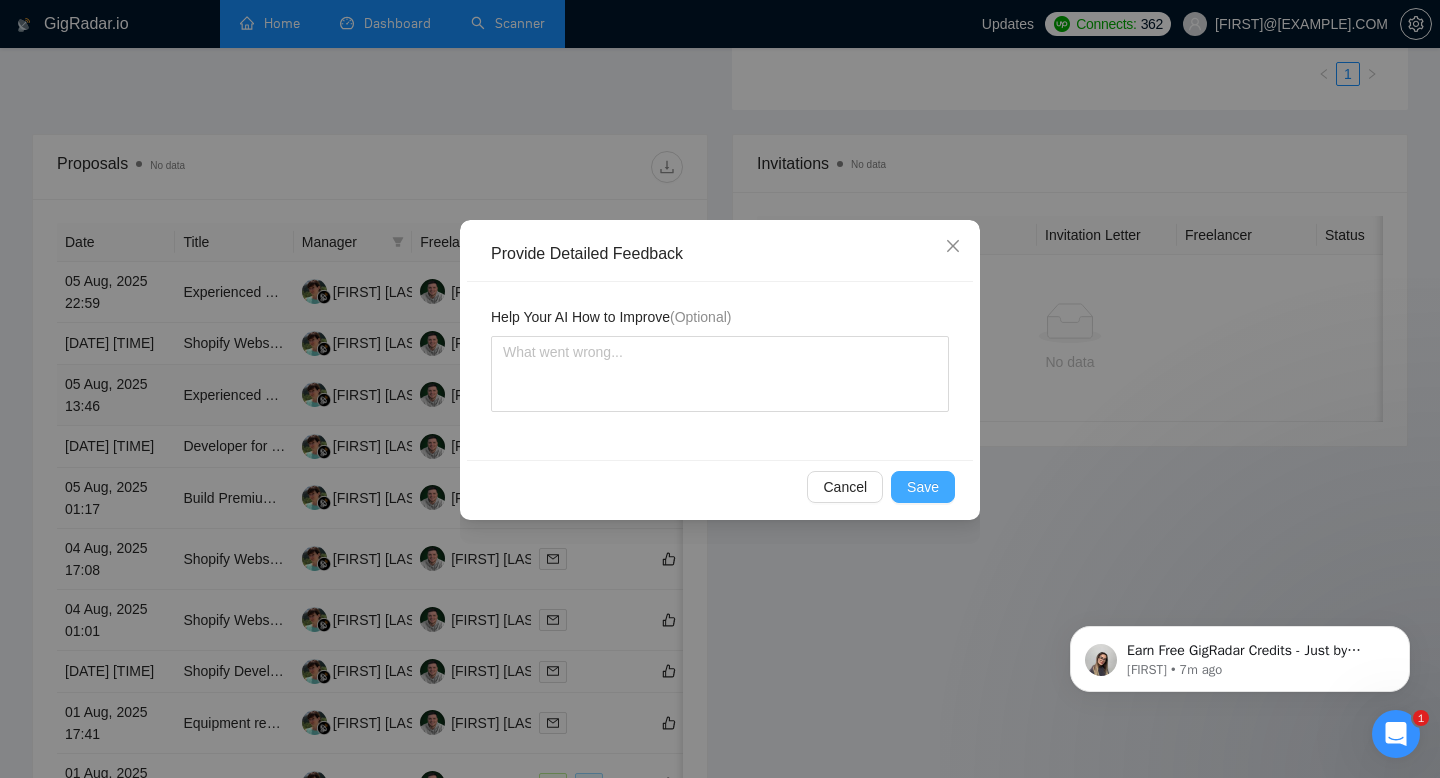 click on "Save" at bounding box center [923, 487] 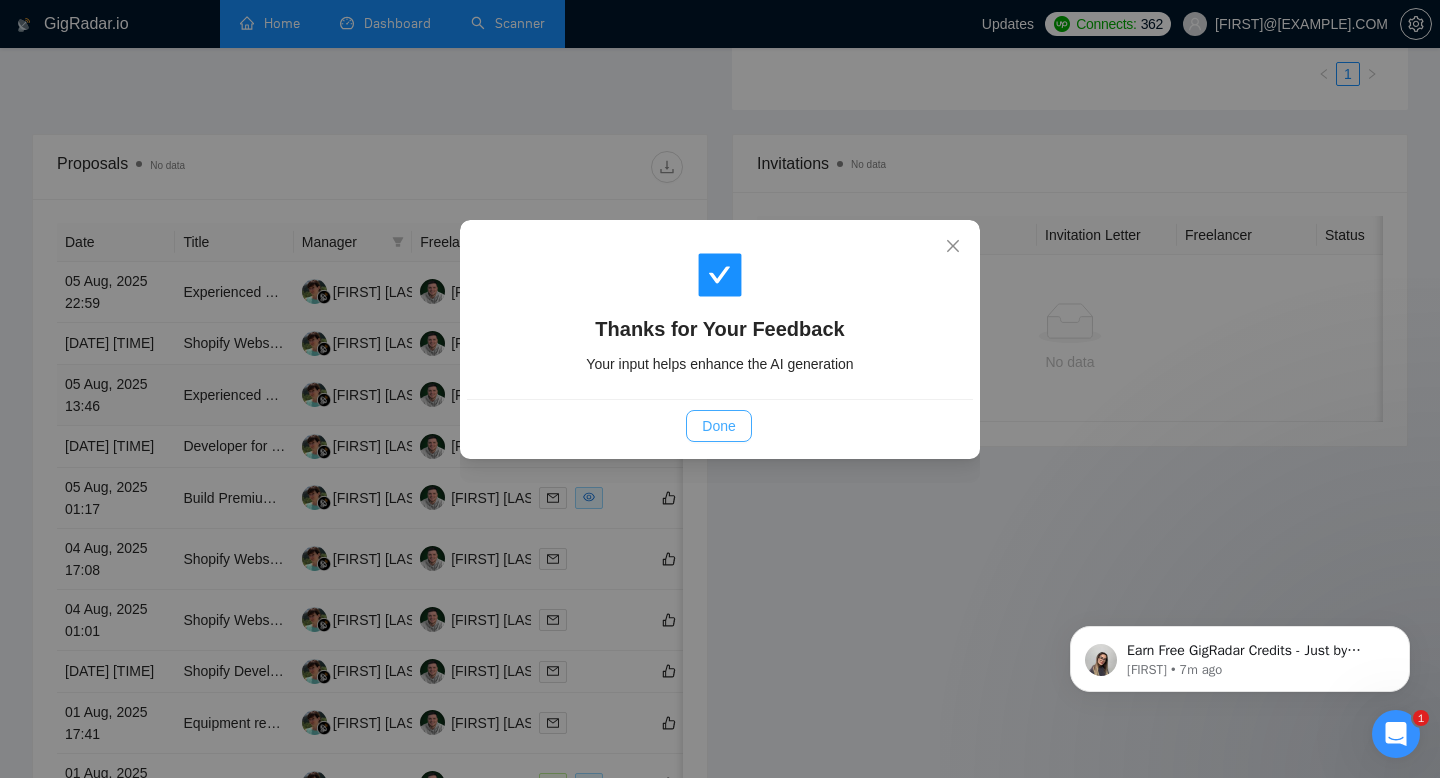 click on "Done" at bounding box center (718, 426) 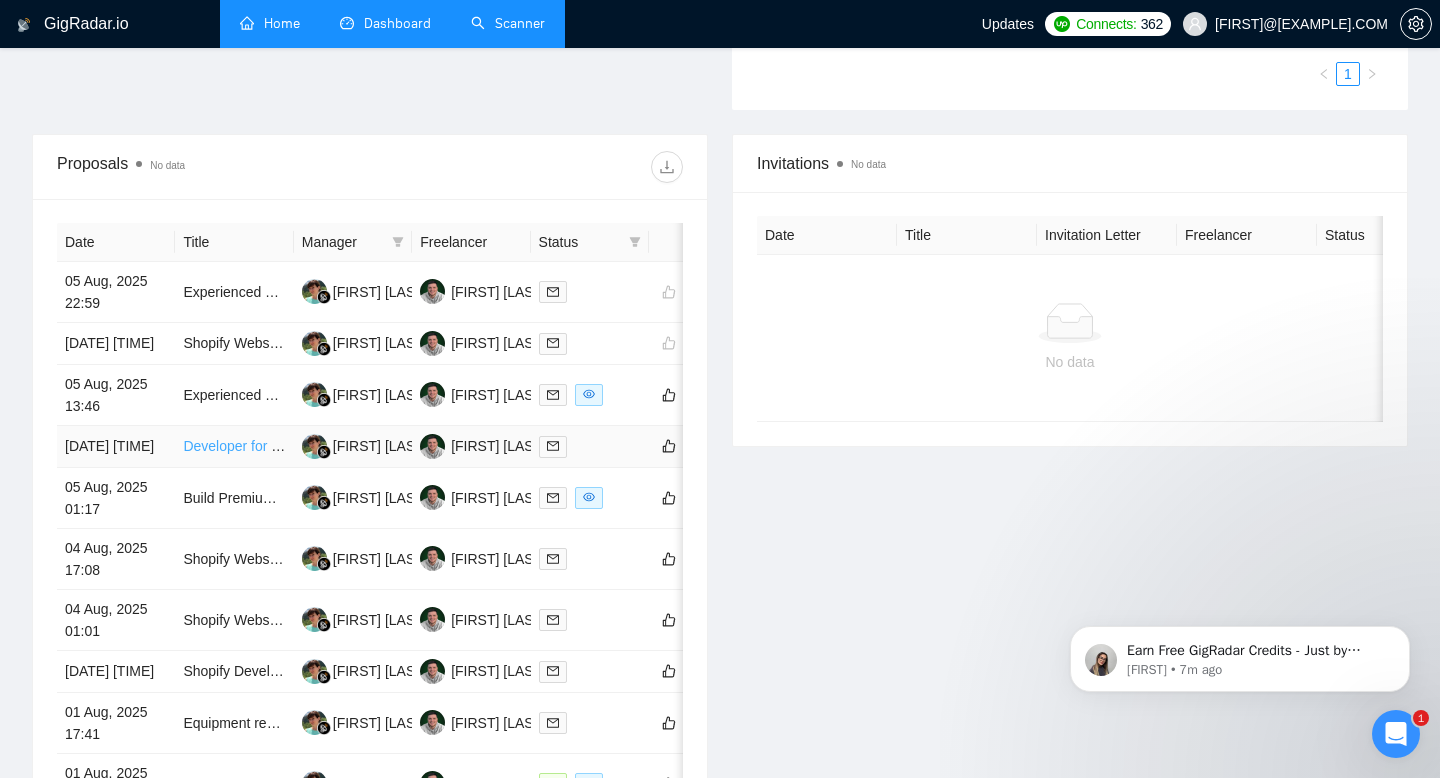 click on "Developer for DTC Brands" at bounding box center [265, 446] 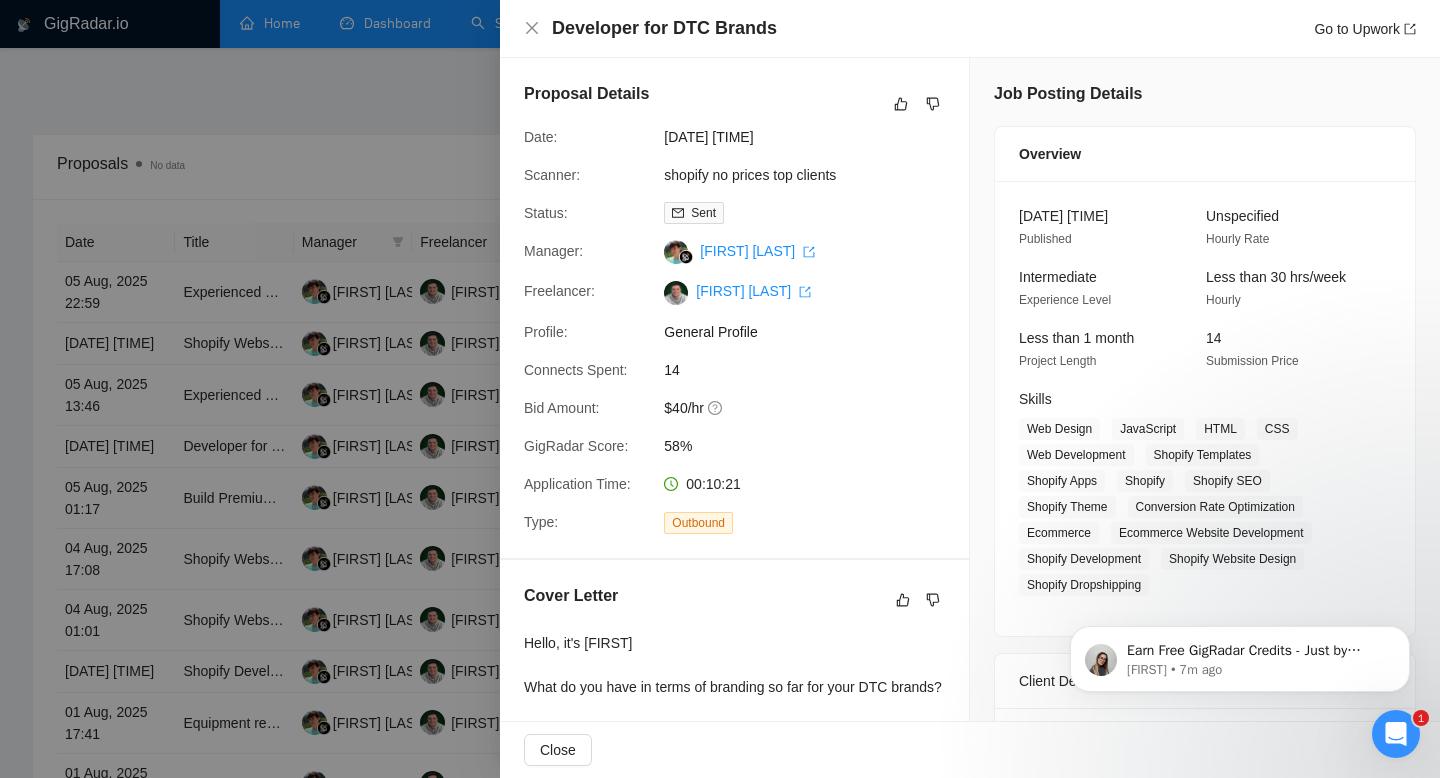 click at bounding box center [720, 389] 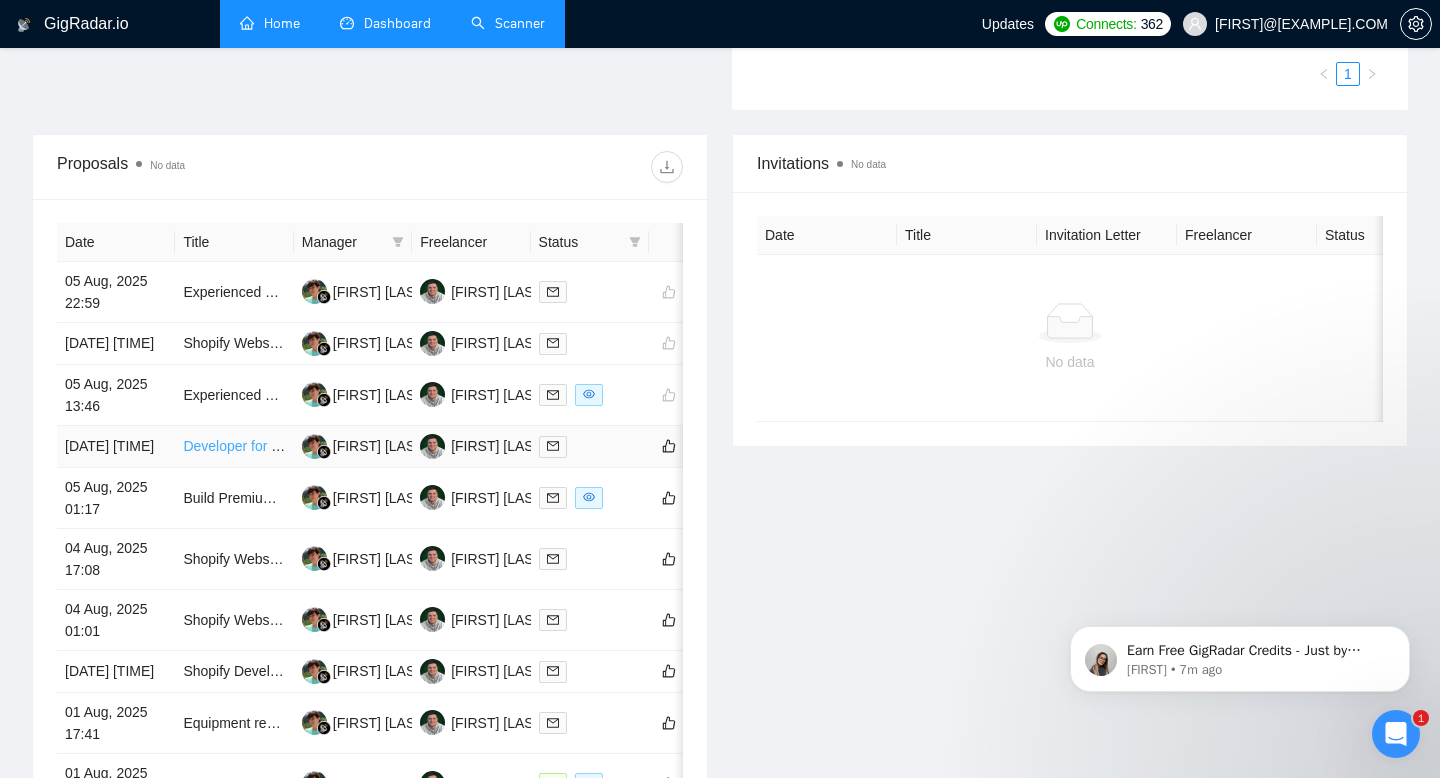click on "Developer for DTC Brands" at bounding box center (265, 446) 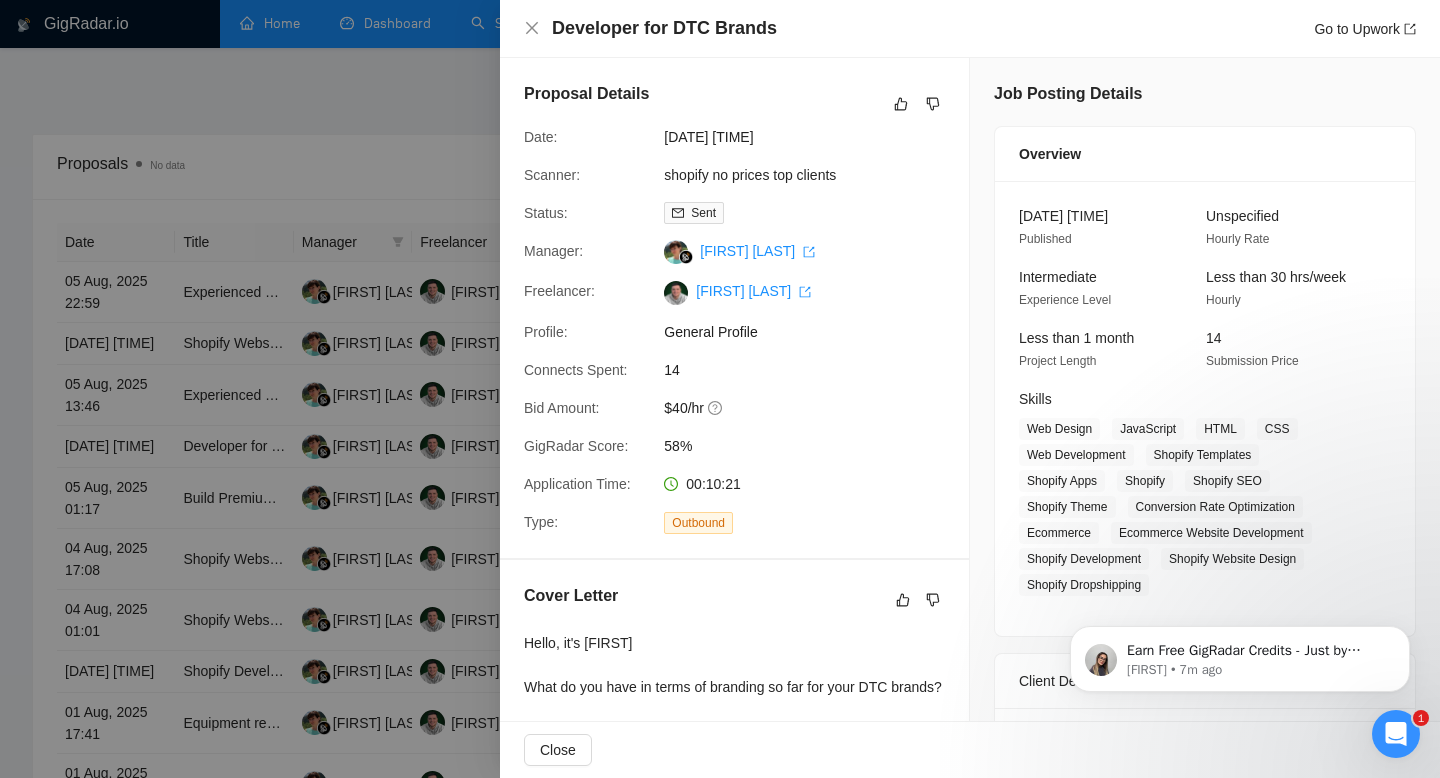 click at bounding box center [720, 389] 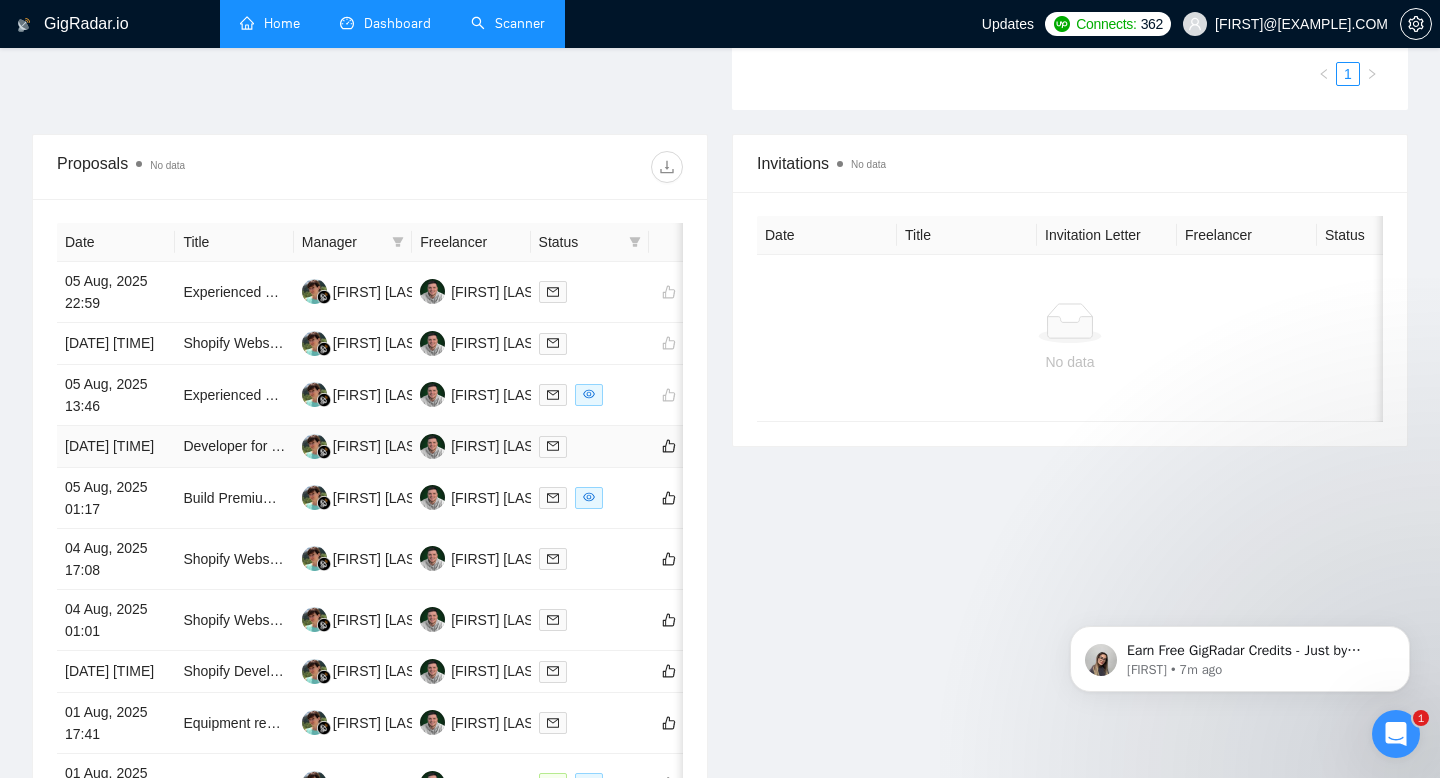 scroll, scrollTop: 0, scrollLeft: 74, axis: horizontal 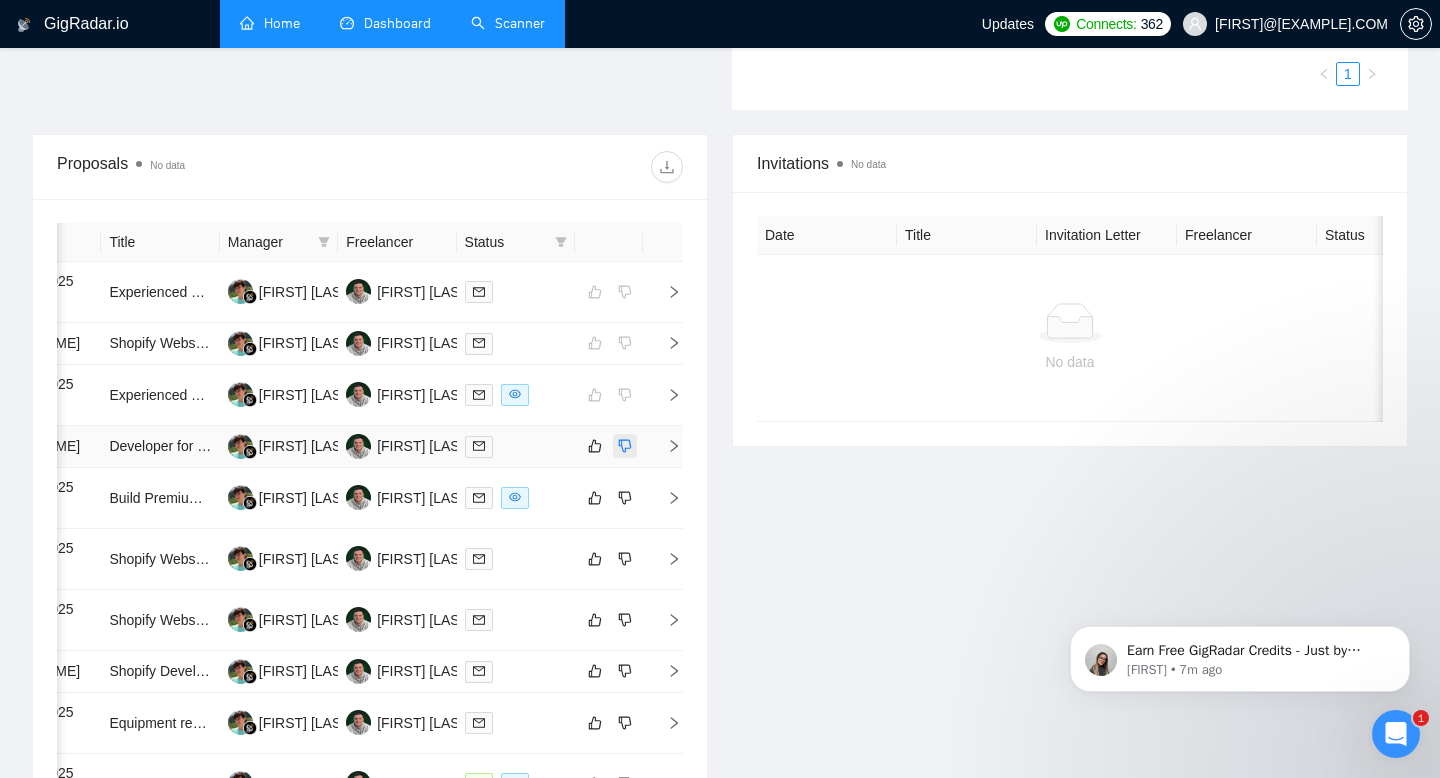 click 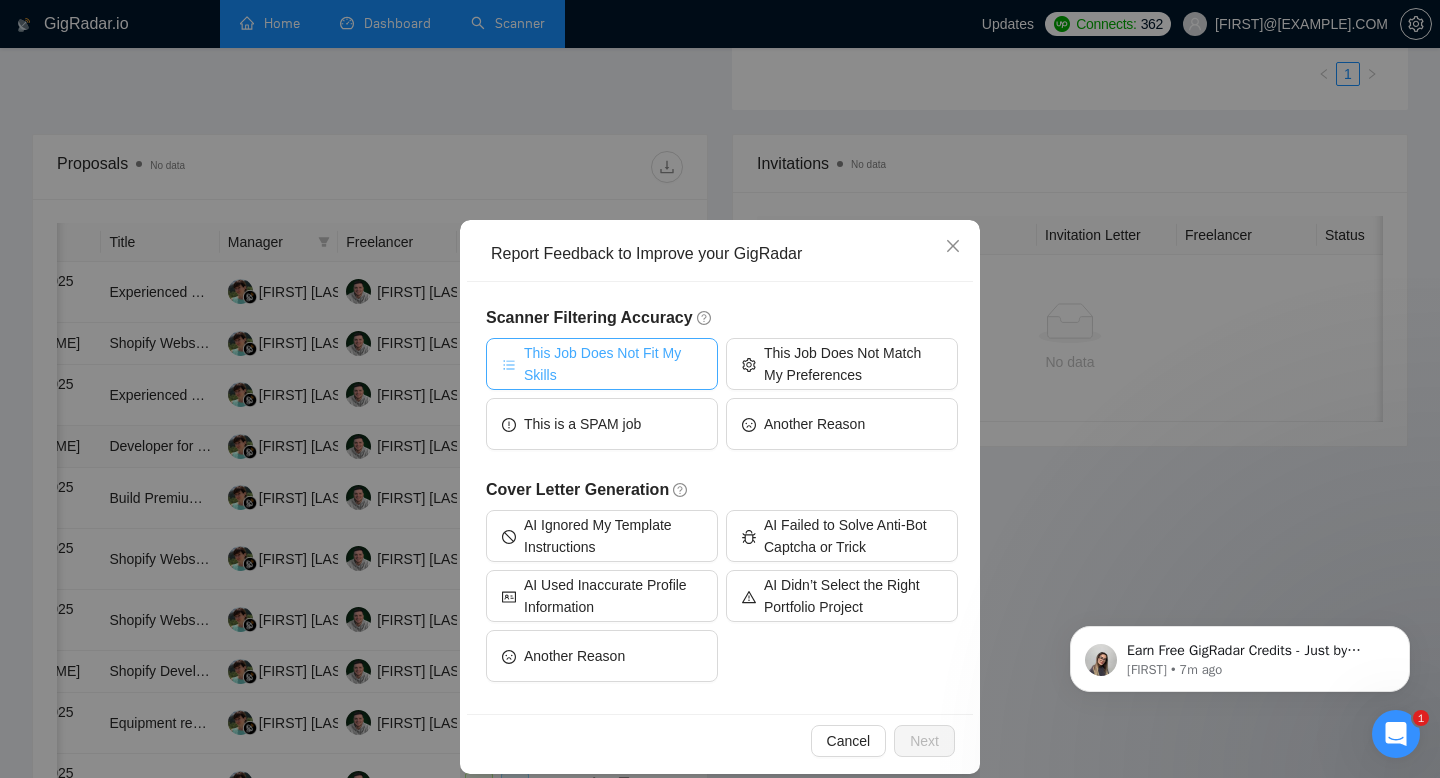 click on "This Job Does Not Fit My Skills" at bounding box center [602, 364] 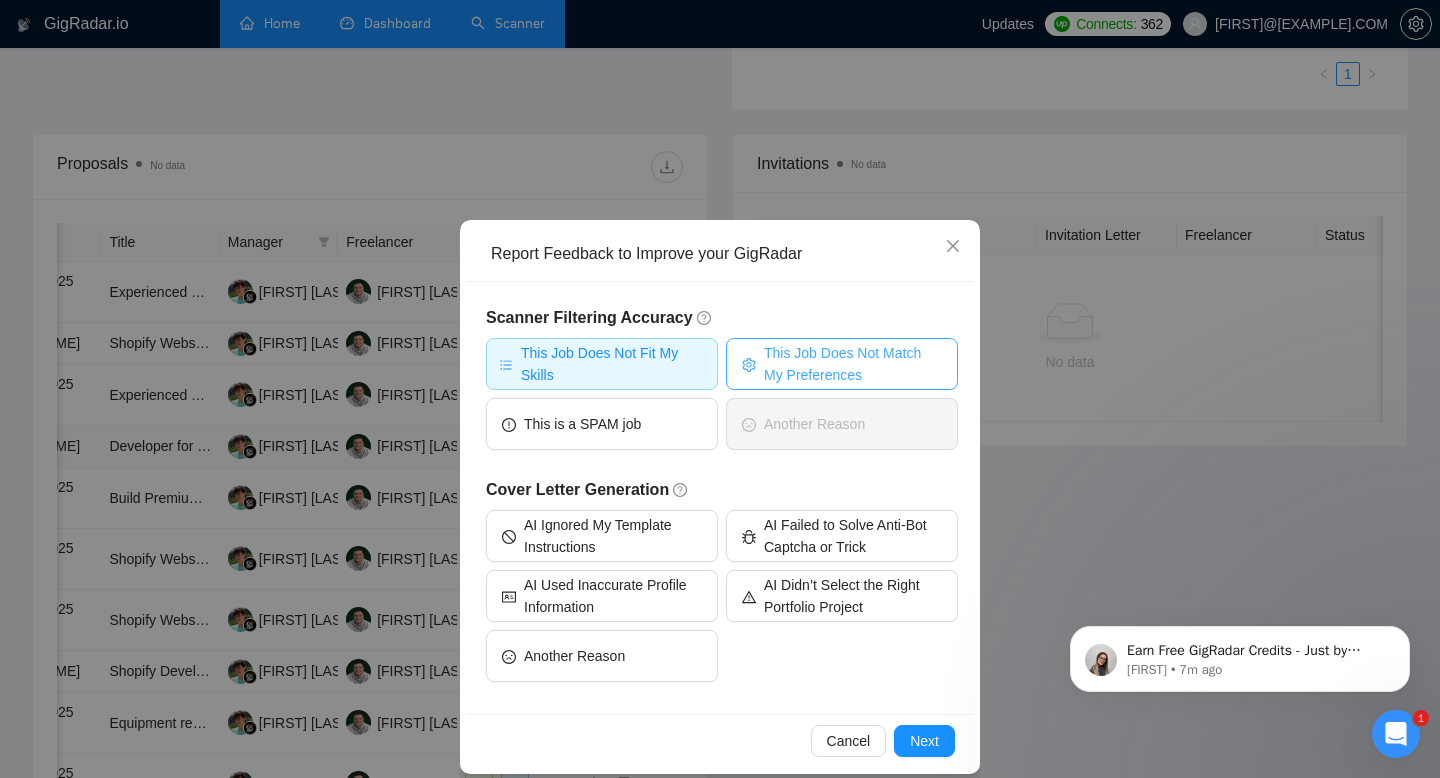 click on "This Job Does Not Match My Preferences" at bounding box center [853, 364] 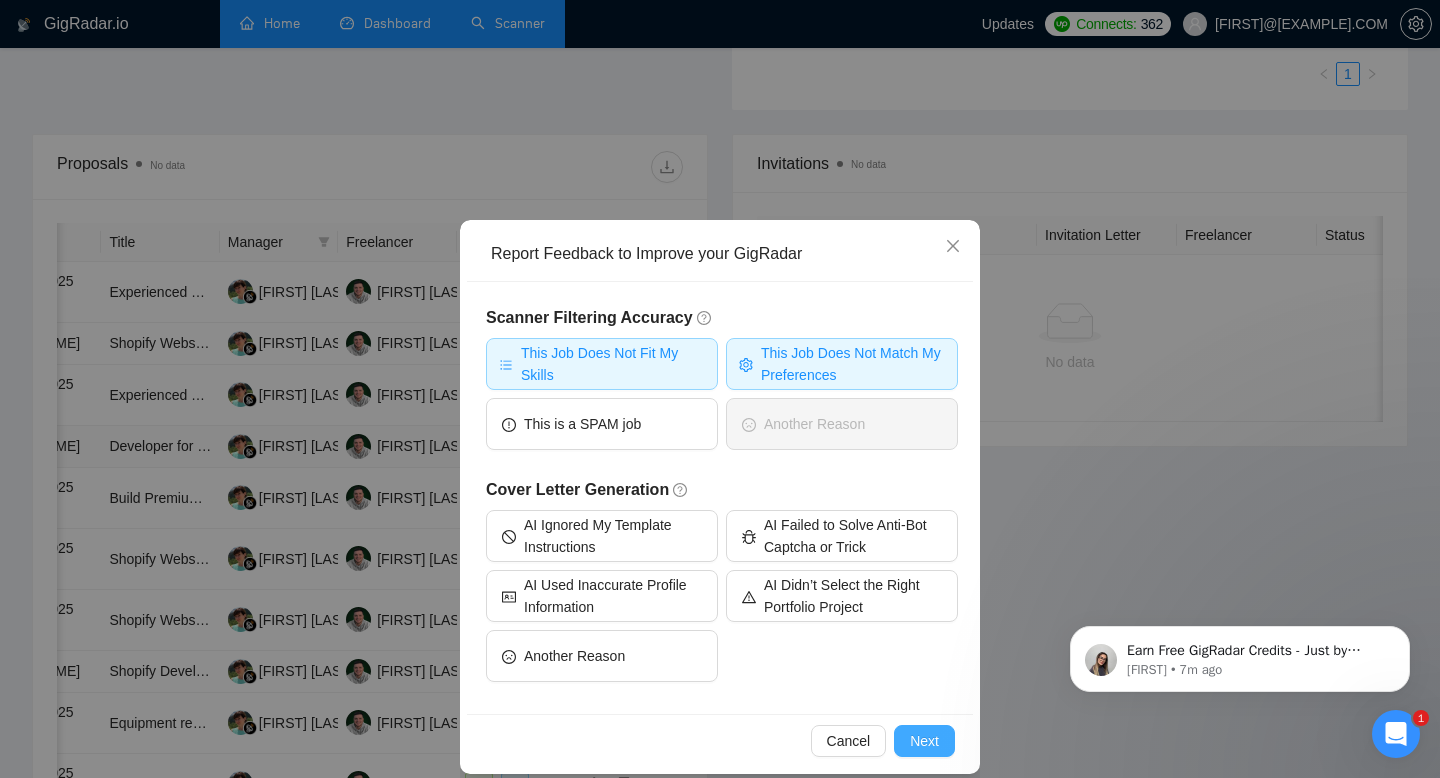 click on "Next" at bounding box center (924, 741) 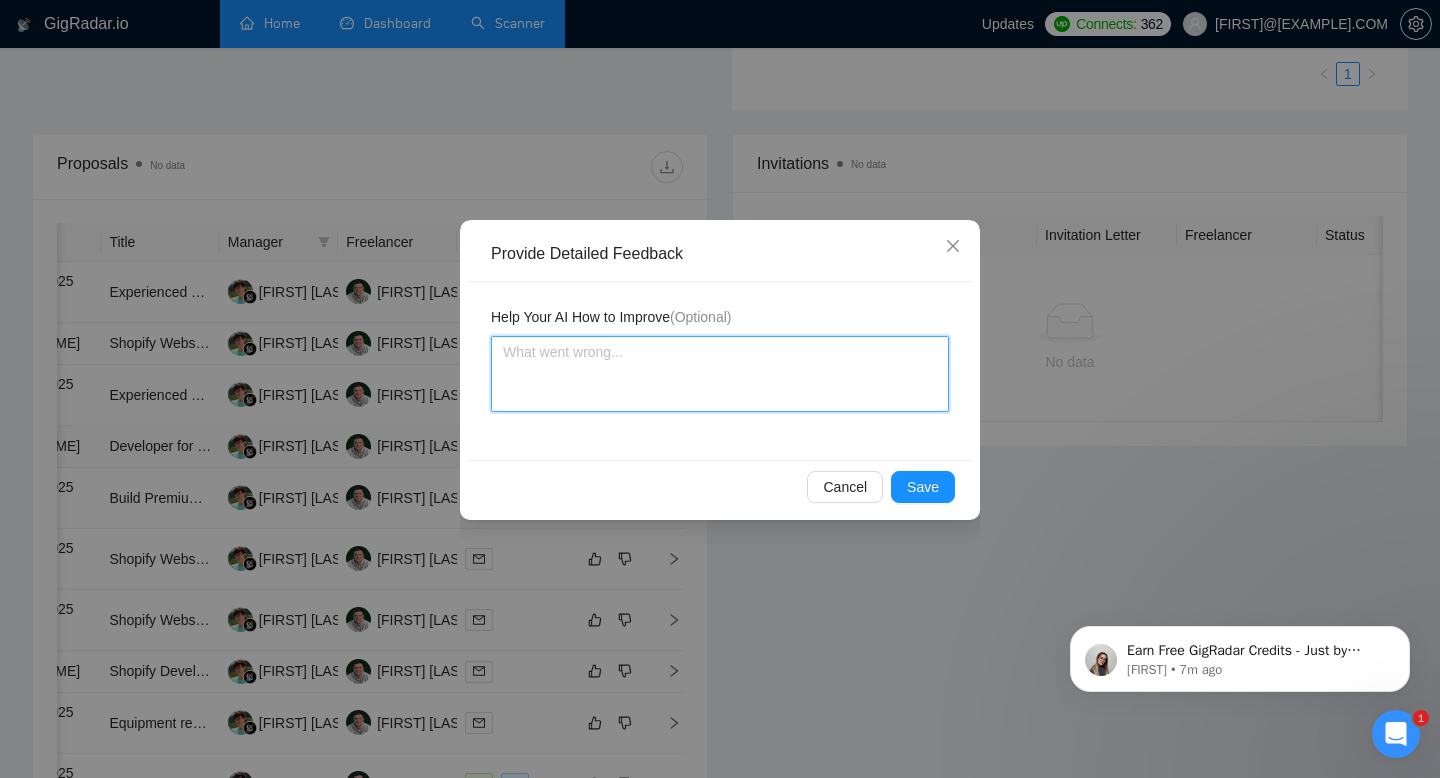 click at bounding box center (720, 374) 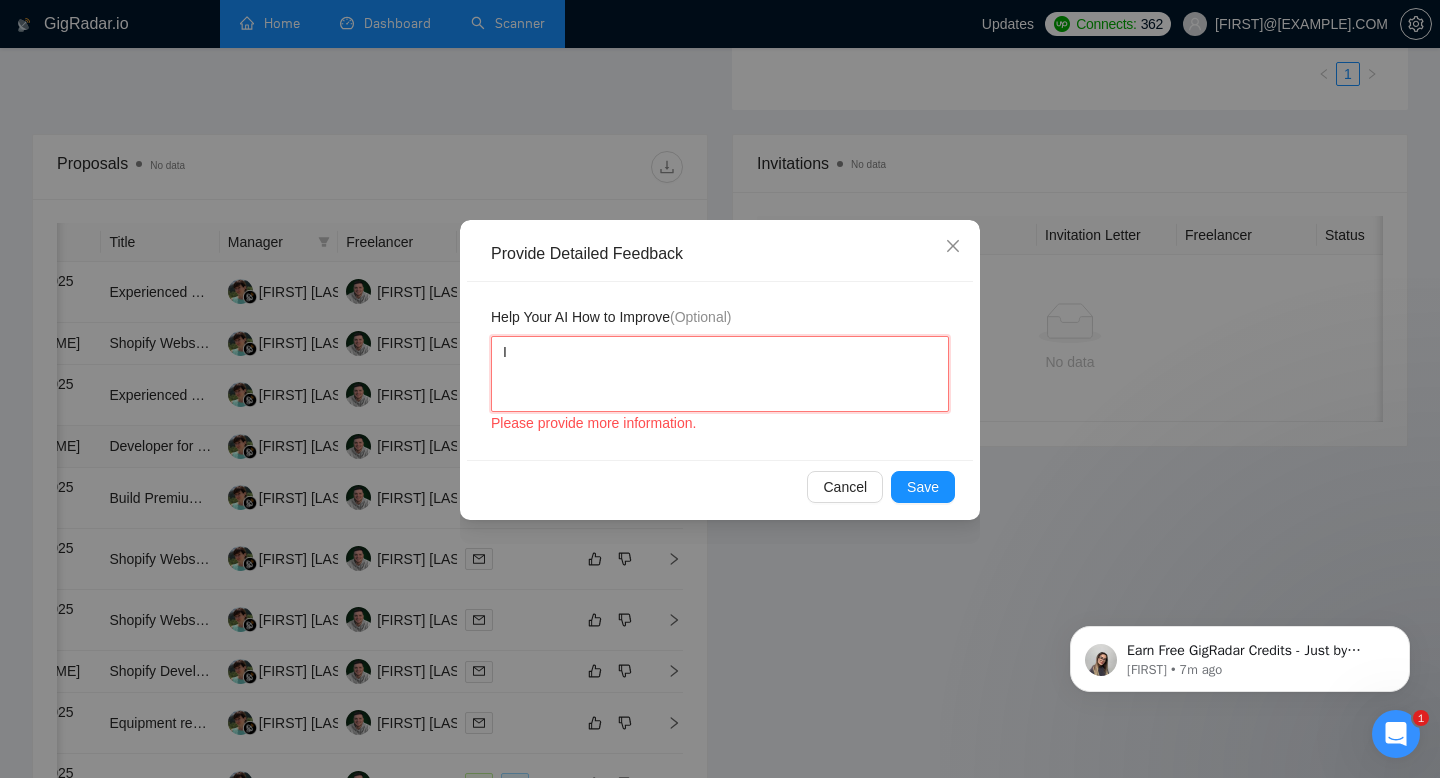 type 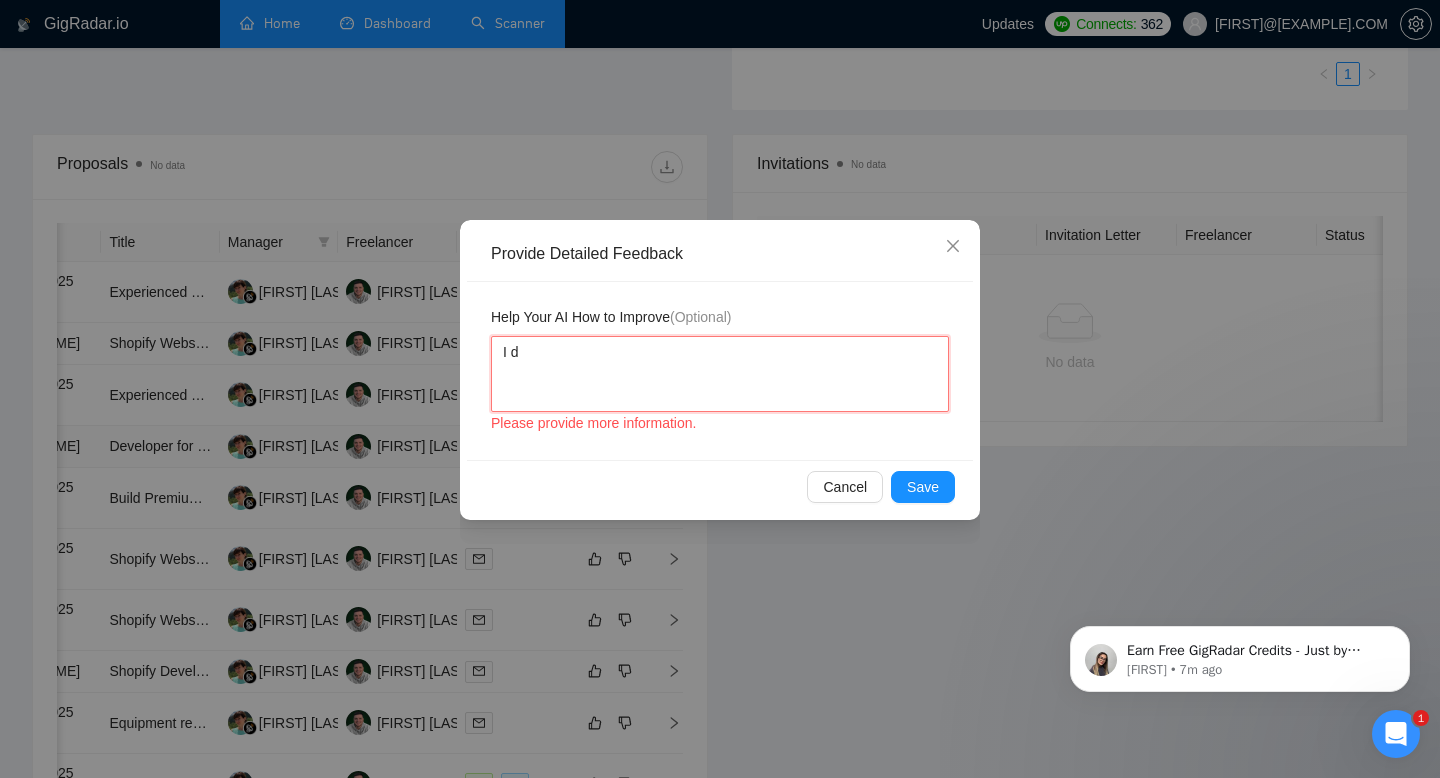 type 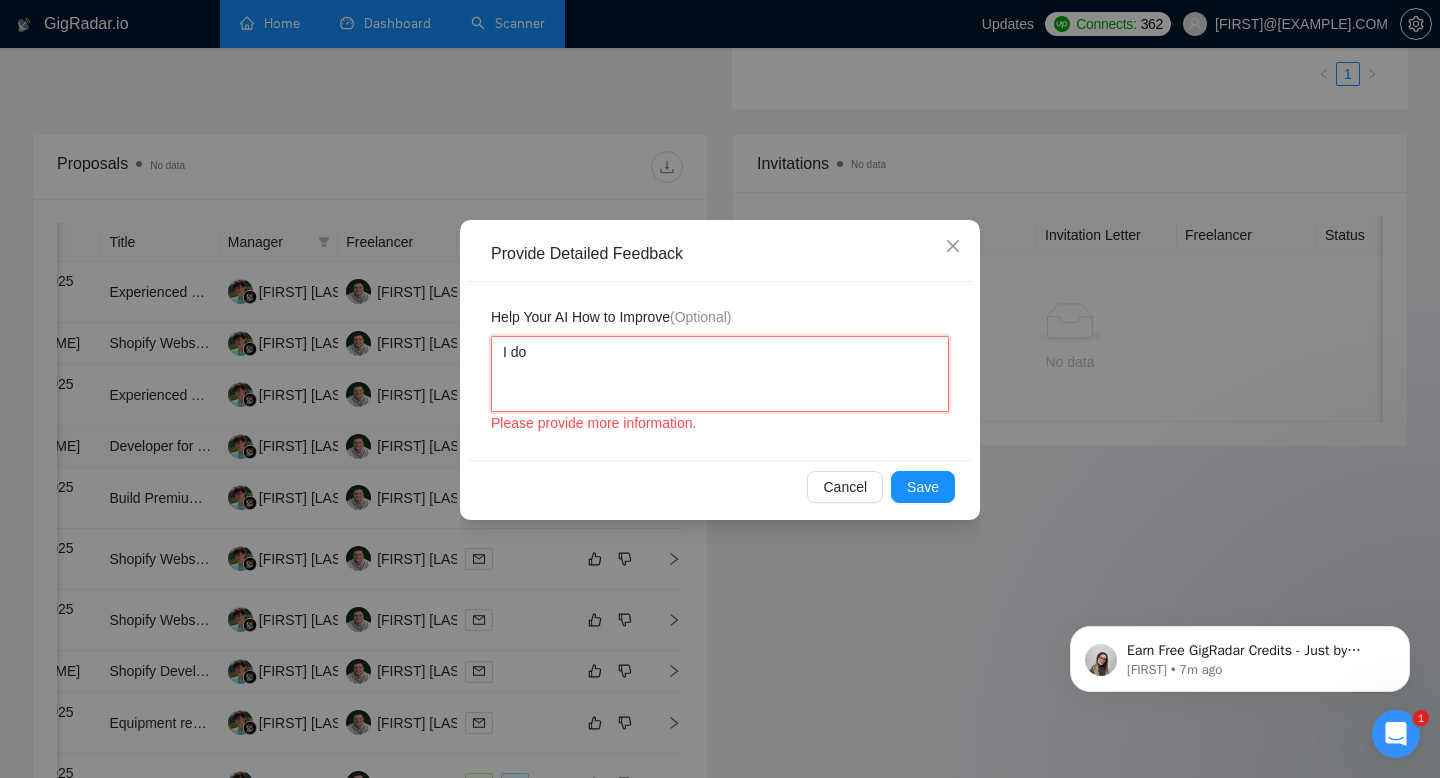 type on "I don" 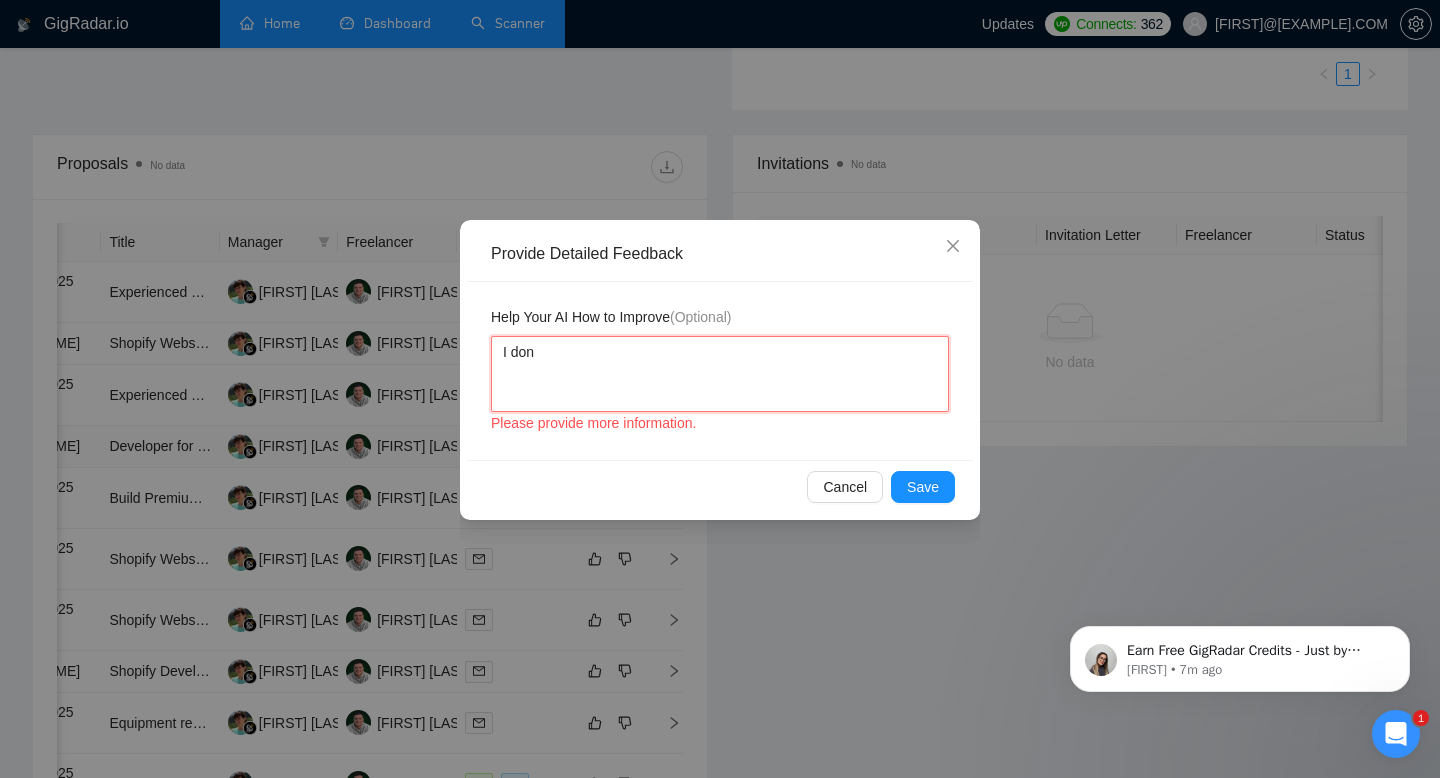 type 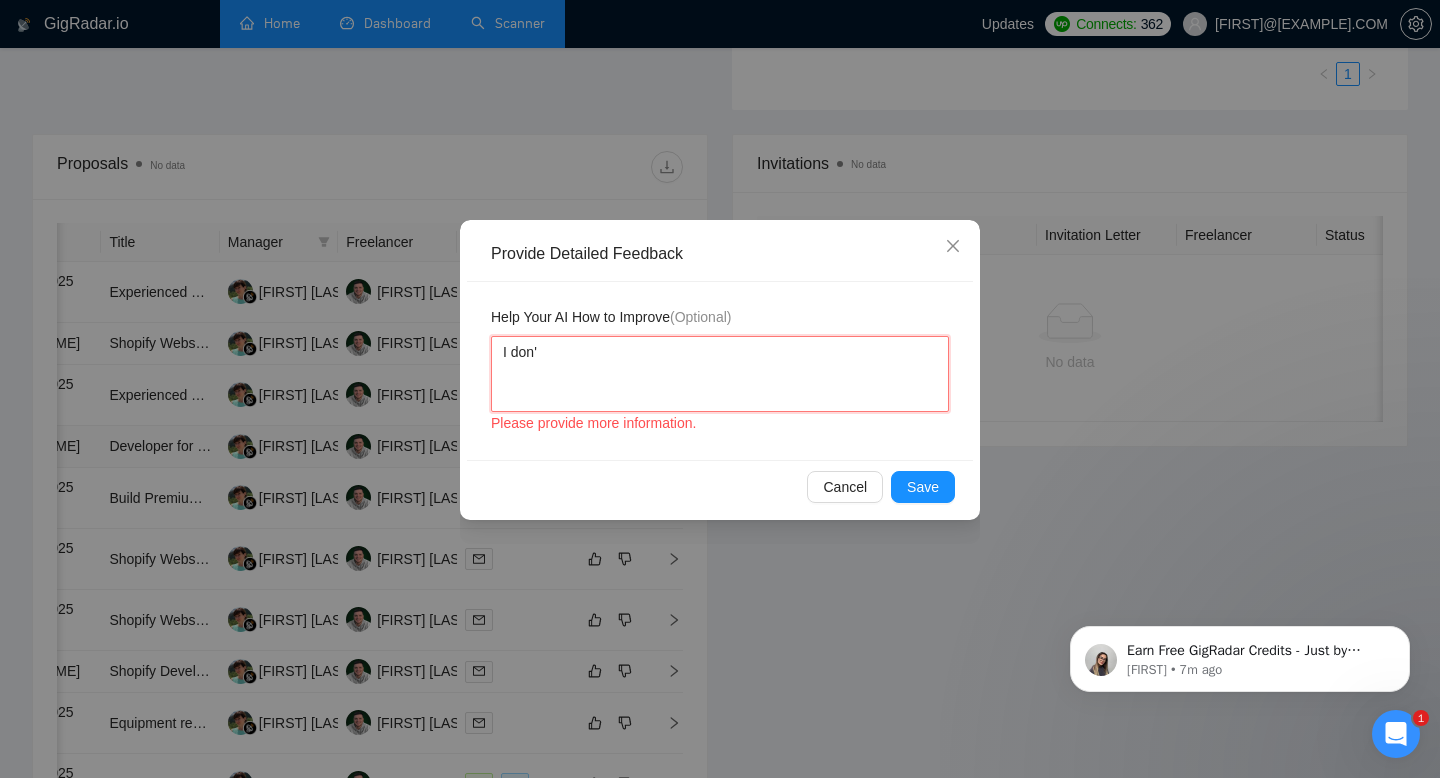 type on "I don't" 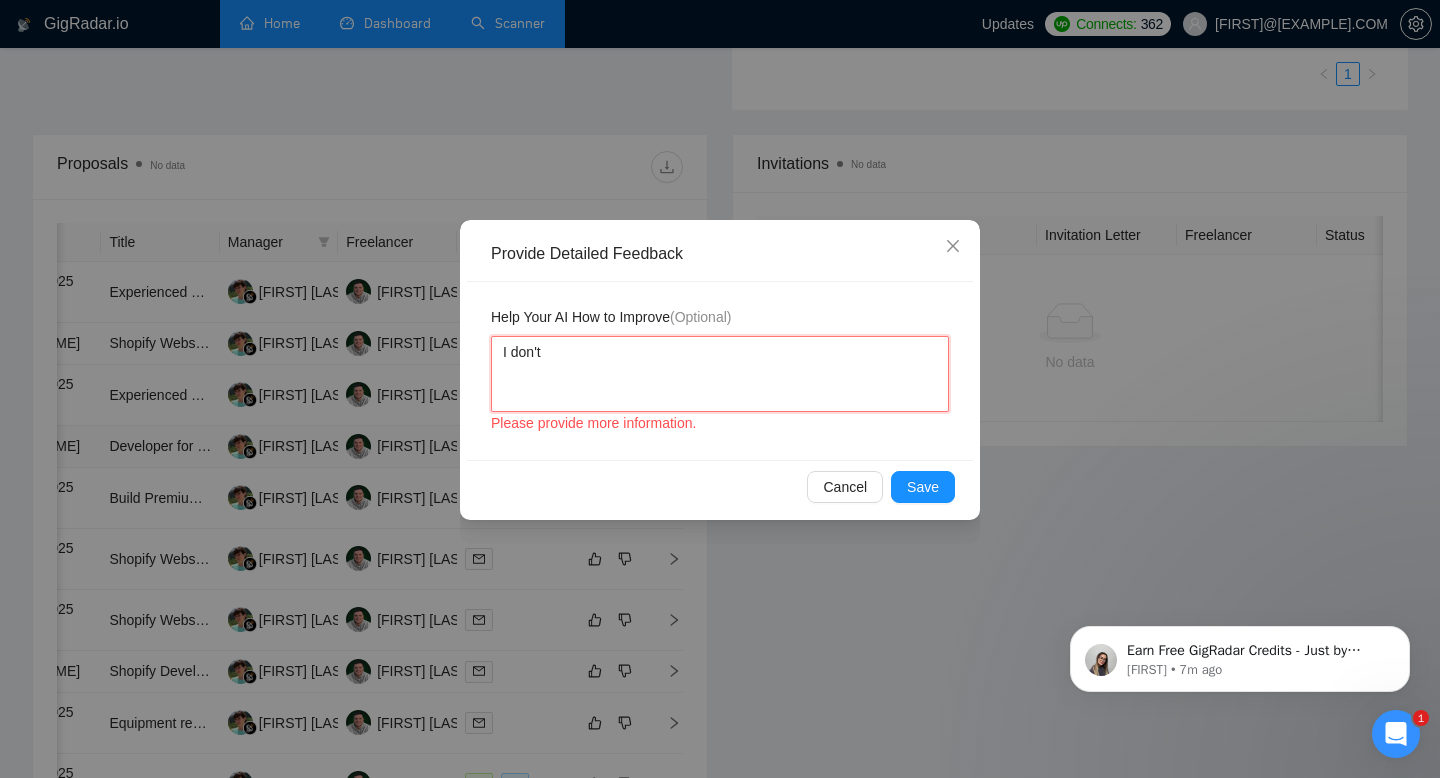 type 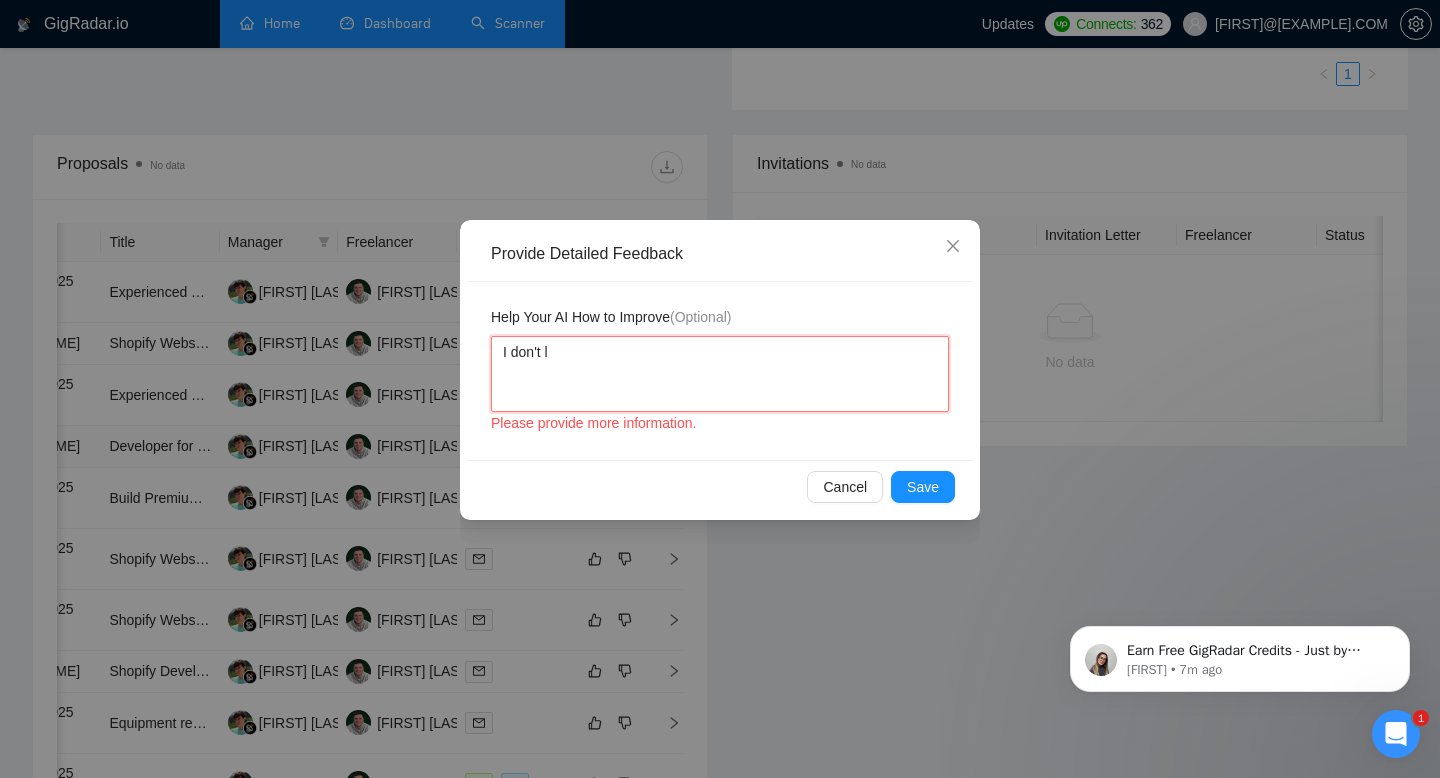 type 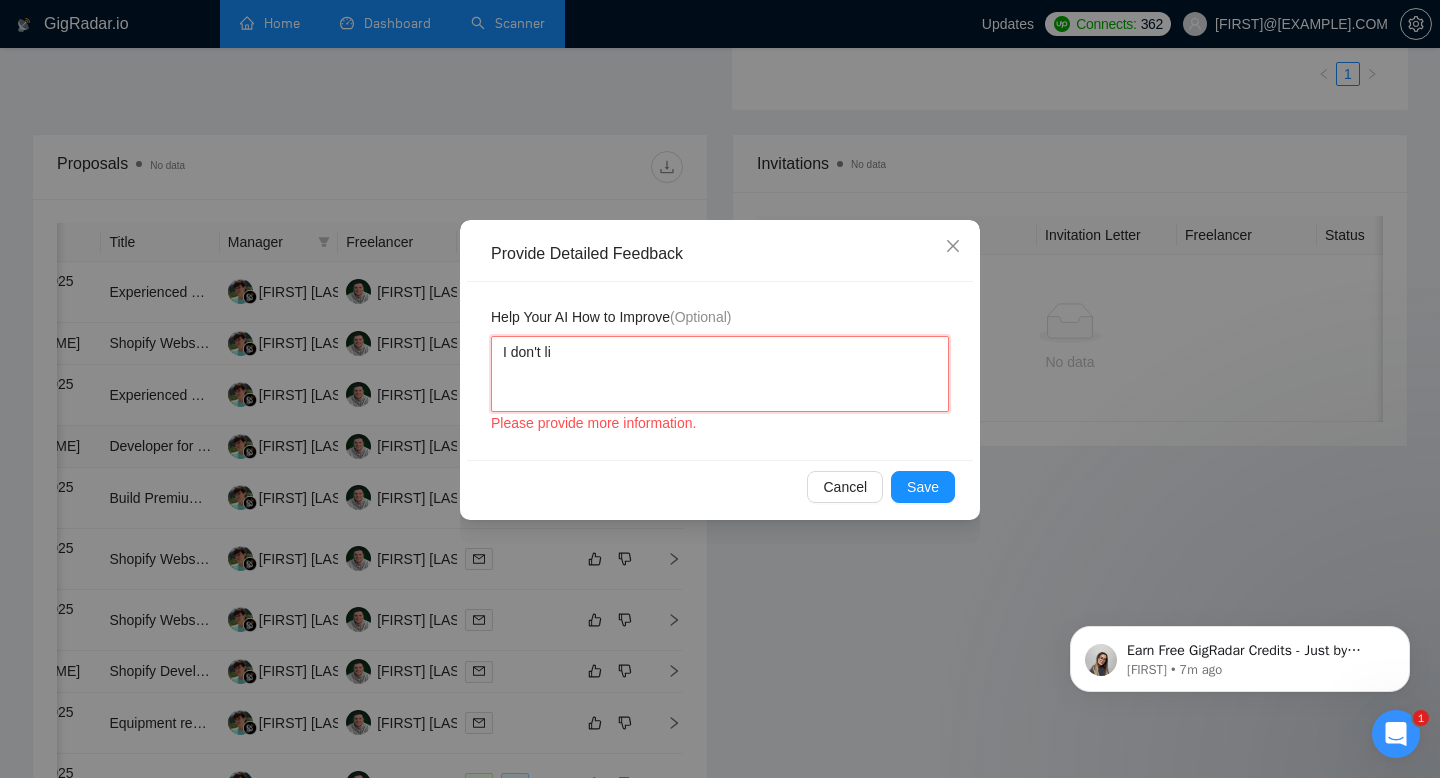 type 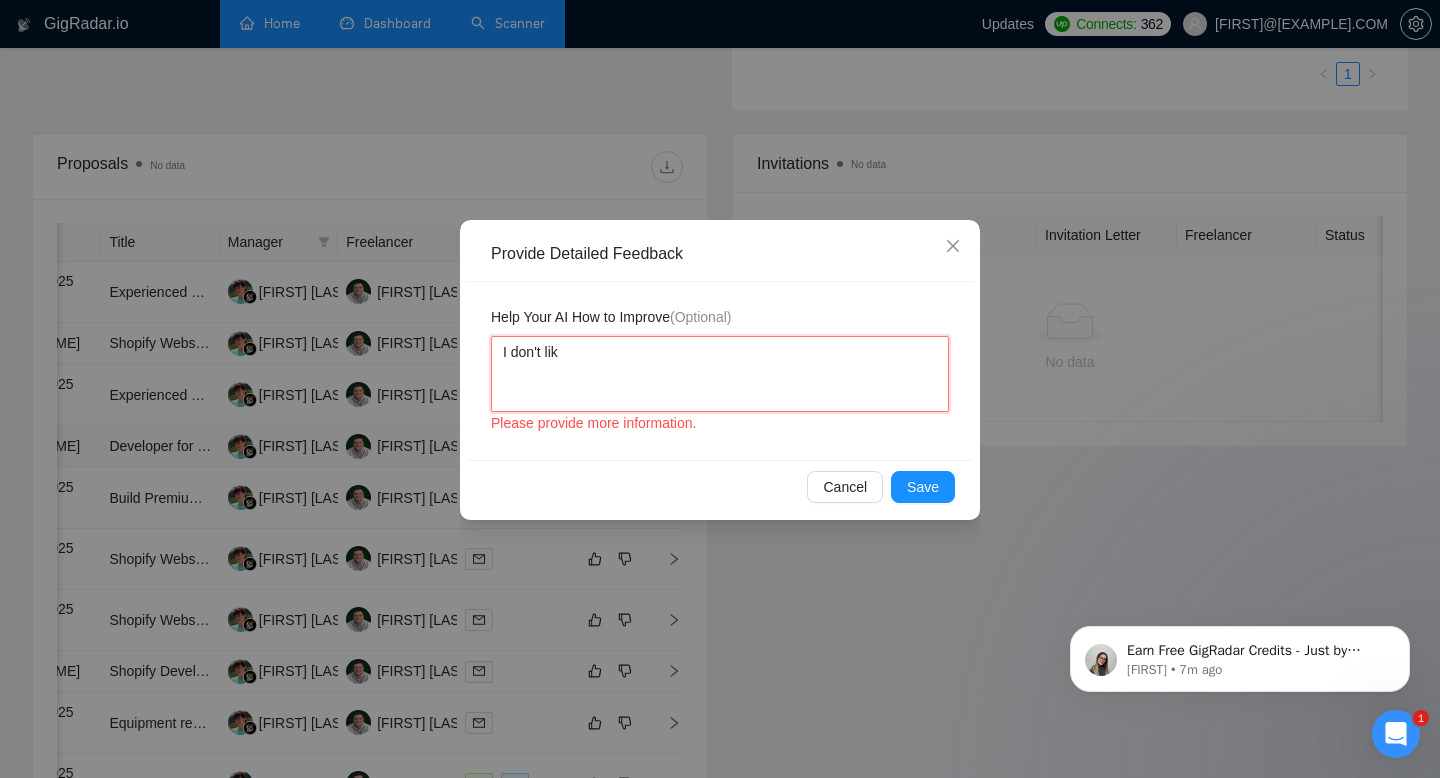 type 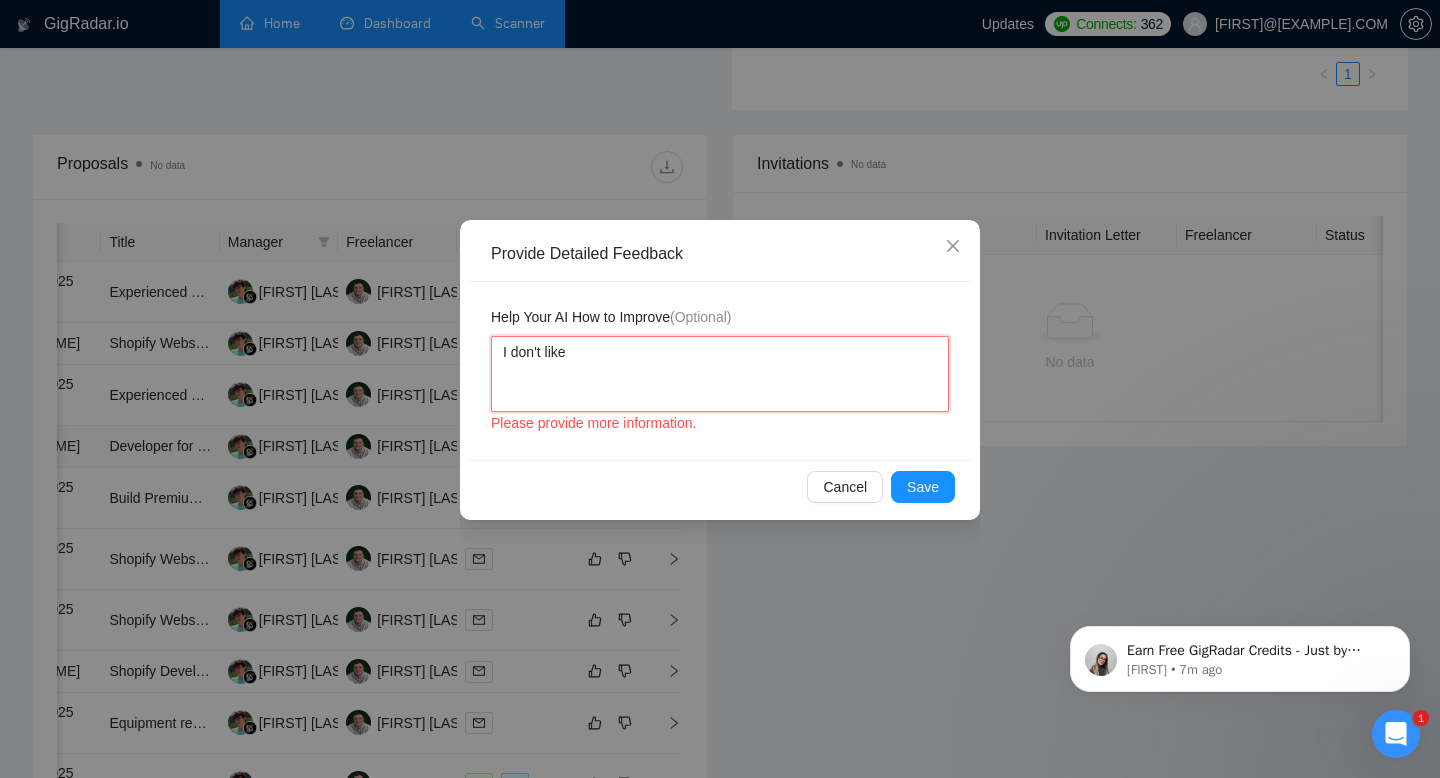 type 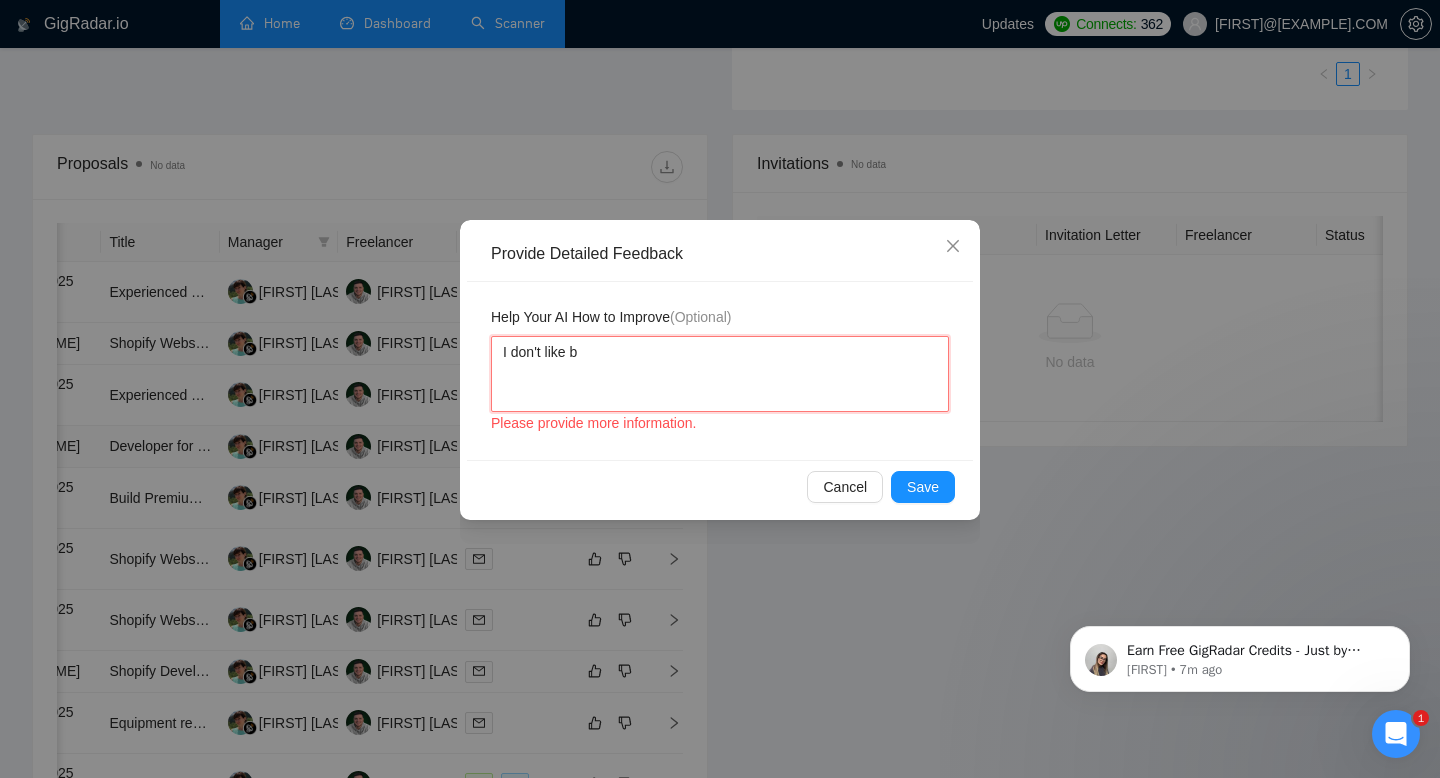 type 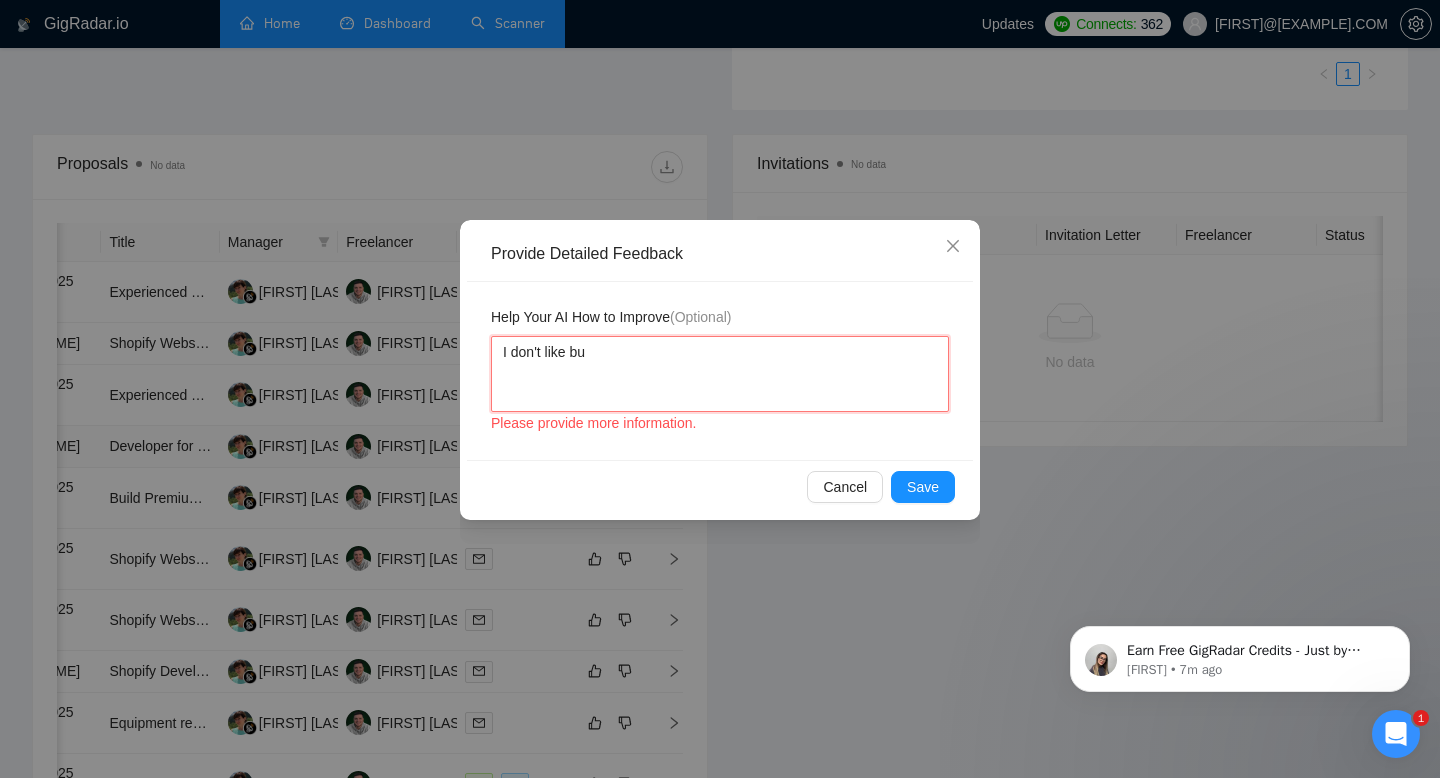 type 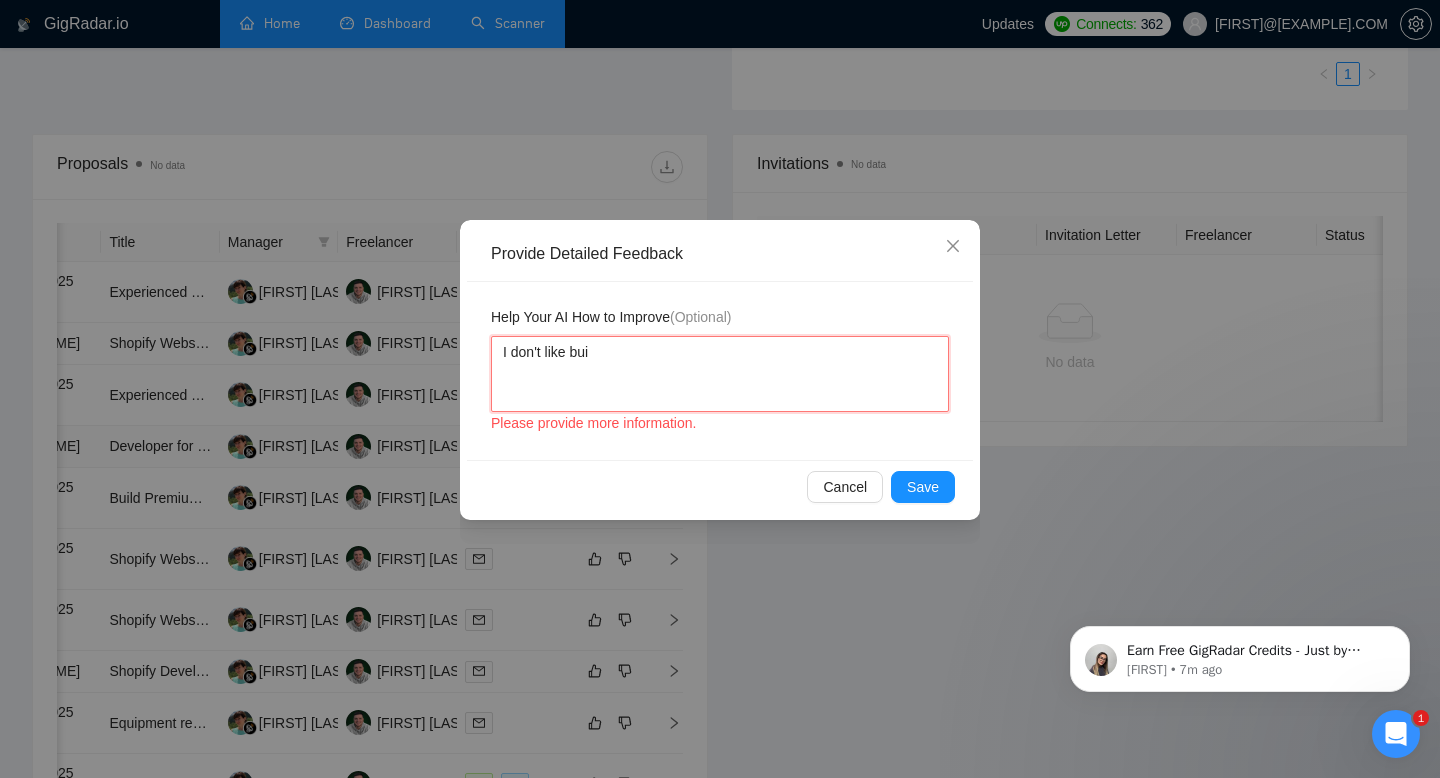 type 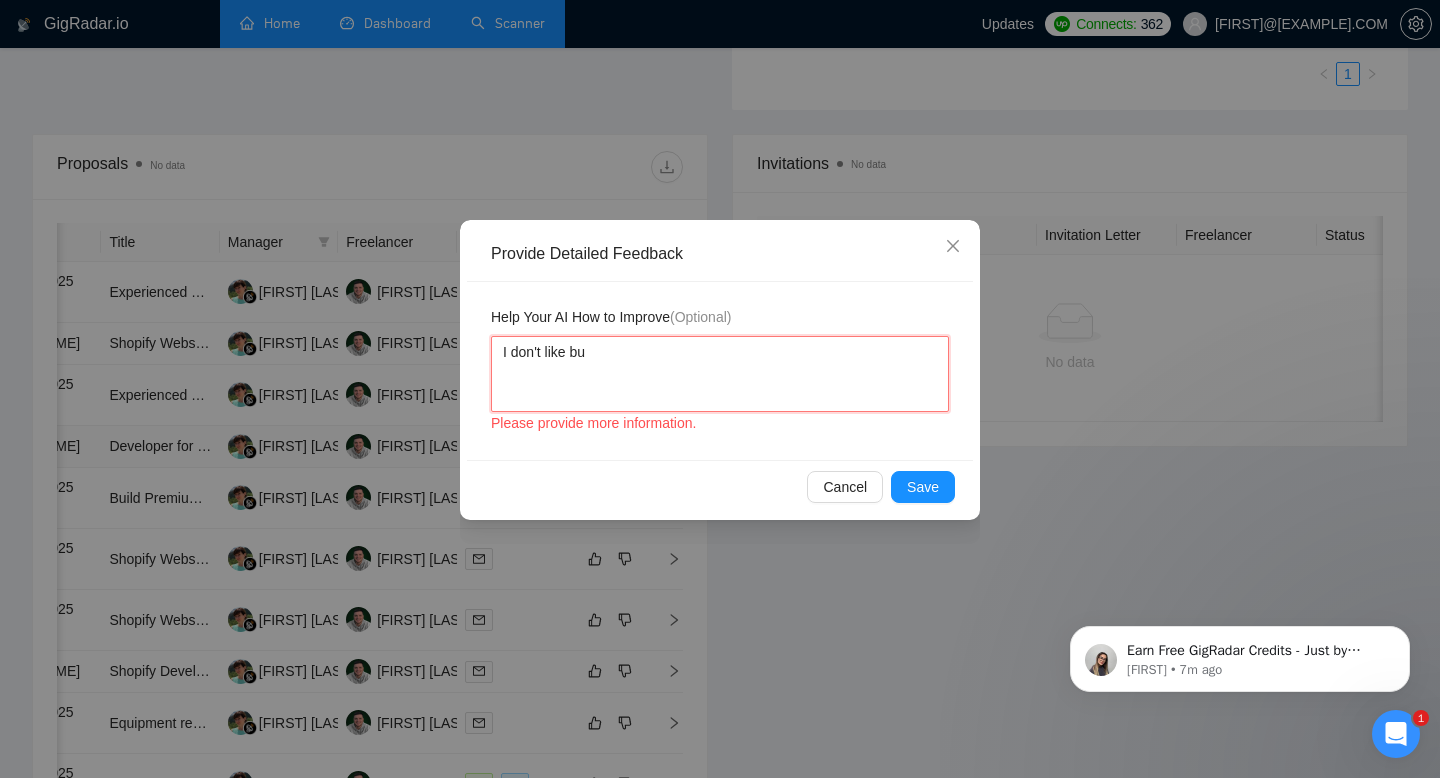 type 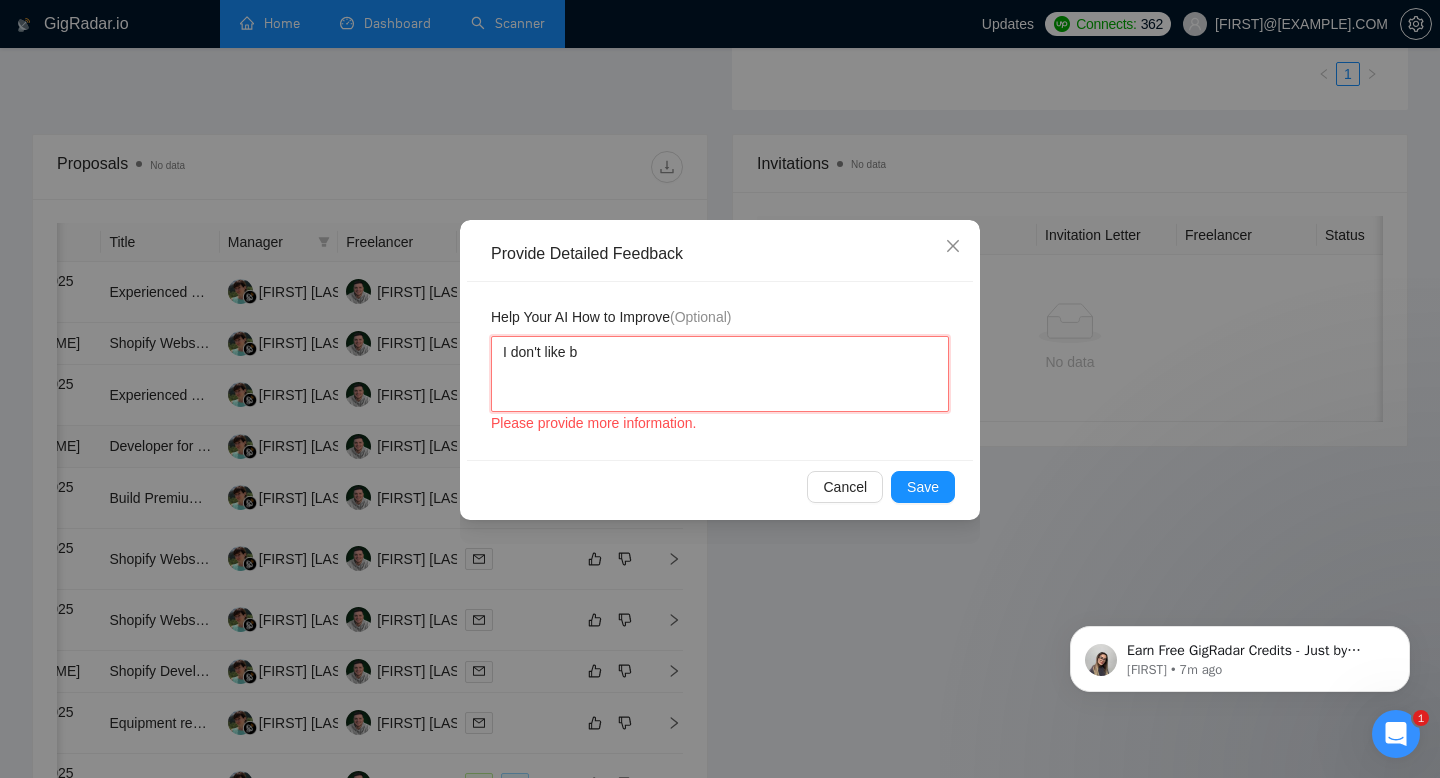 type 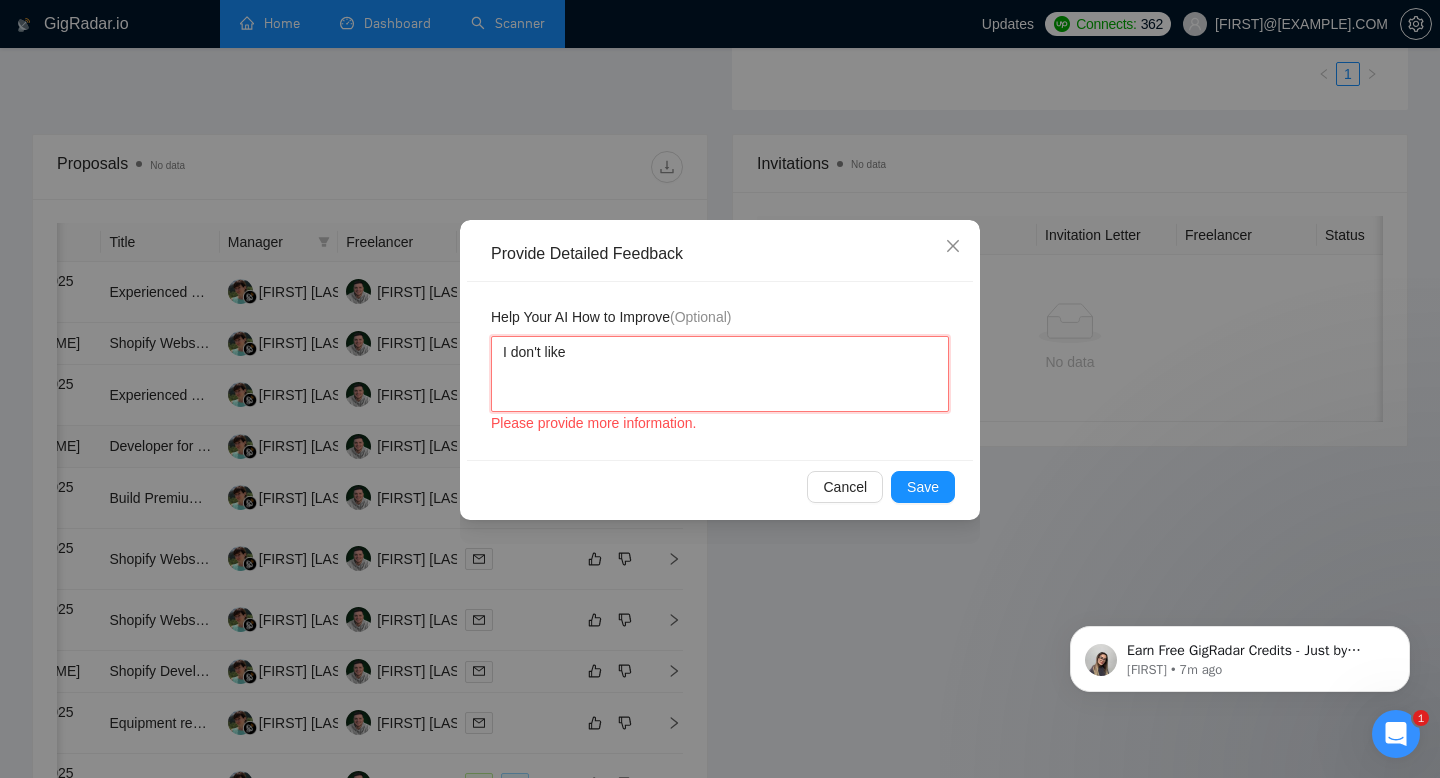 type 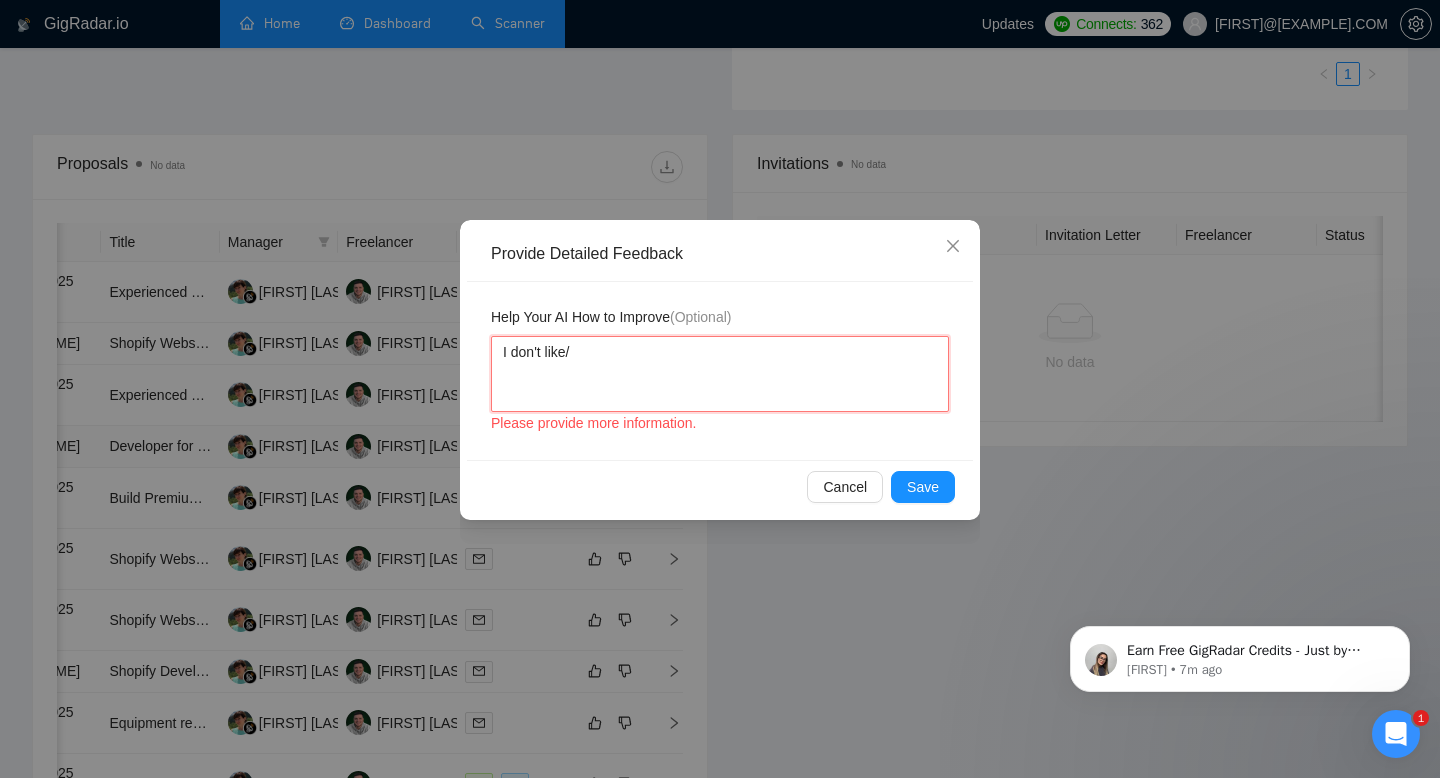 type 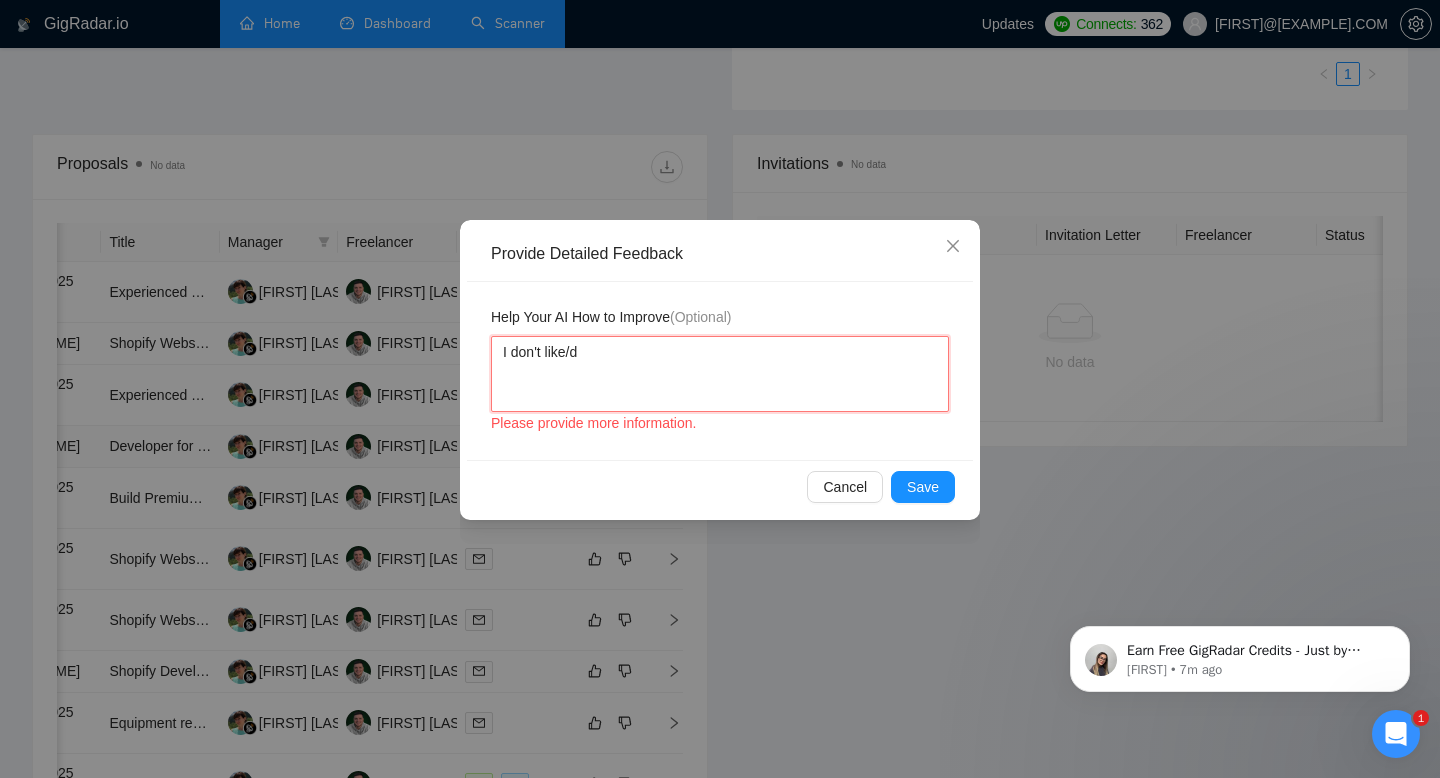 type 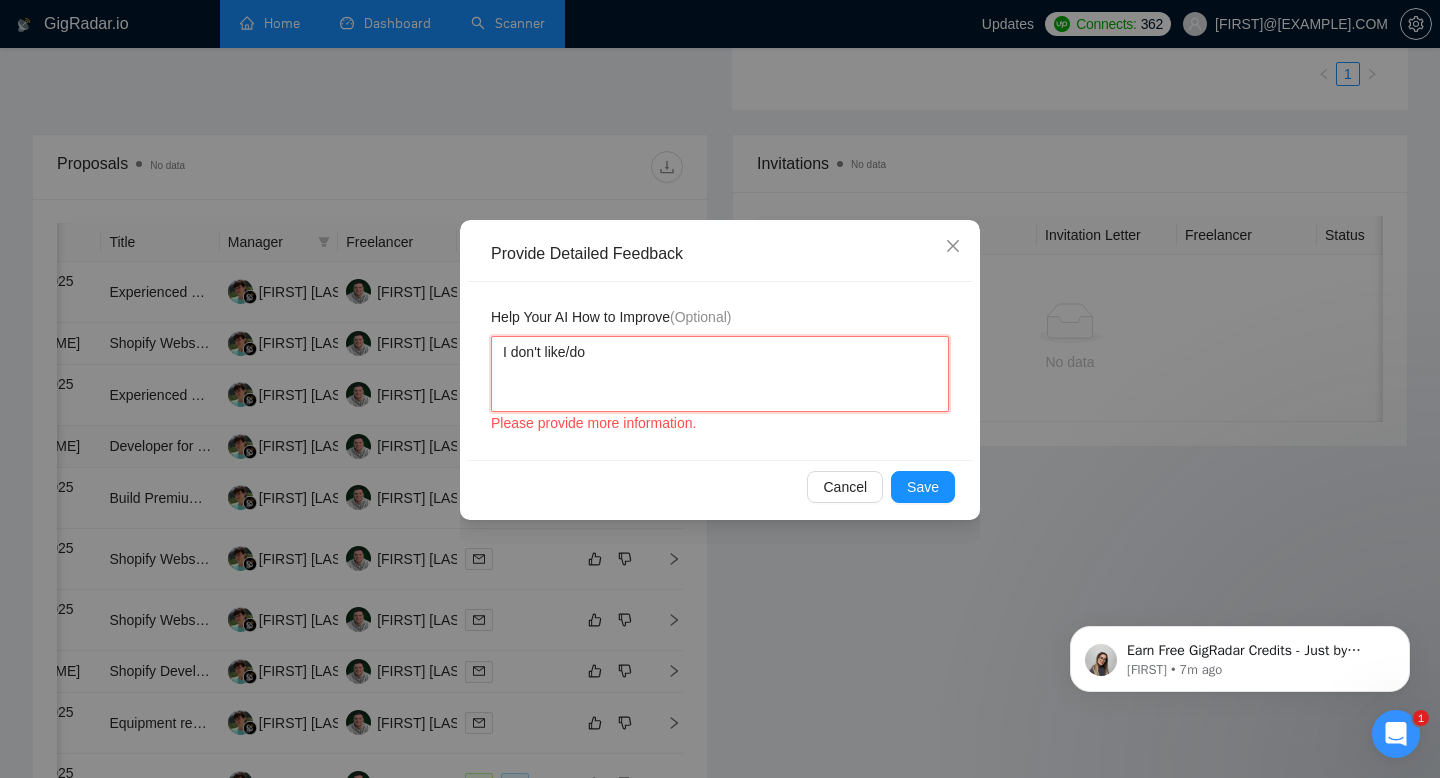 type 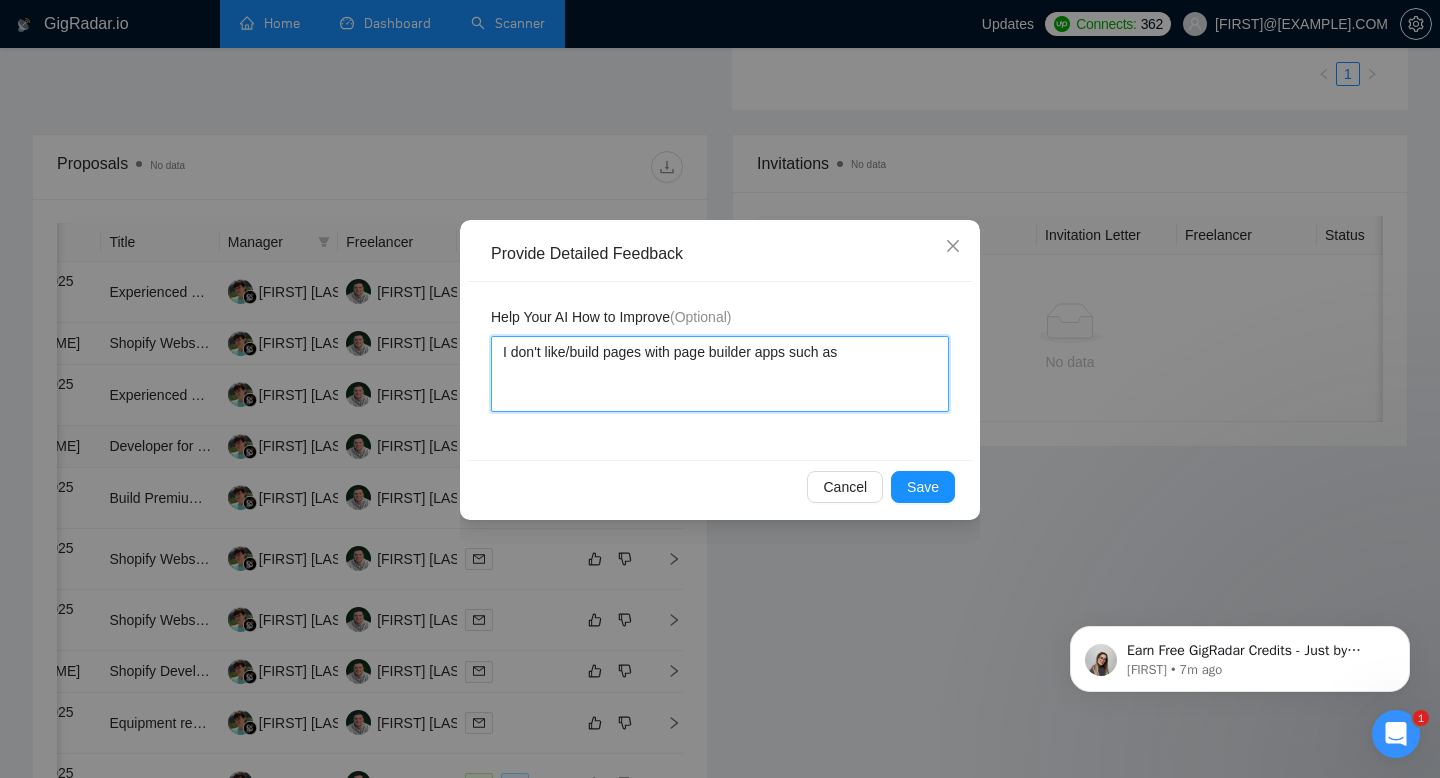 paste on "Replo and GemPages" 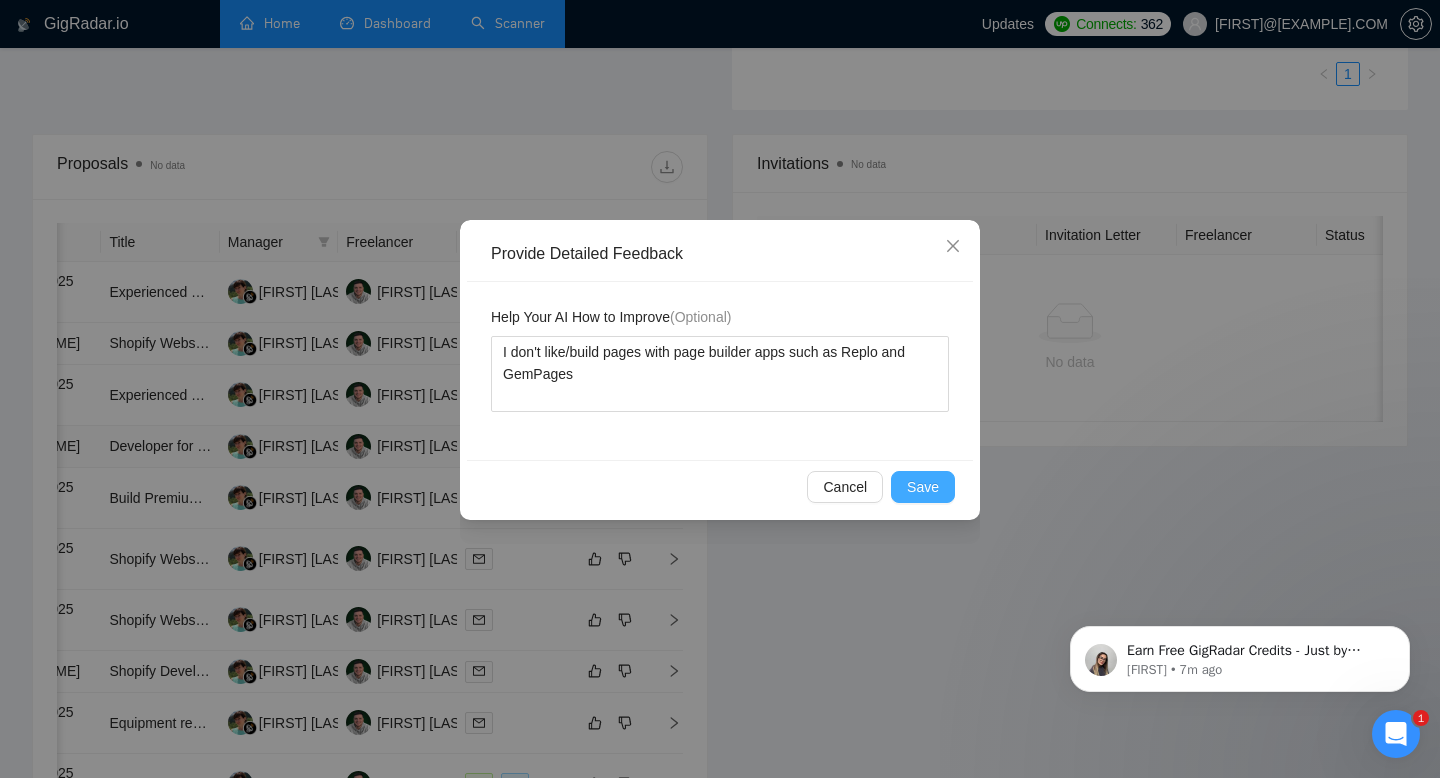 click on "Save" at bounding box center [923, 487] 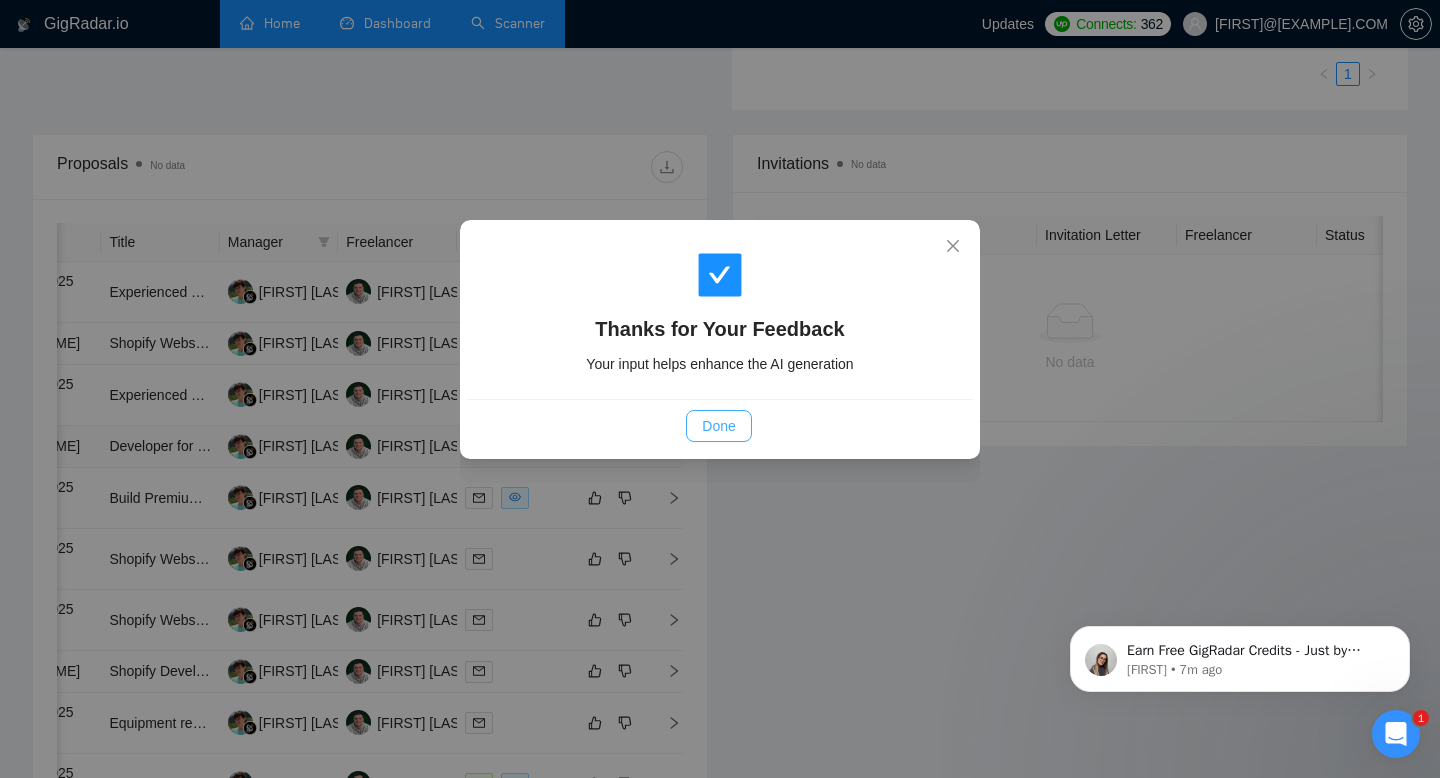 click on "Done" at bounding box center (718, 426) 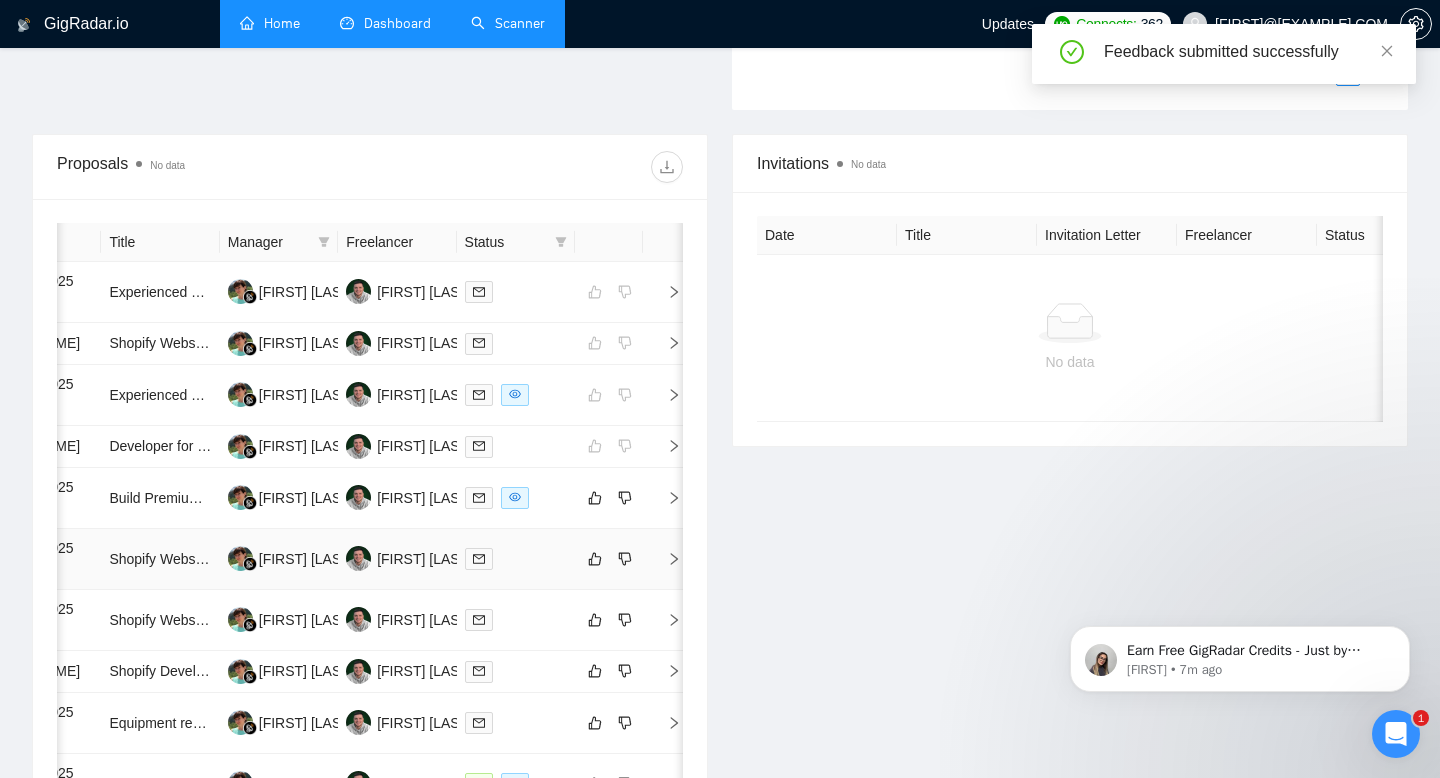 scroll, scrollTop: 0, scrollLeft: 0, axis: both 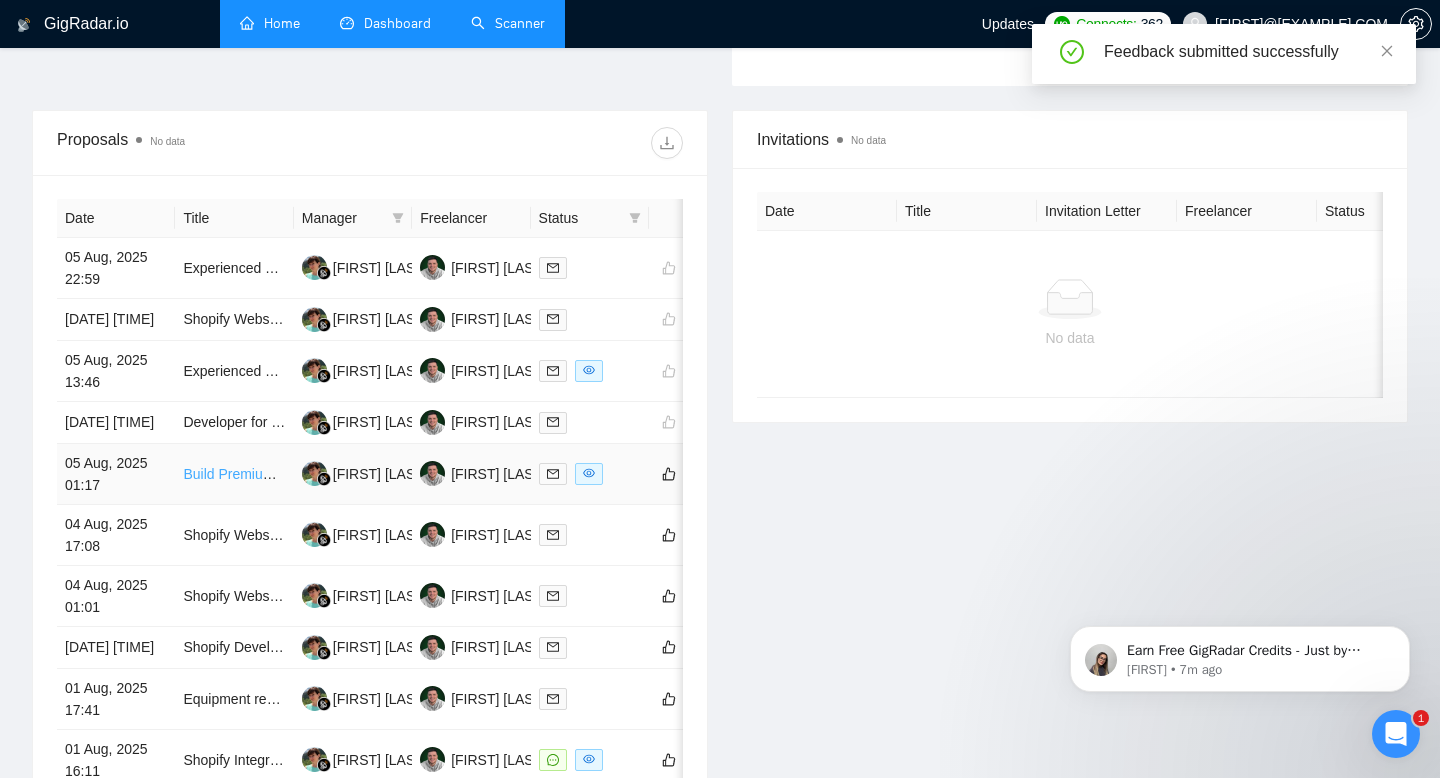 click on "Build Premium Shopify Store (Obscura Theme + POD Integration for Fine Art Brand)" at bounding box center [444, 474] 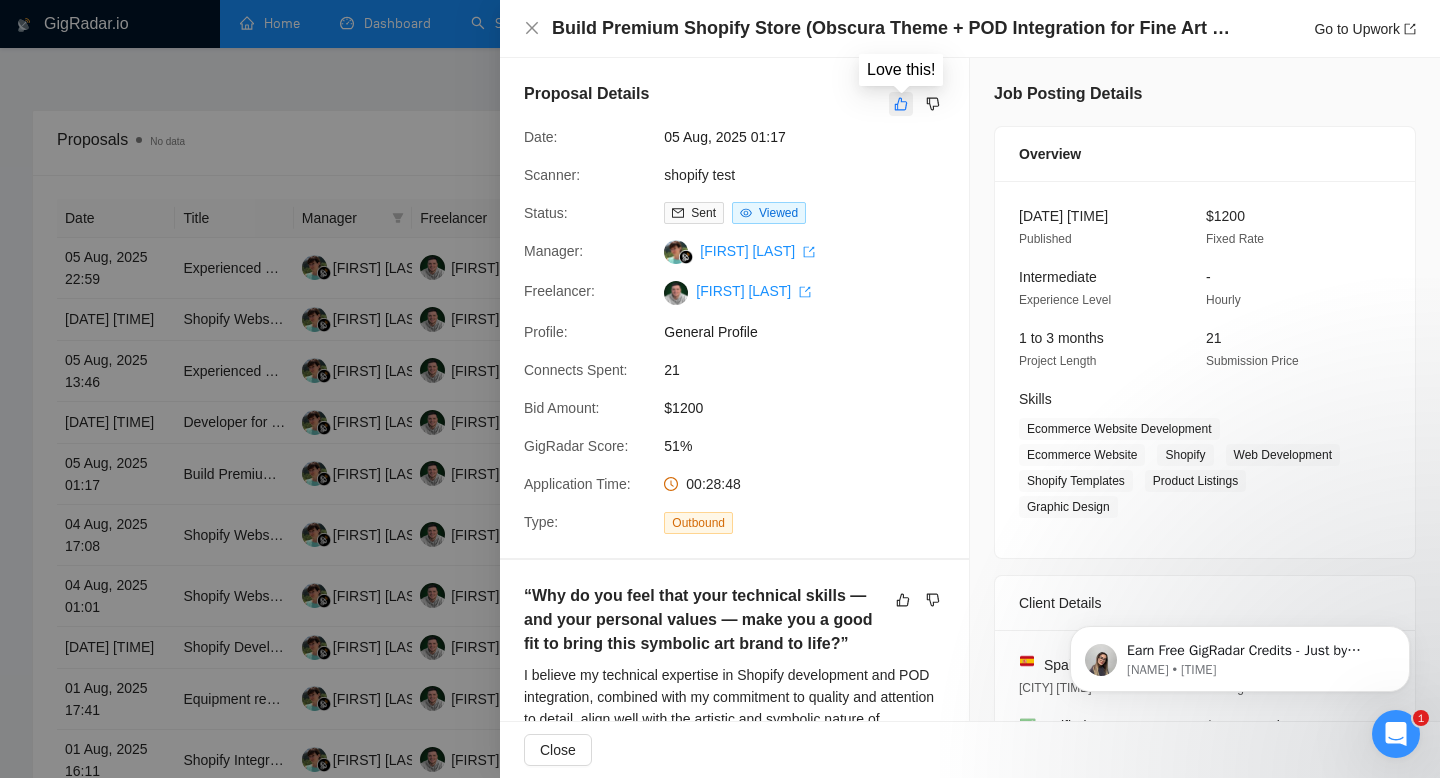 click 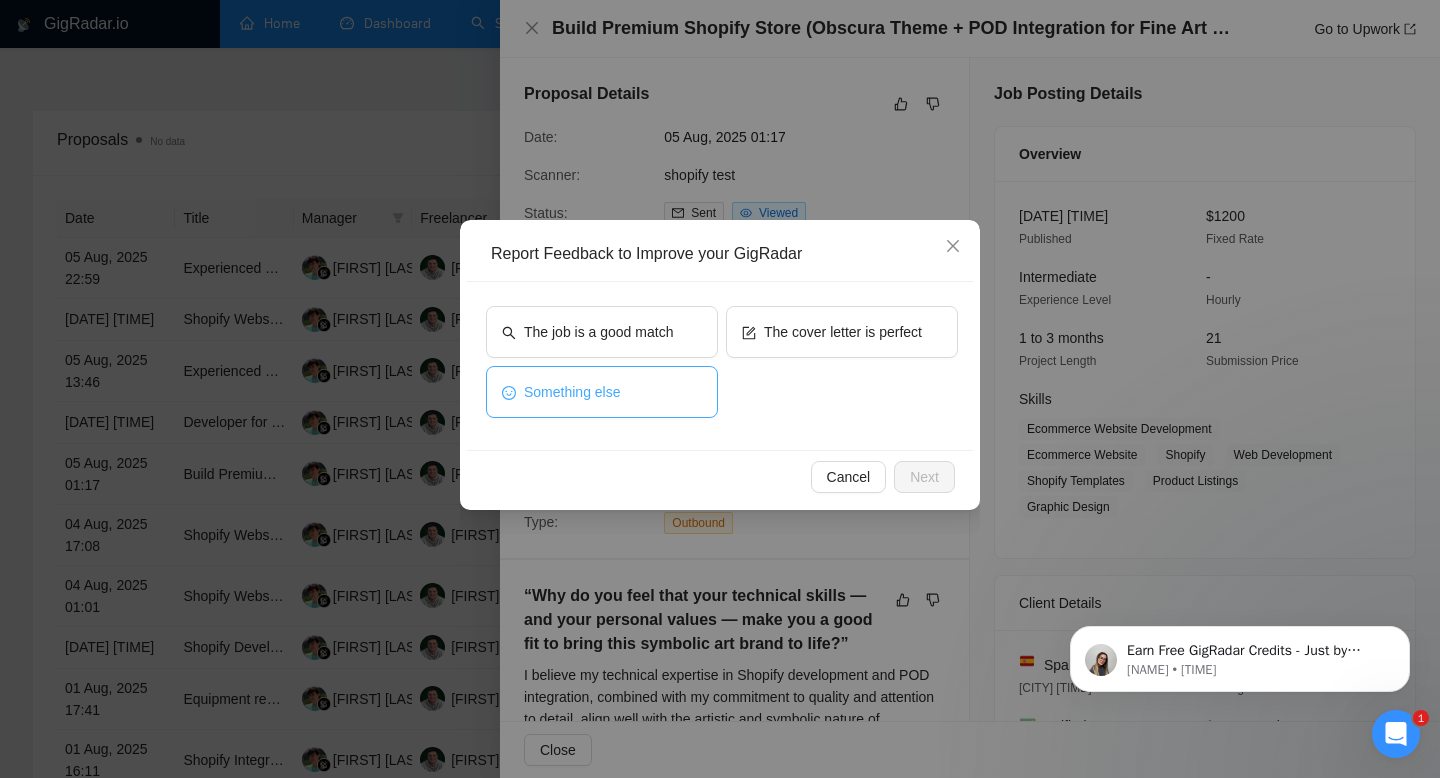 drag, startPoint x: 649, startPoint y: 404, endPoint x: 773, endPoint y: 423, distance: 125.4472 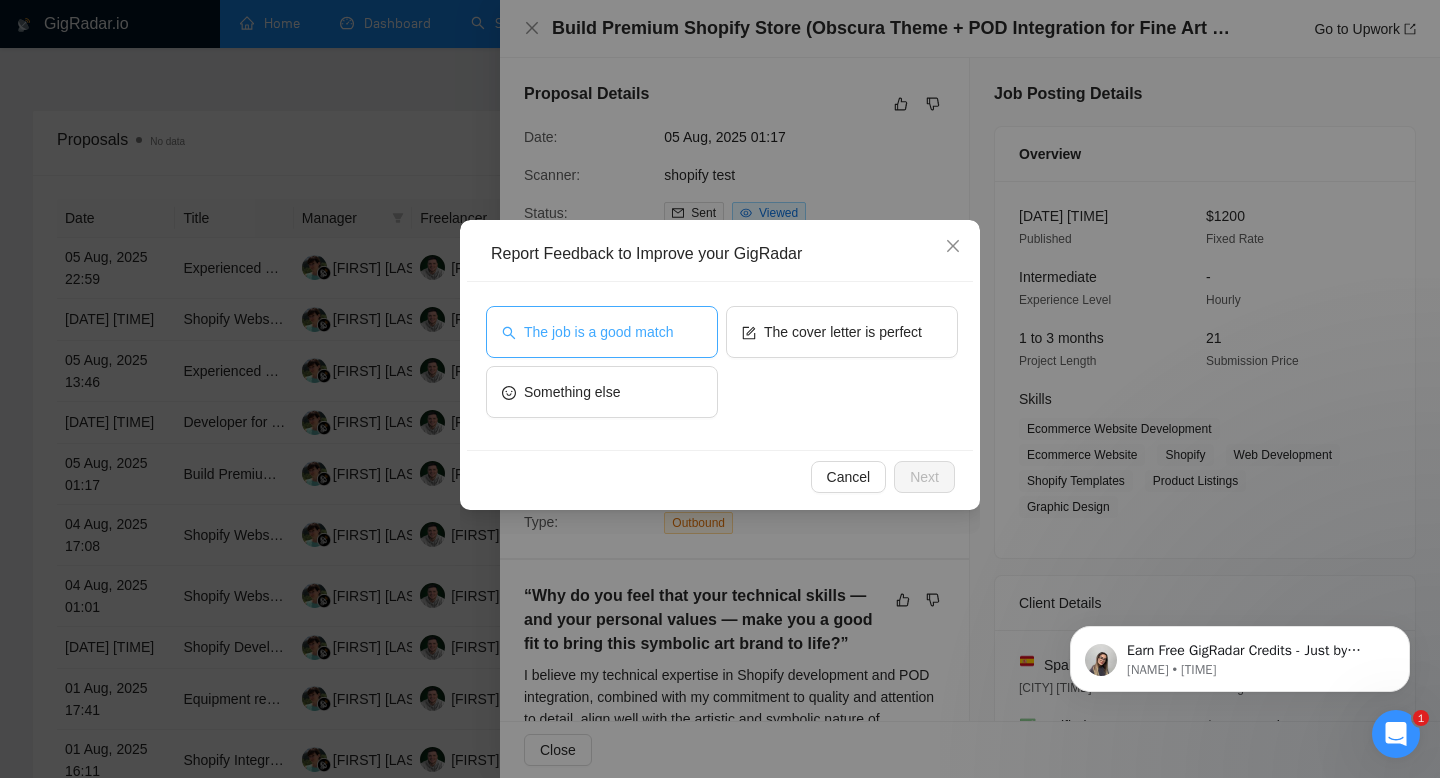 click on "The job is a good match" at bounding box center (602, 332) 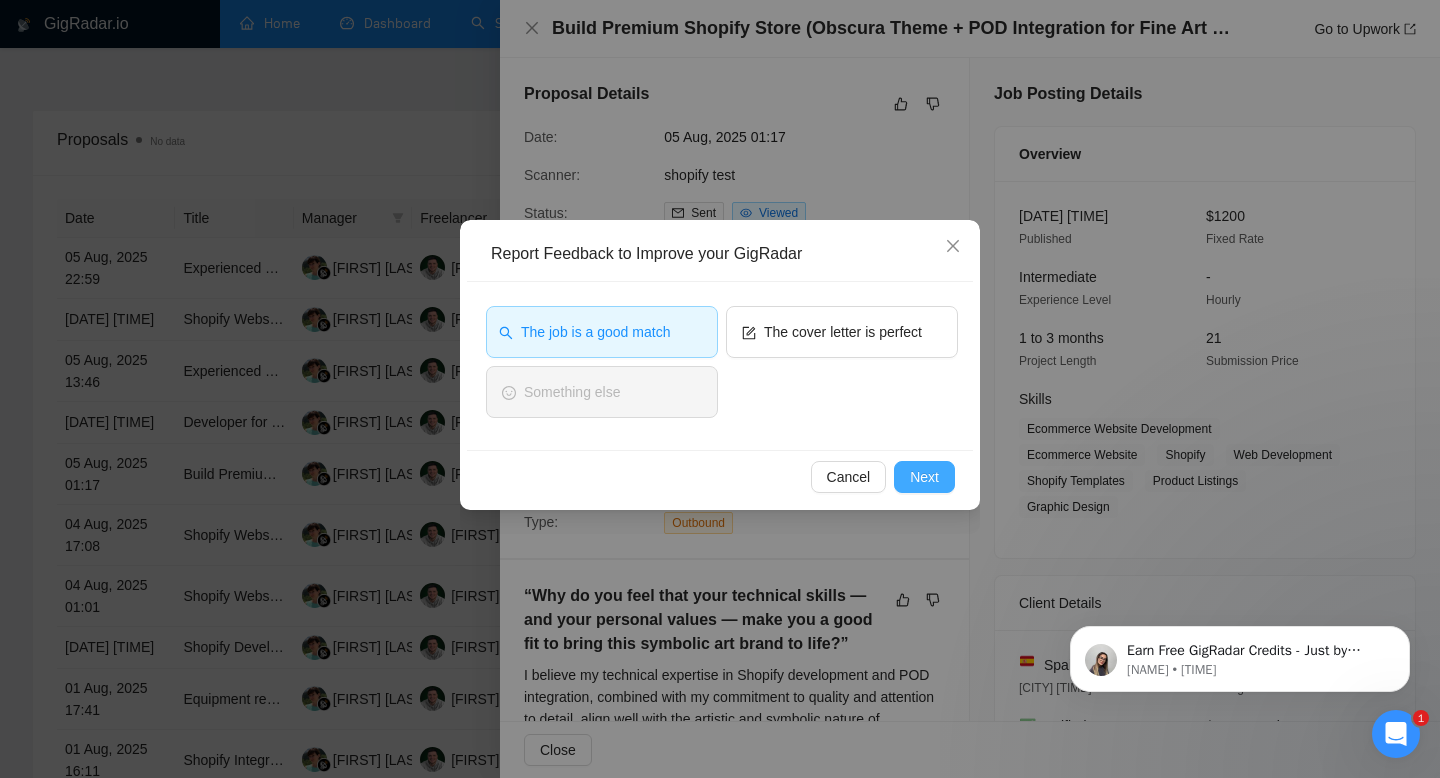 click on "Next" at bounding box center [924, 477] 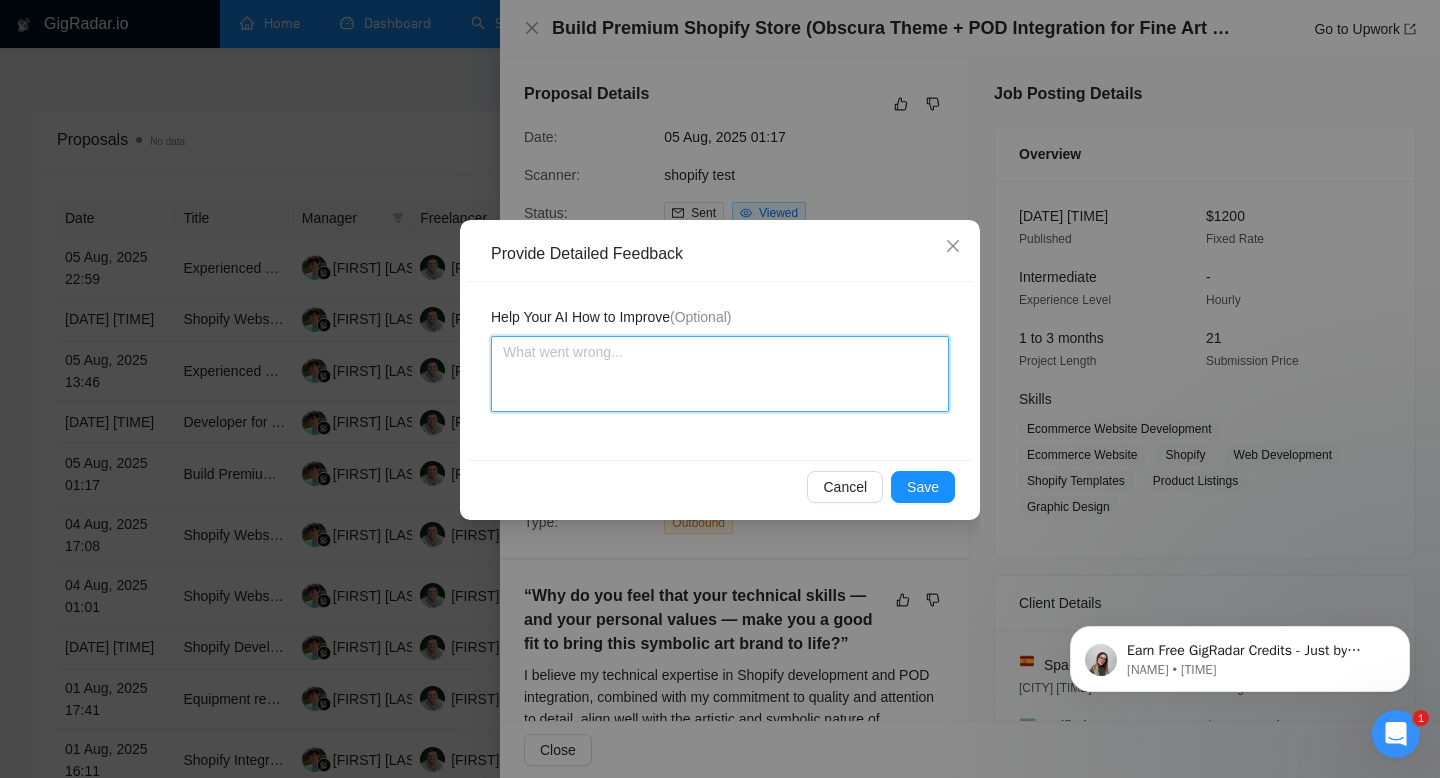 click at bounding box center [720, 374] 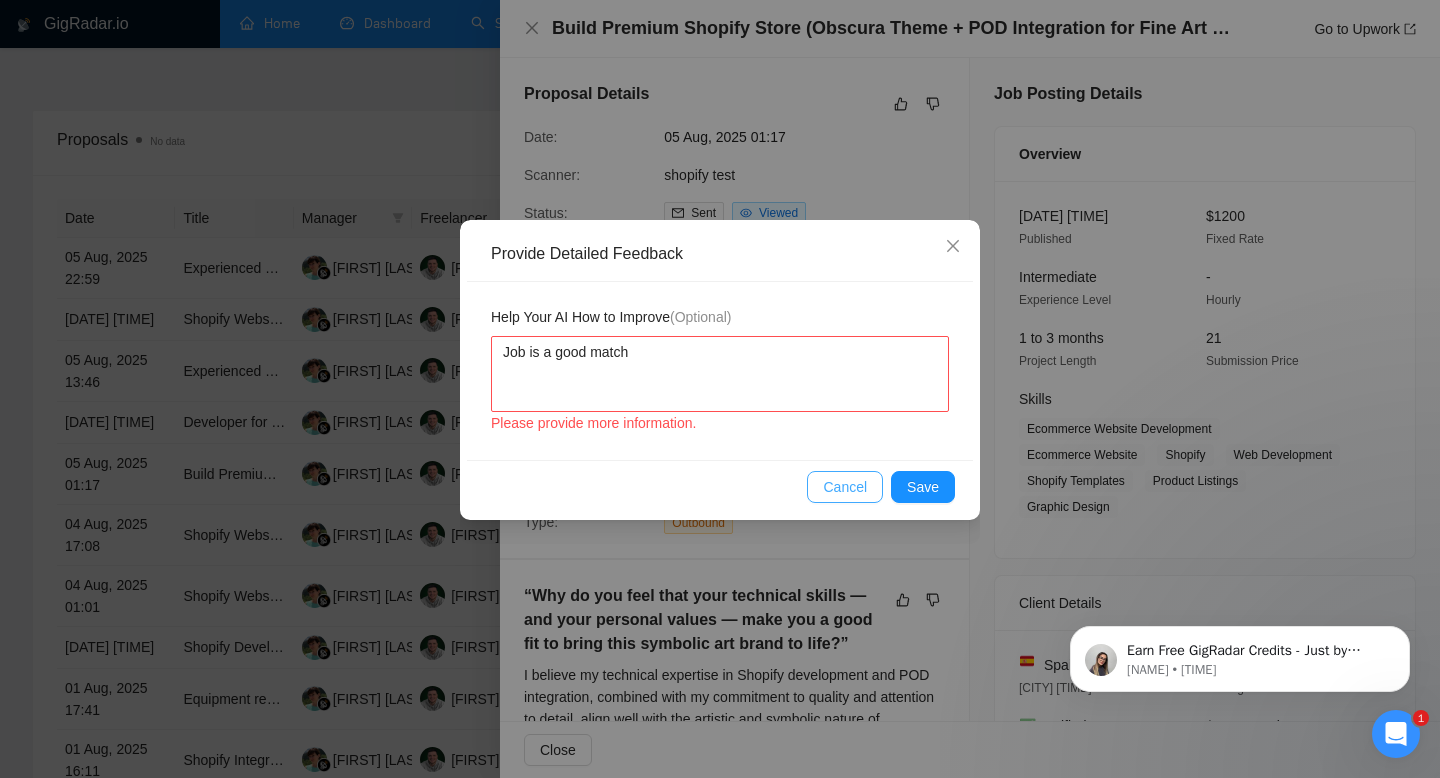 click on "Cancel" at bounding box center [845, 487] 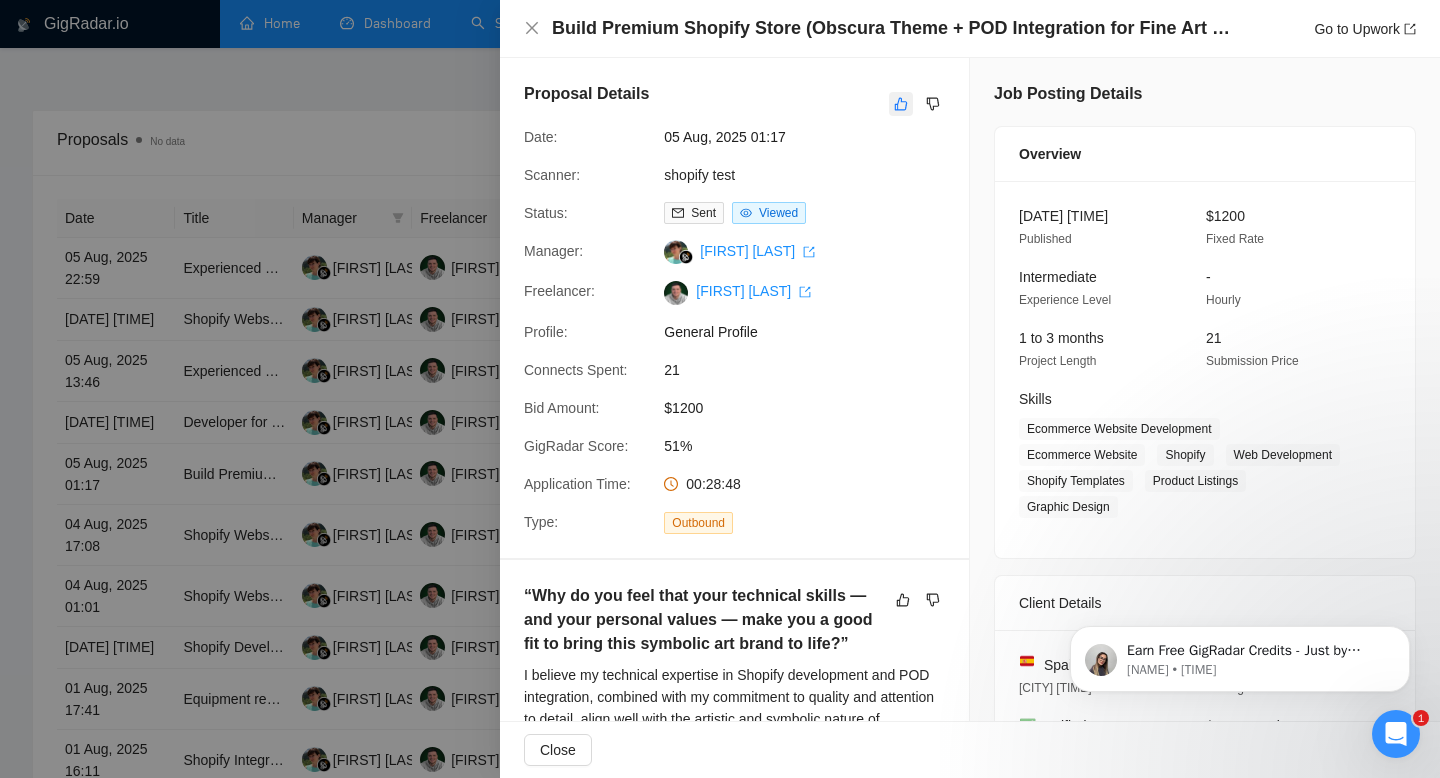 click at bounding box center (901, 104) 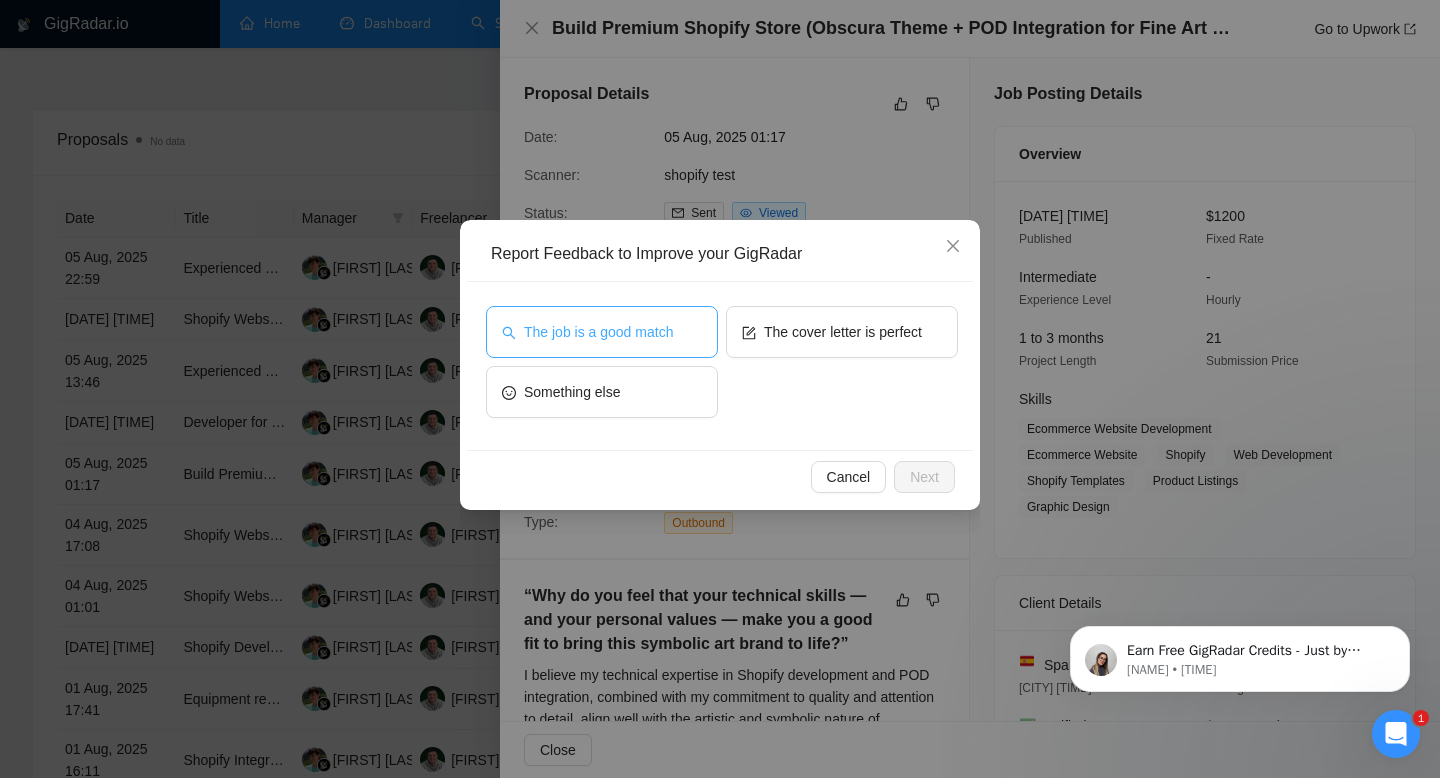 click on "The job is a good match" at bounding box center [602, 332] 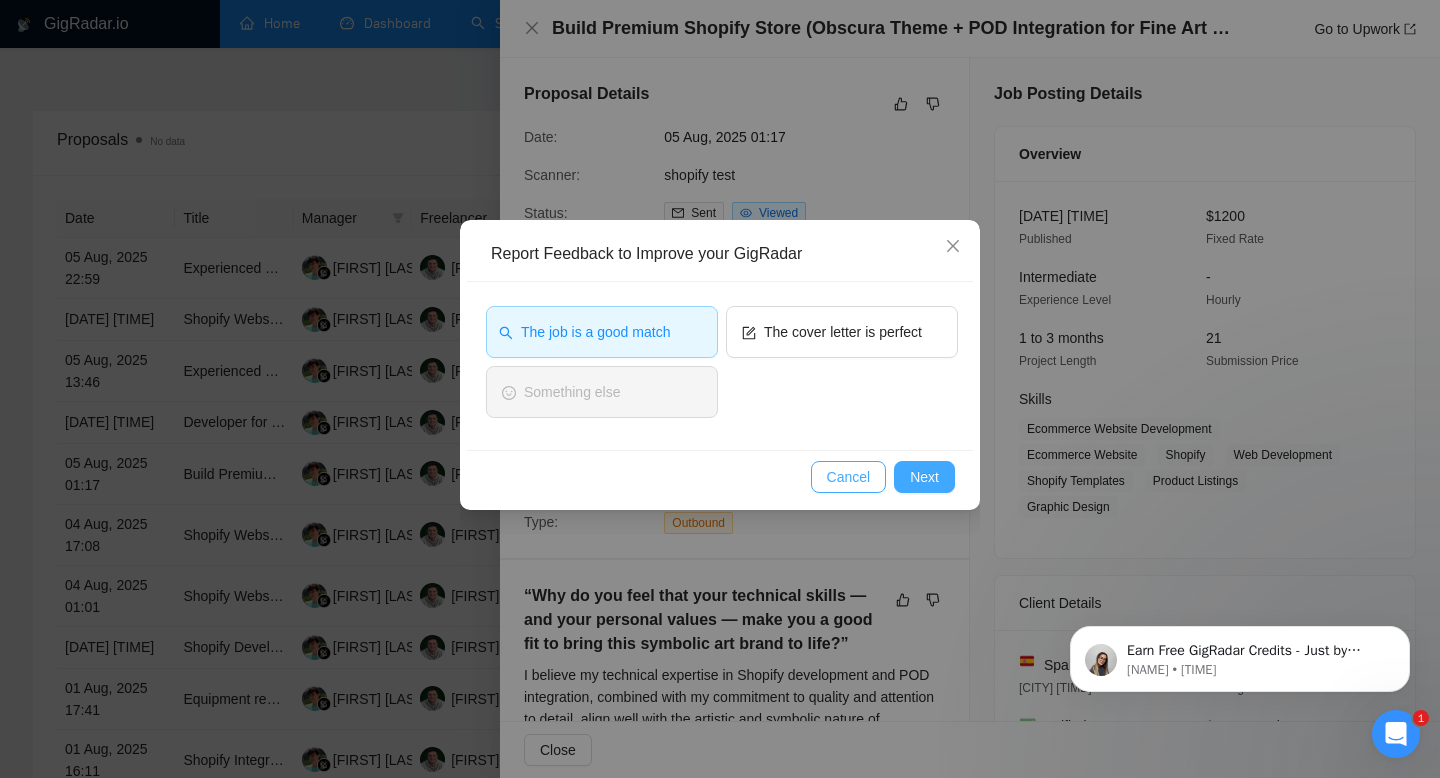 drag, startPoint x: 926, startPoint y: 476, endPoint x: 868, endPoint y: 486, distance: 58.855755 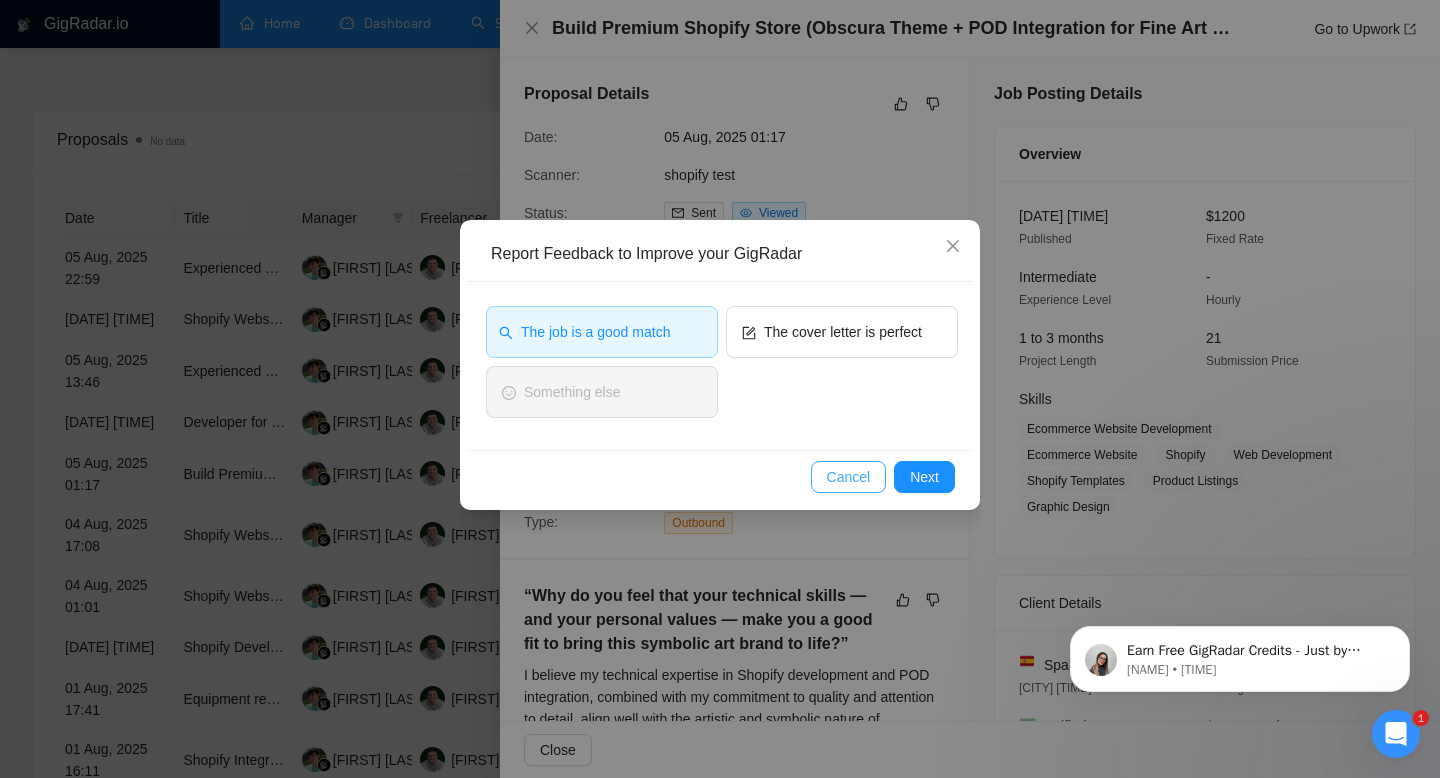 click on "Cancel" at bounding box center [849, 477] 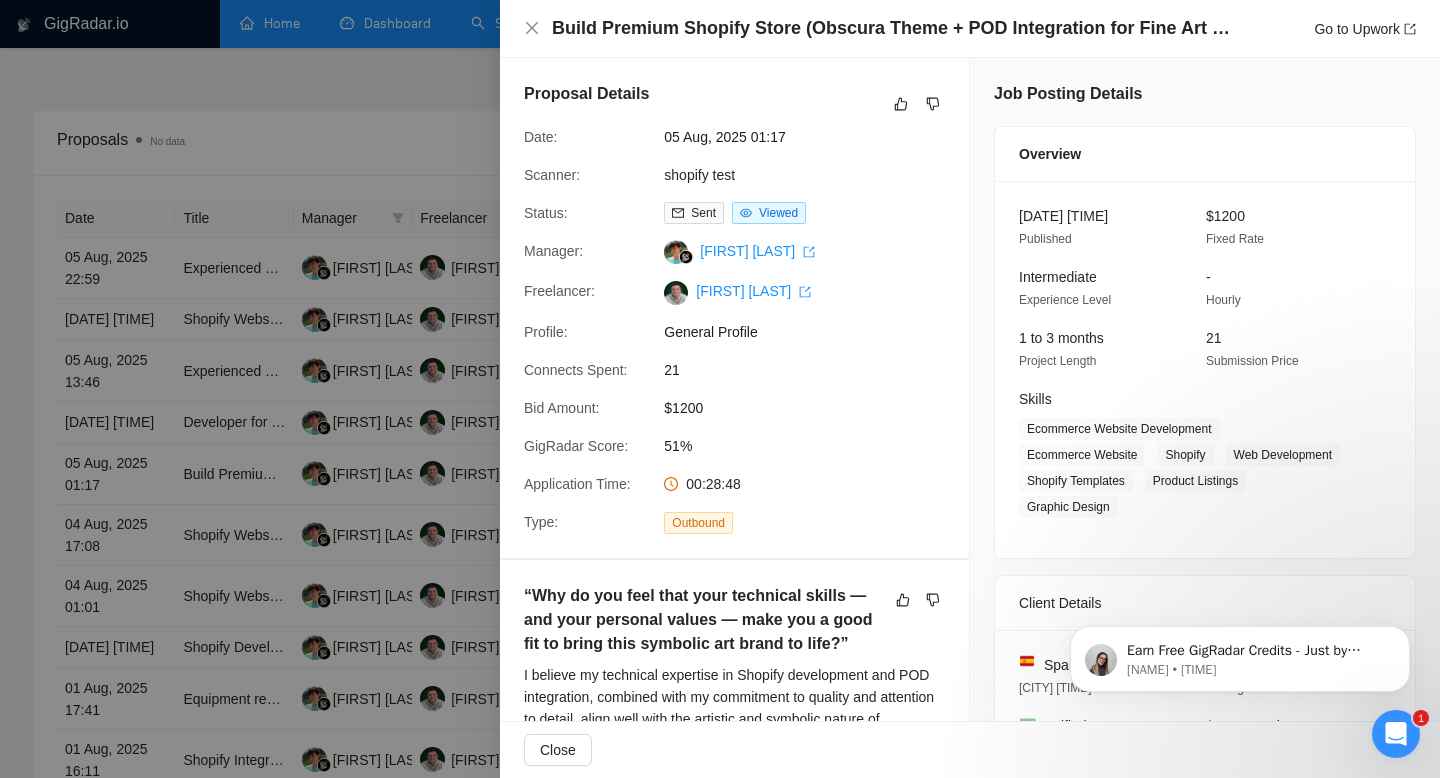 click at bounding box center (720, 389) 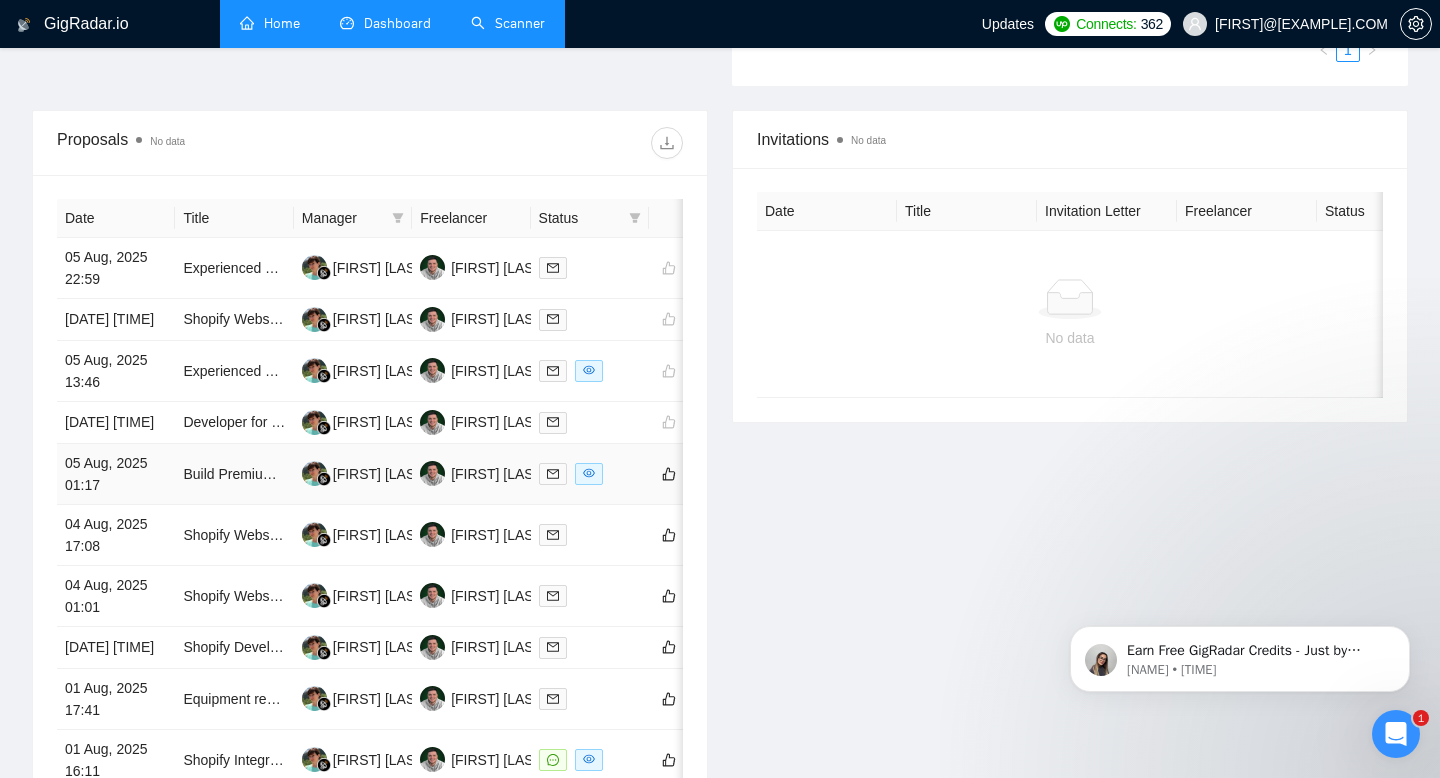 scroll, scrollTop: 648, scrollLeft: 0, axis: vertical 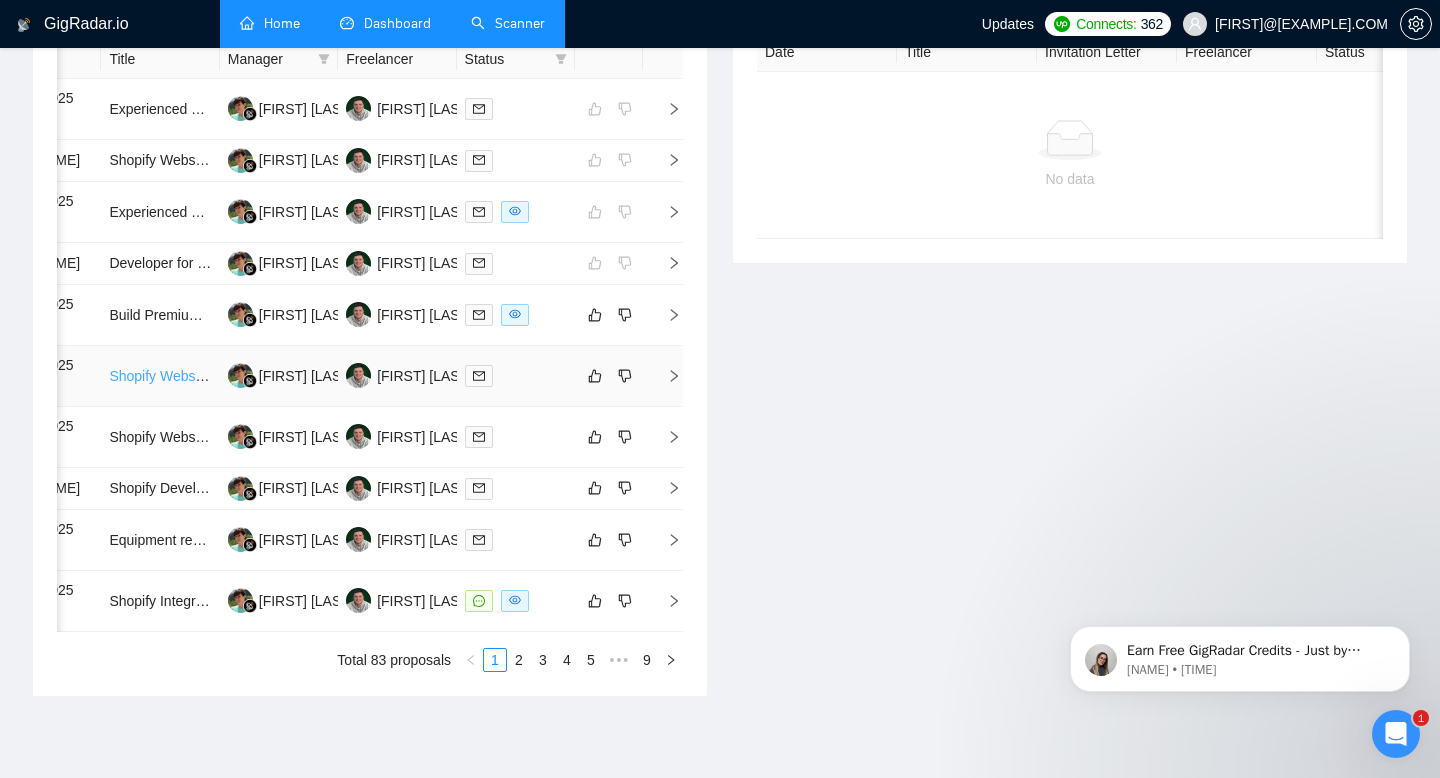 click on "Shopify Website Setup with Integrations" at bounding box center [232, 376] 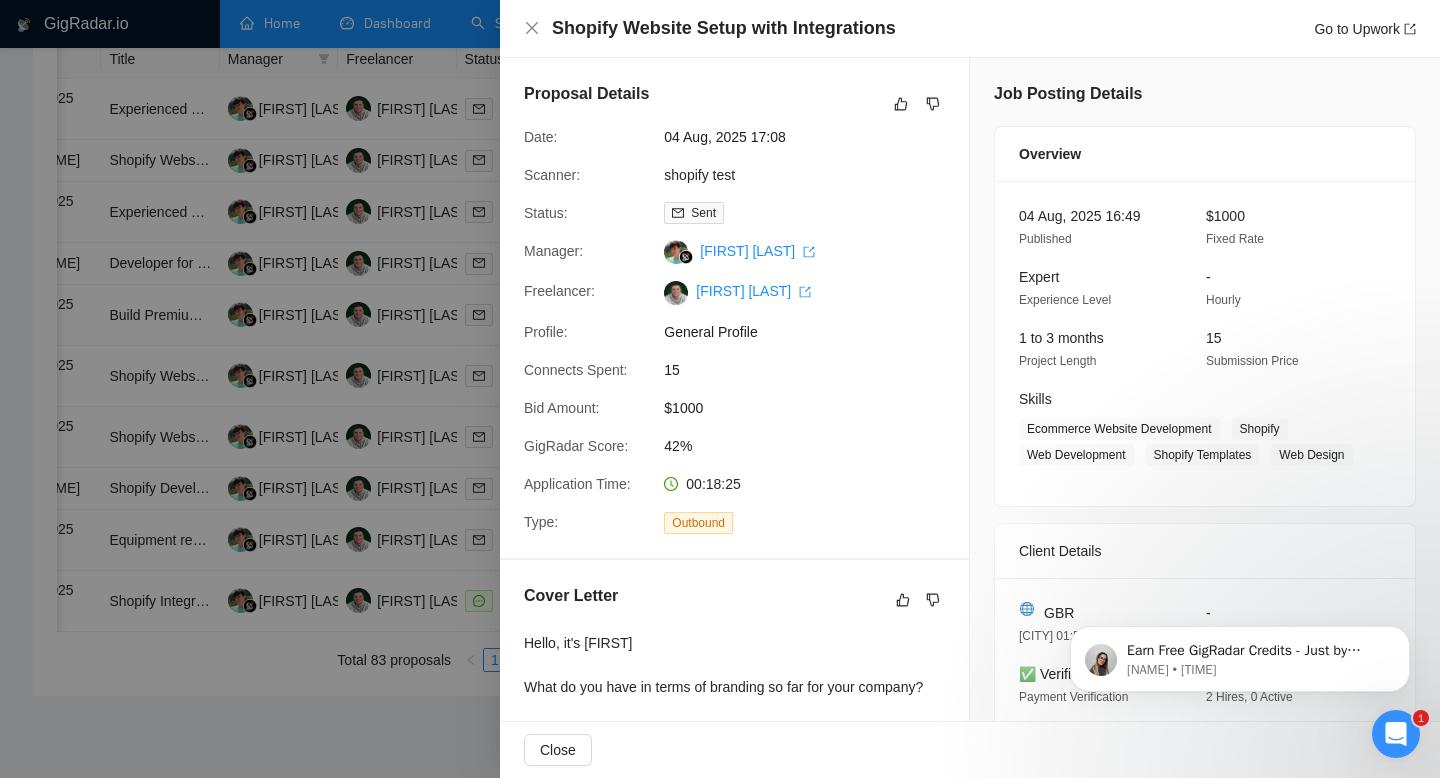 click at bounding box center [720, 389] 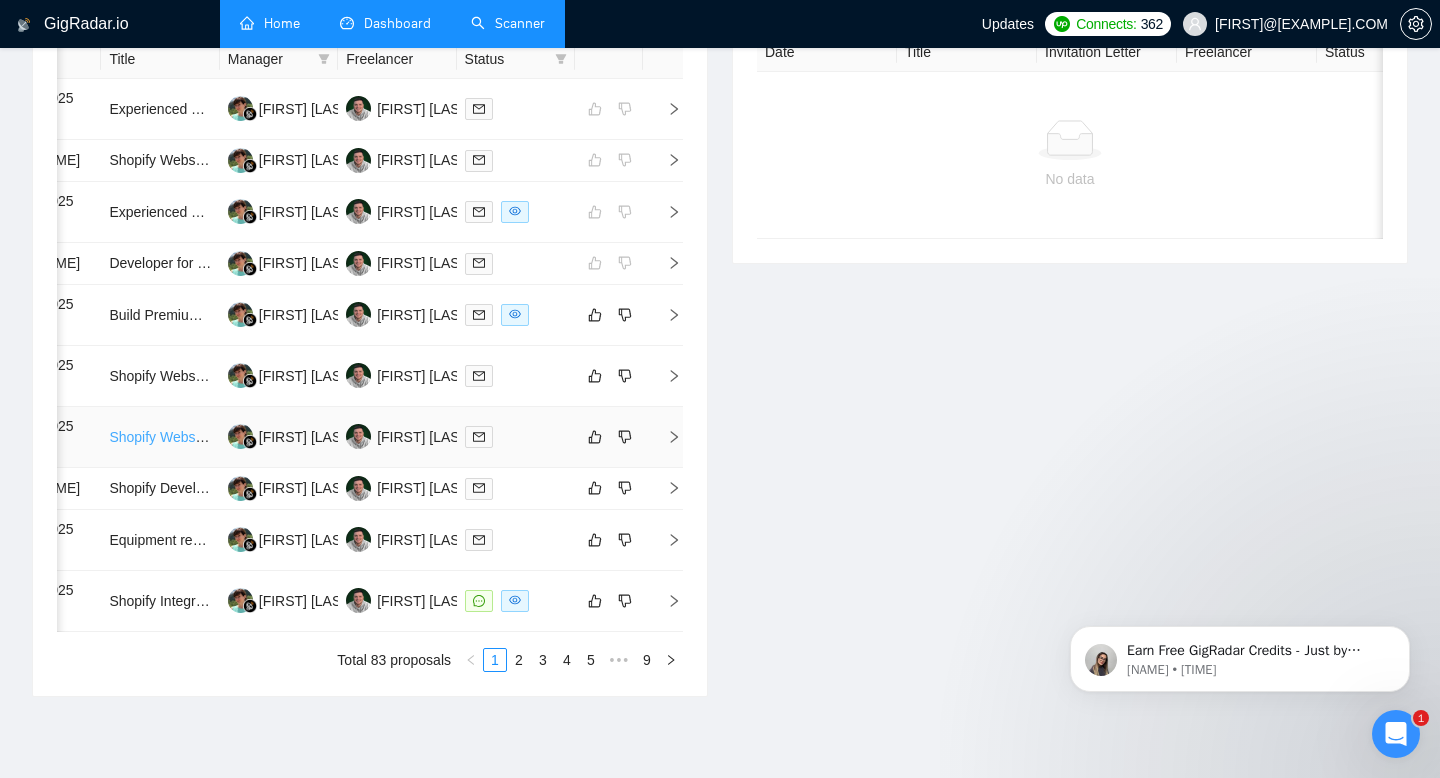 click on "Shopify Website Development for Jail Commissary Business" at bounding box center (296, 437) 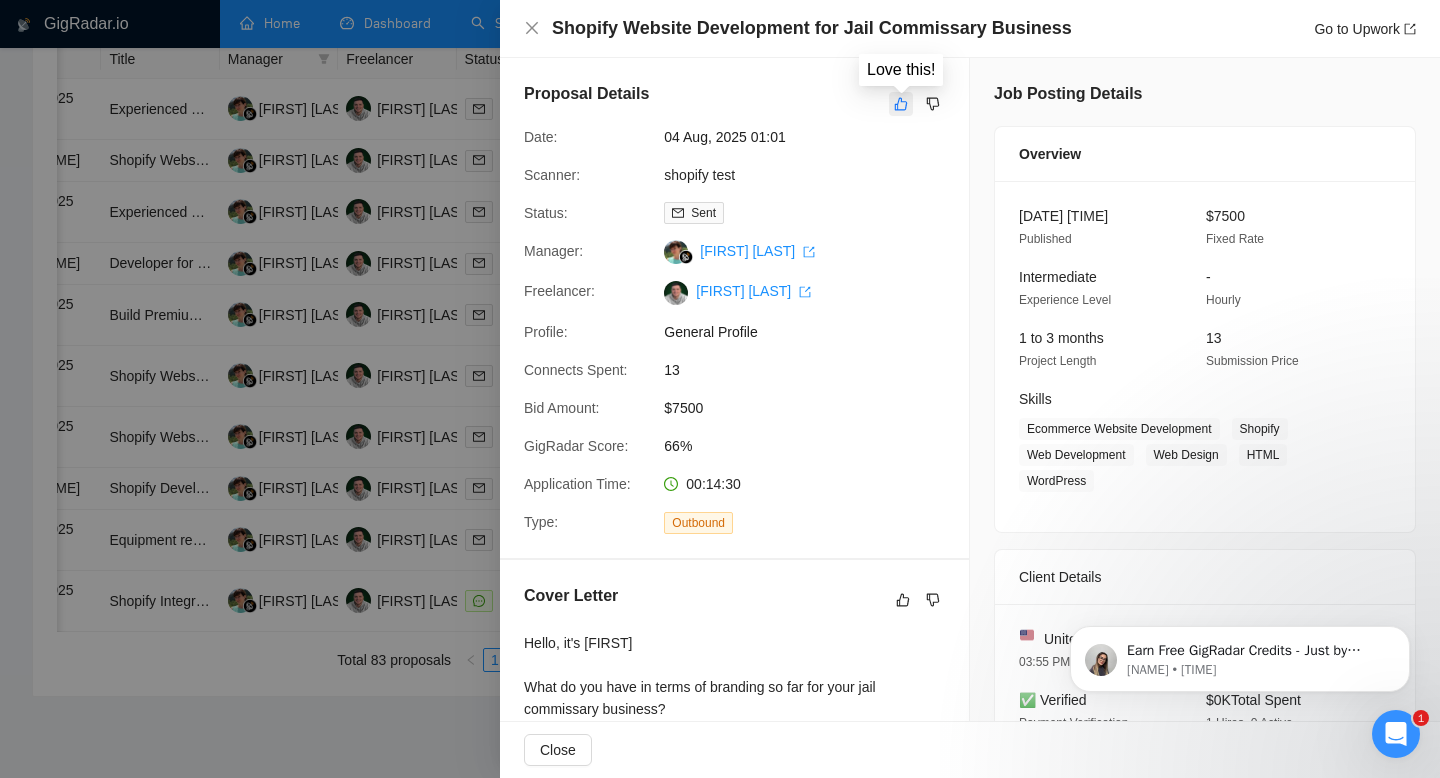 click 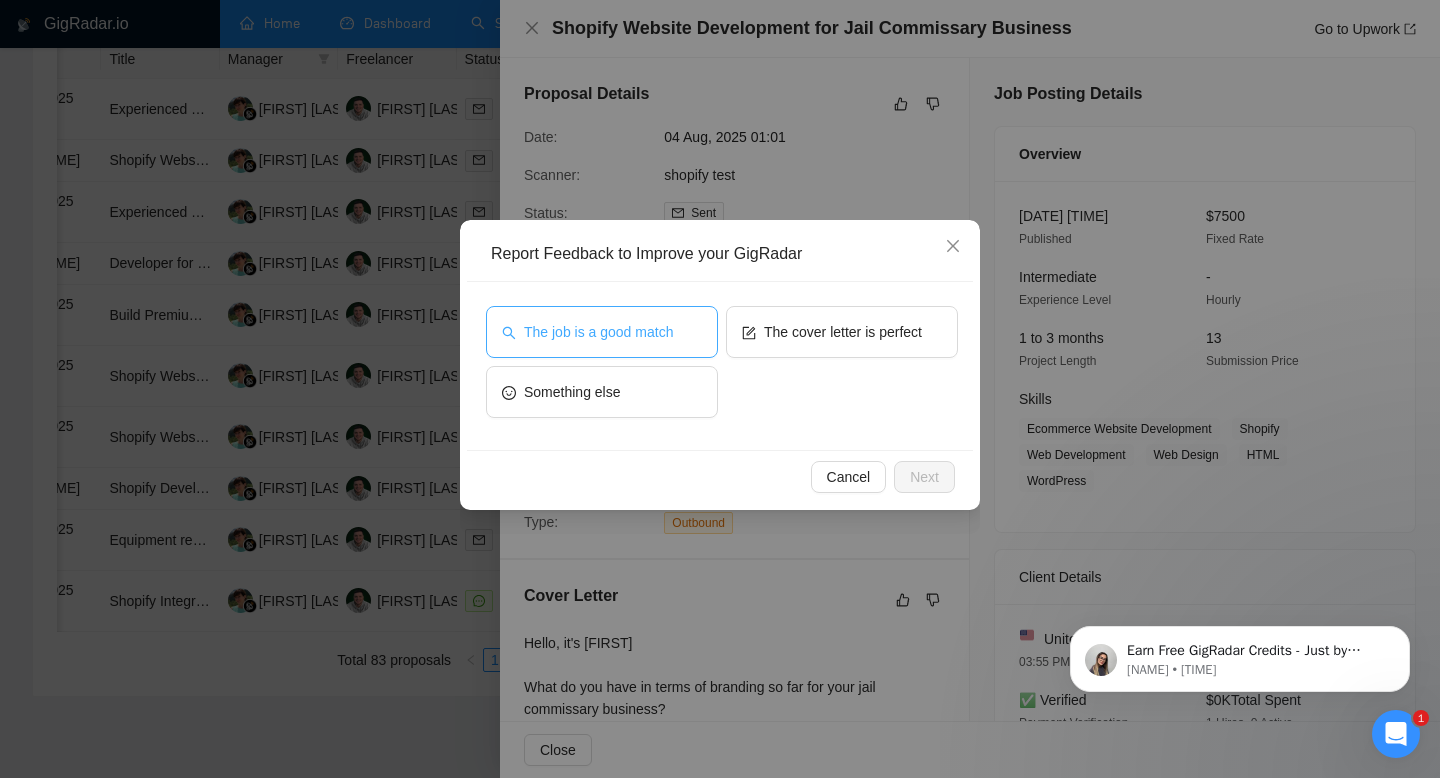 click on "The job is a good match" at bounding box center (602, 332) 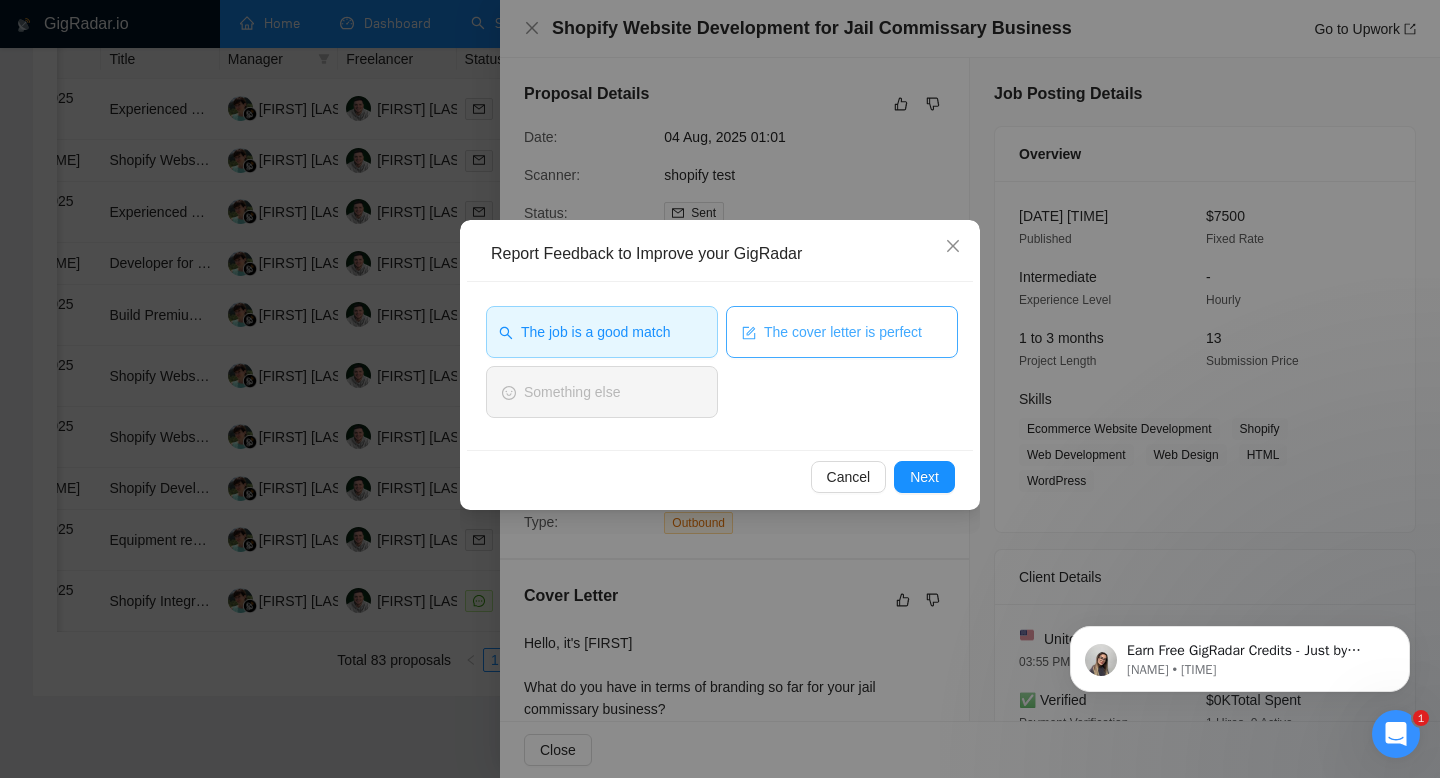 click on "The cover letter is perfect" at bounding box center (843, 332) 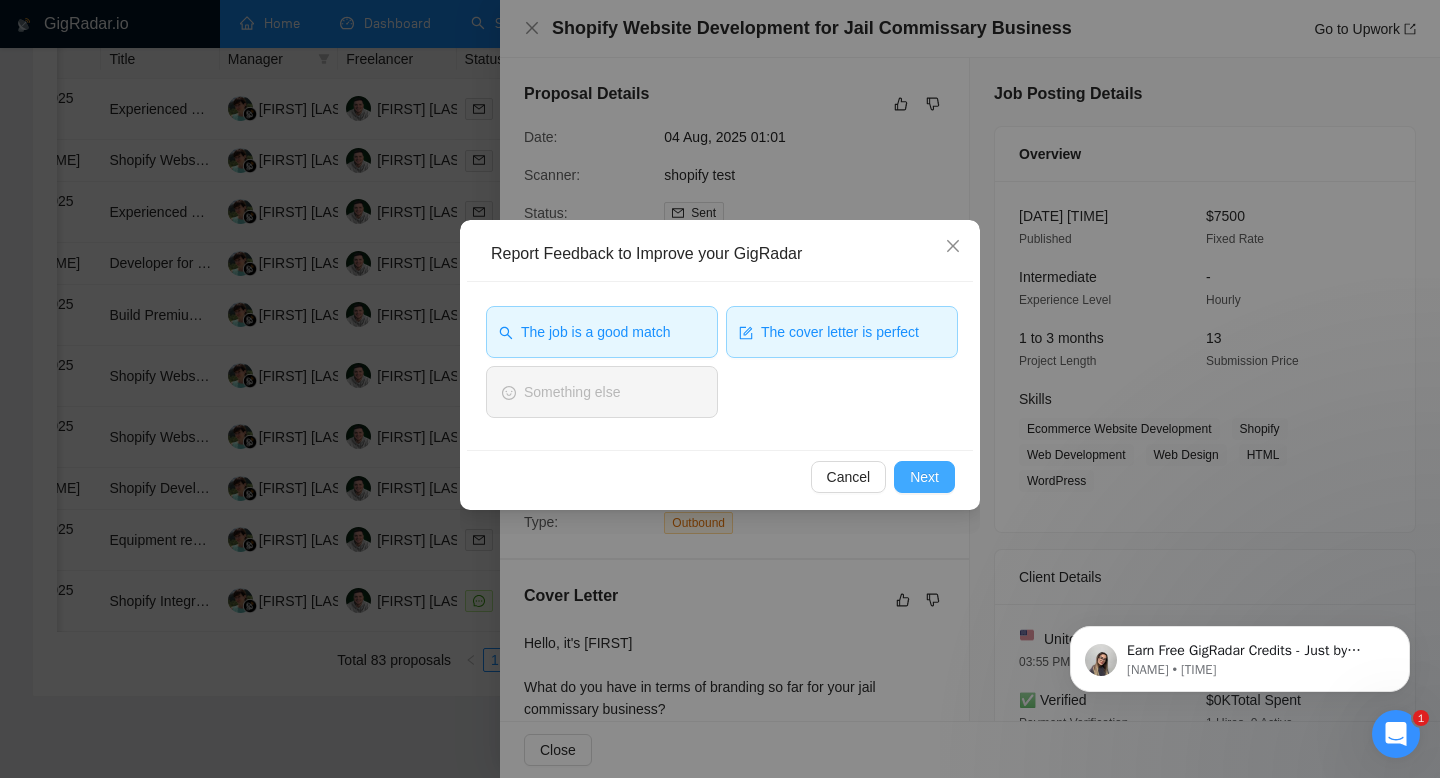 click on "Next" at bounding box center (924, 477) 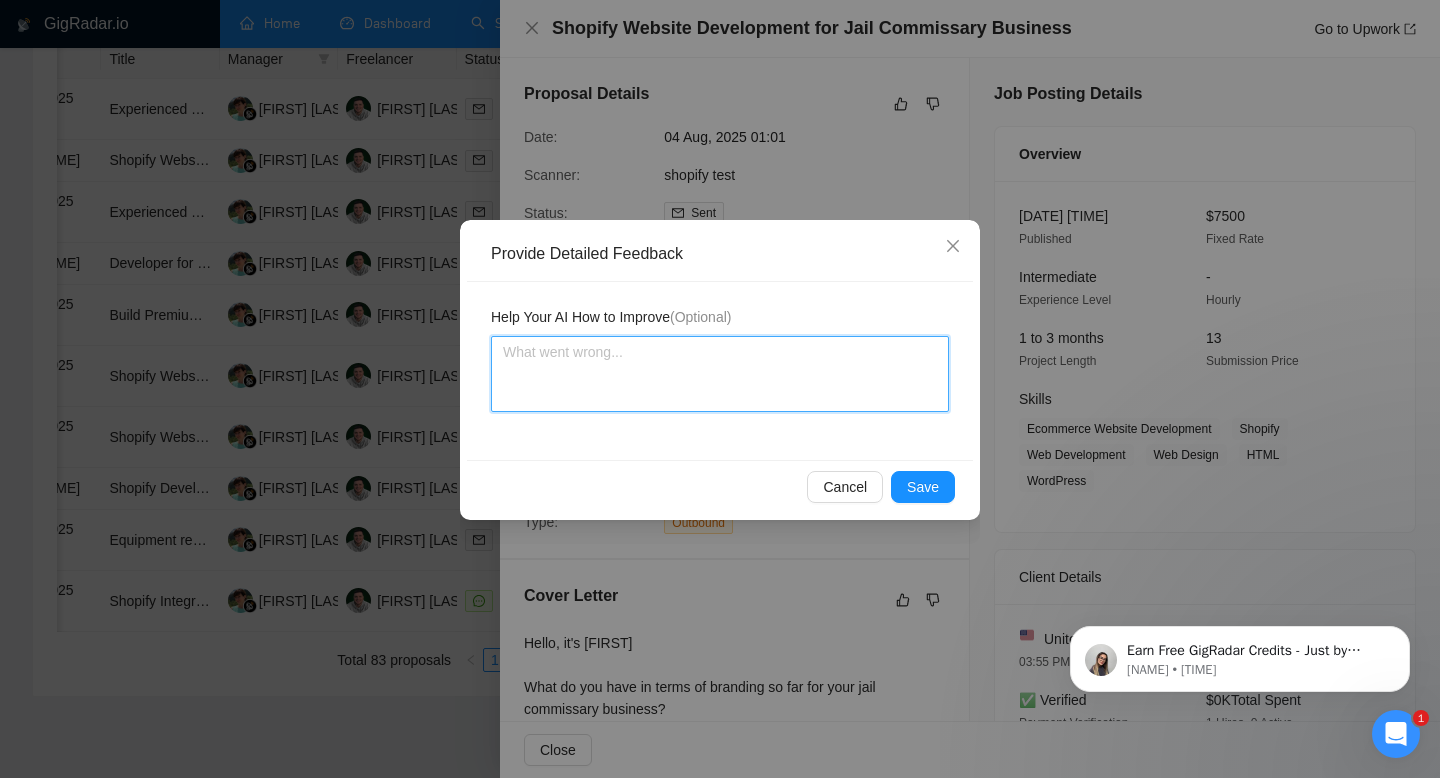 click at bounding box center (720, 374) 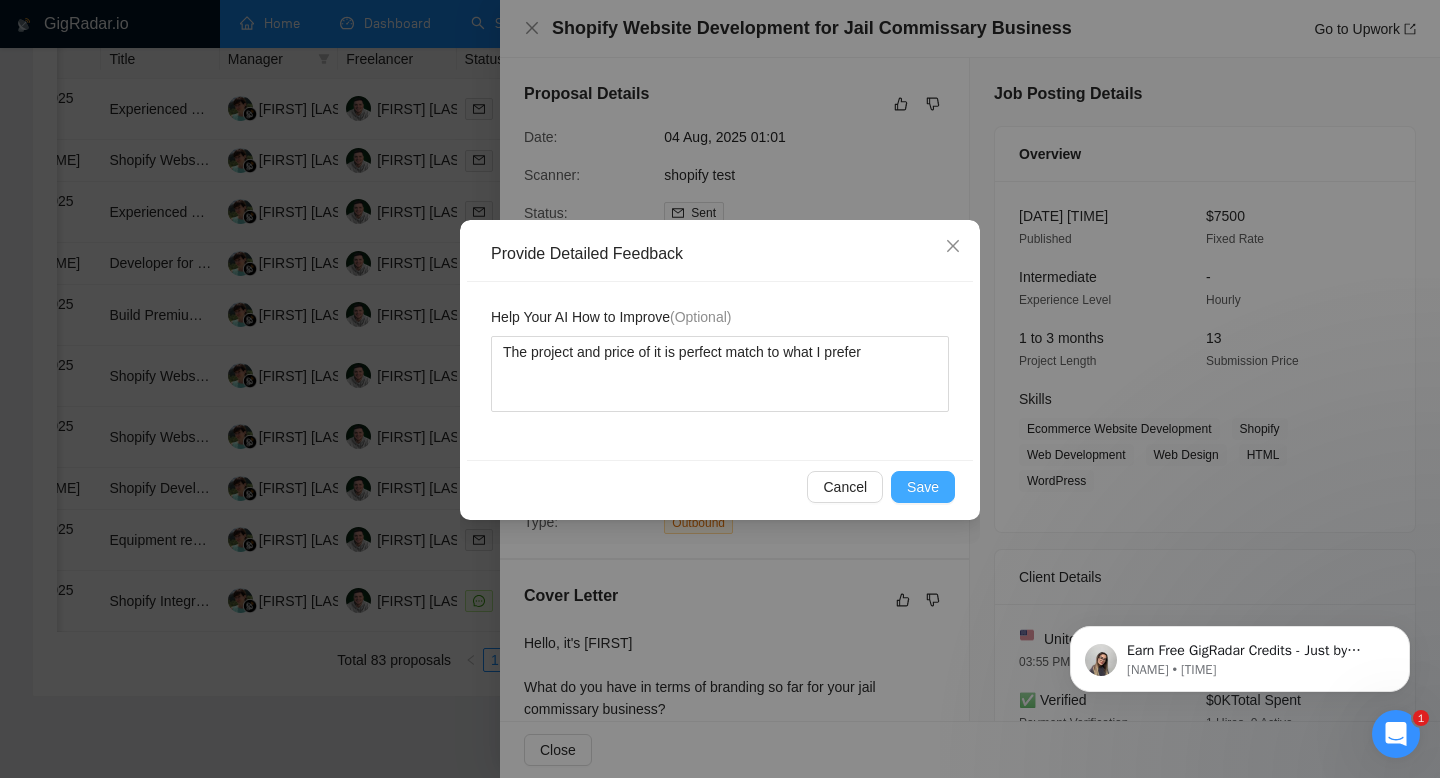 click on "Save" at bounding box center [923, 487] 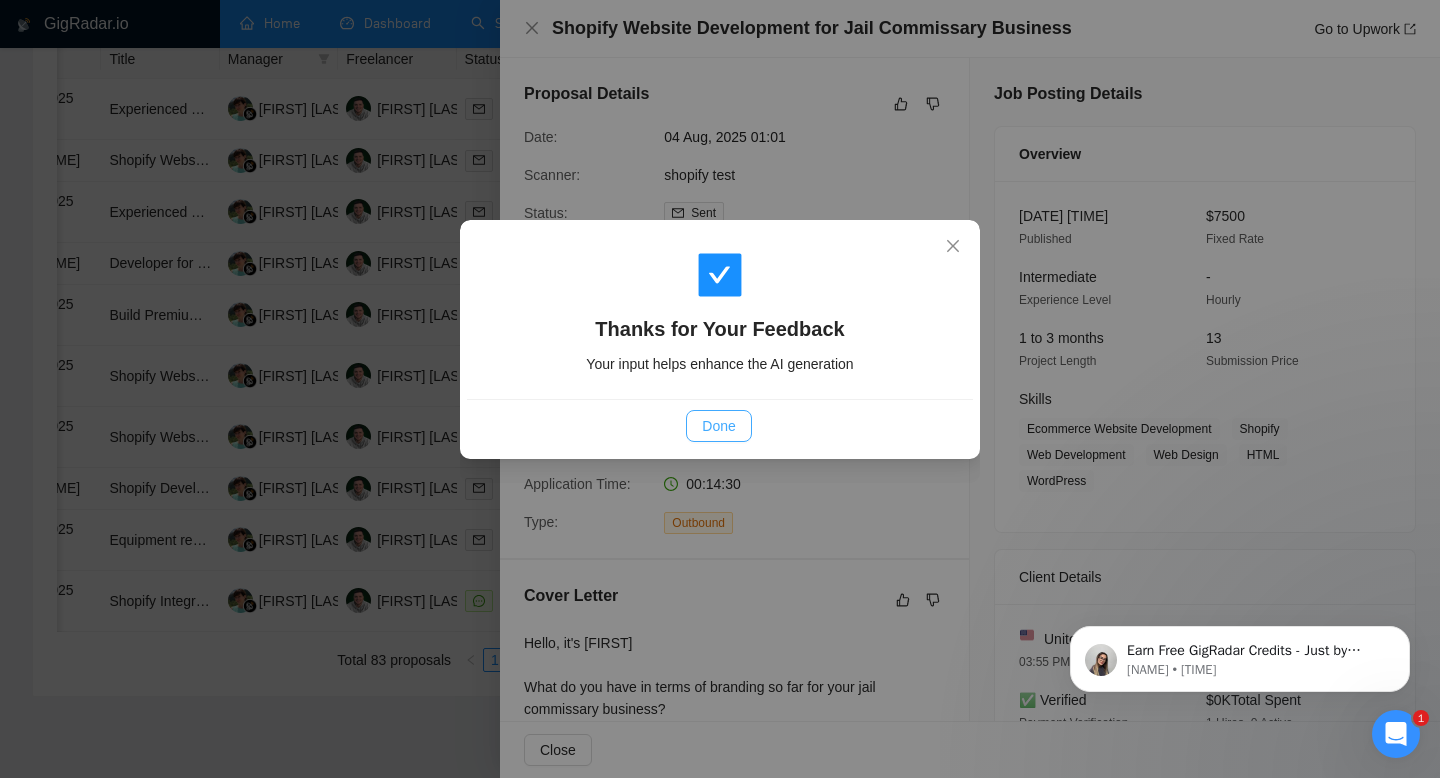 click on "Done" at bounding box center (718, 426) 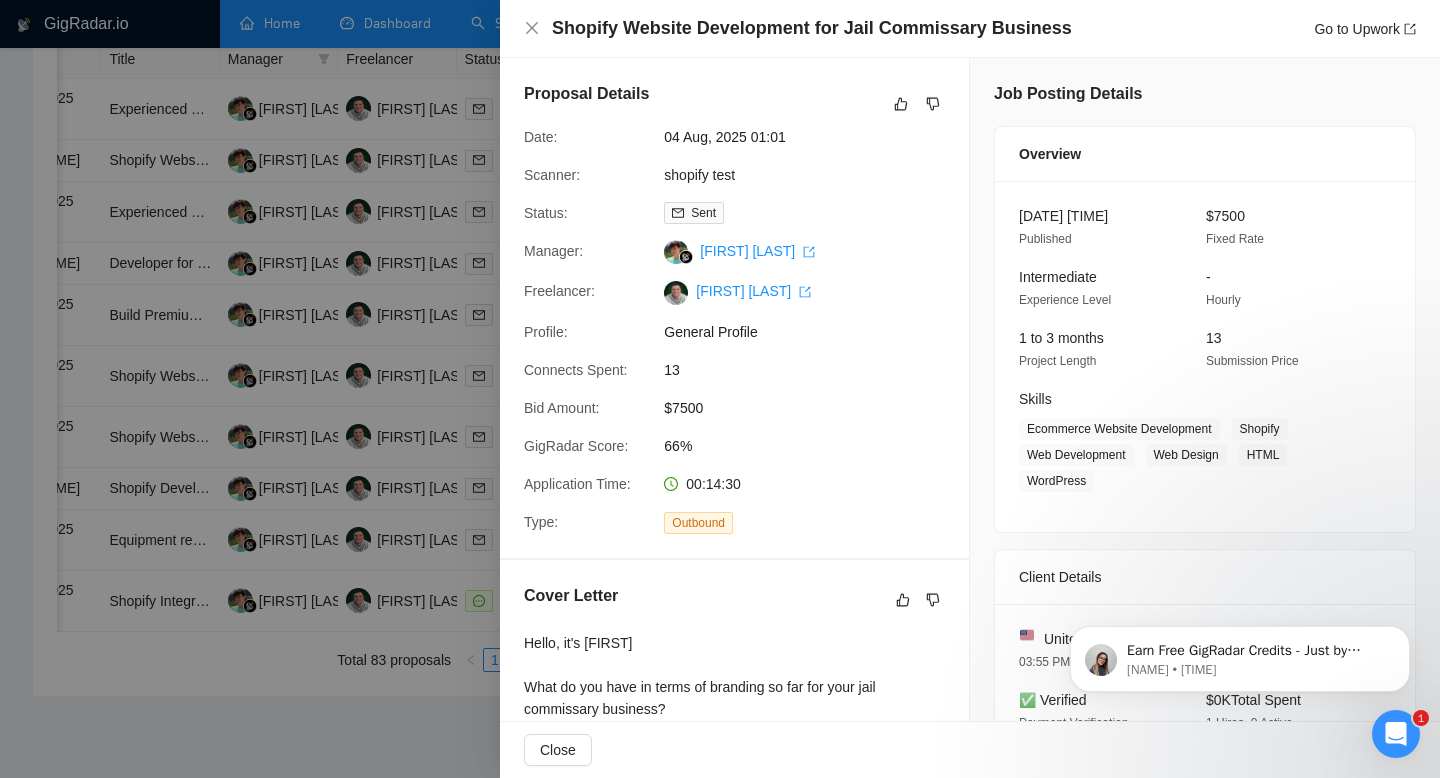 click at bounding box center (720, 389) 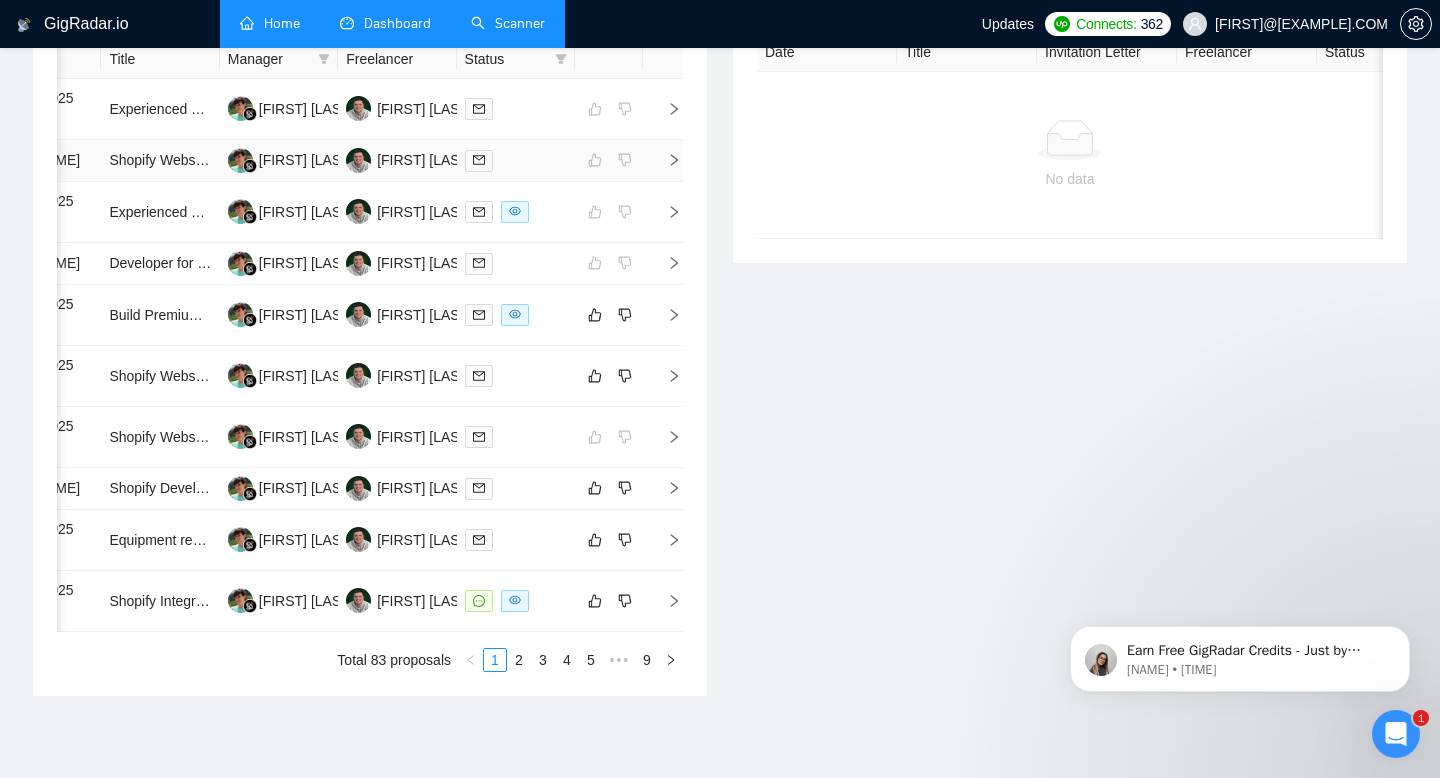 scroll, scrollTop: 0, scrollLeft: 0, axis: both 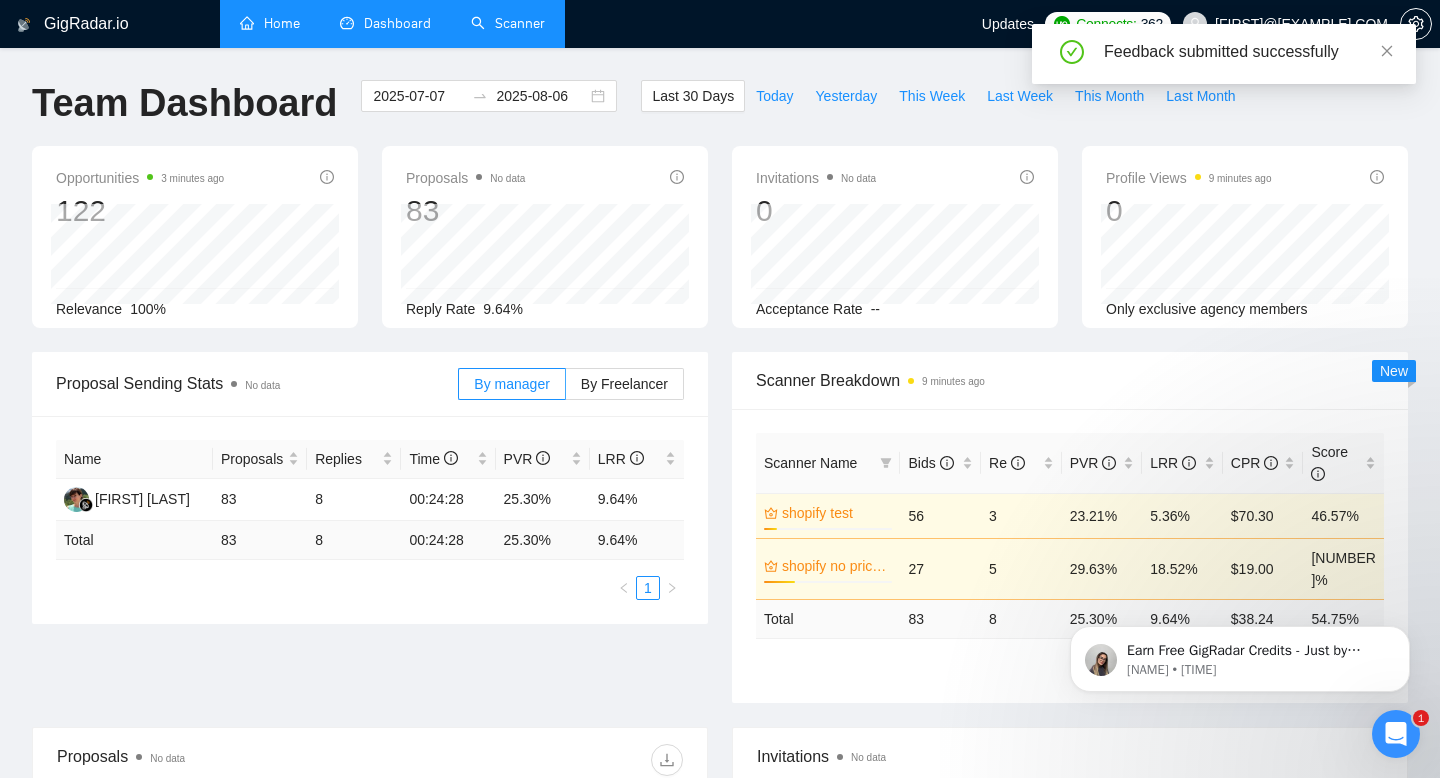 click on "Scanner" at bounding box center [508, 23] 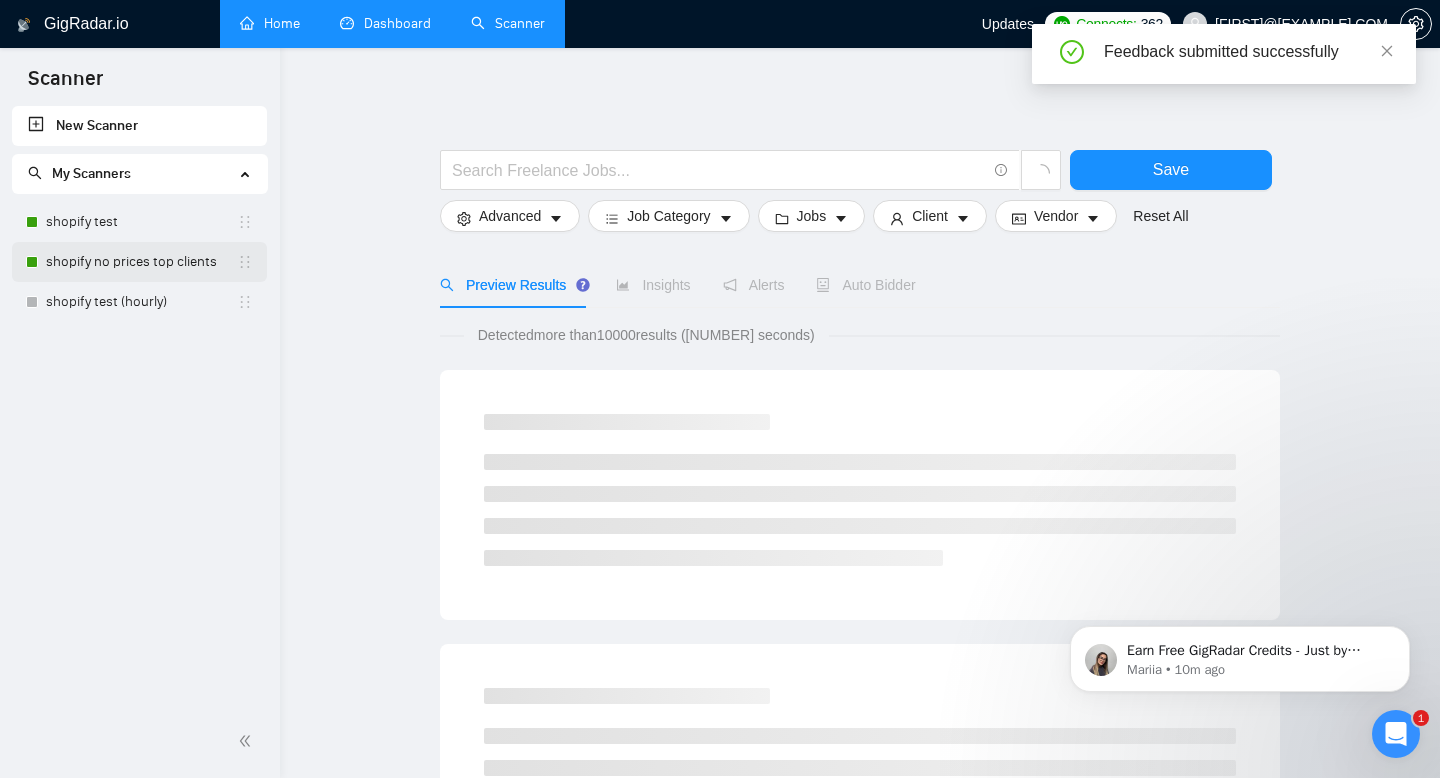 click on "shopify no prices top clients" at bounding box center (141, 262) 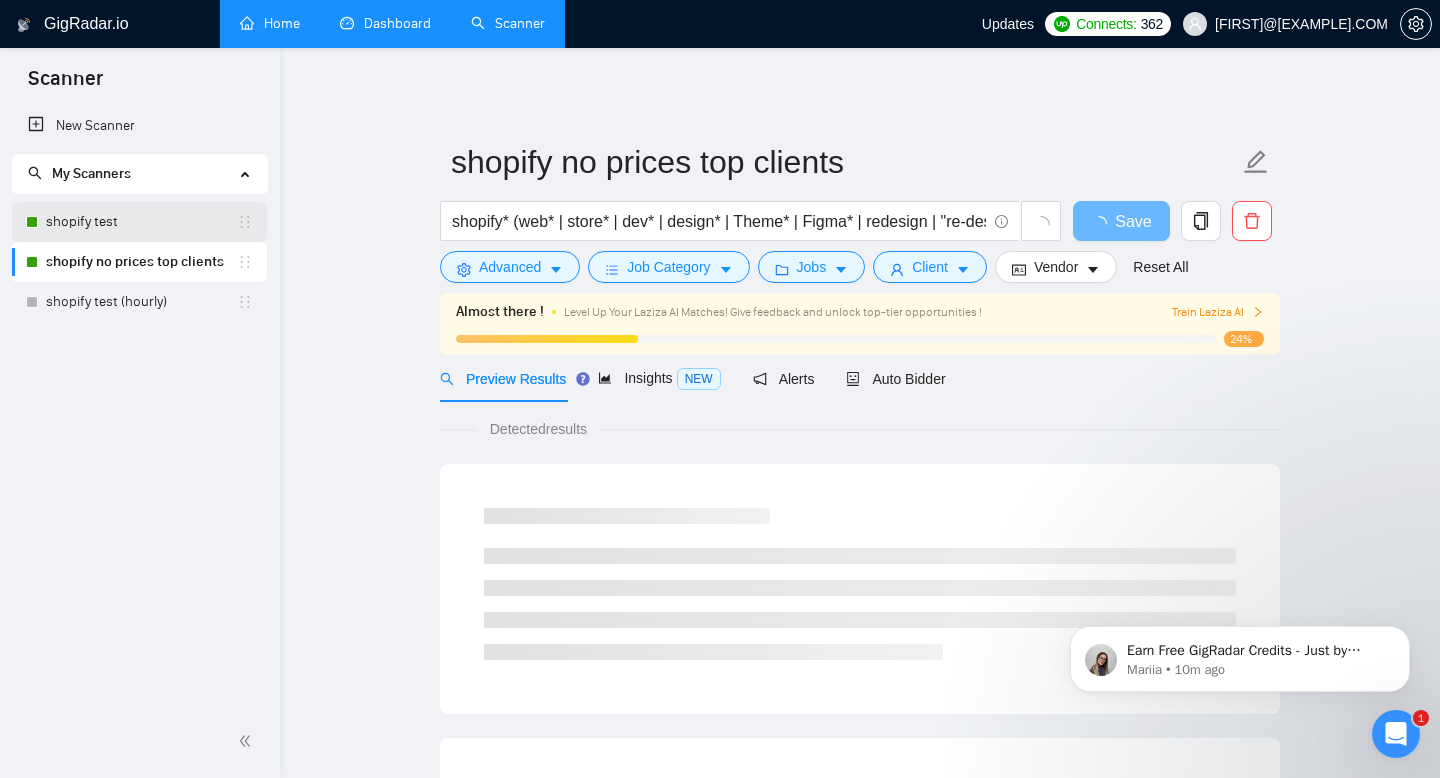 click on "shopify test" at bounding box center (141, 222) 